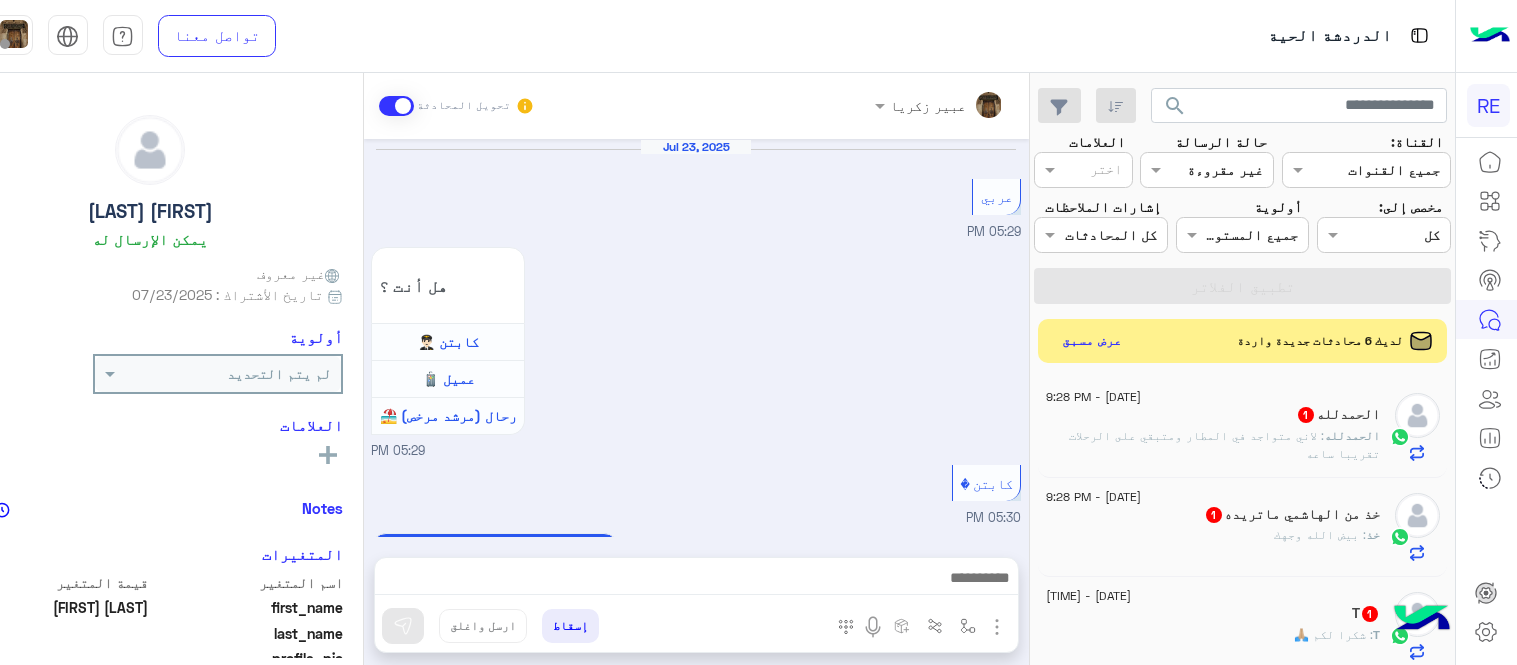scroll, scrollTop: 0, scrollLeft: 0, axis: both 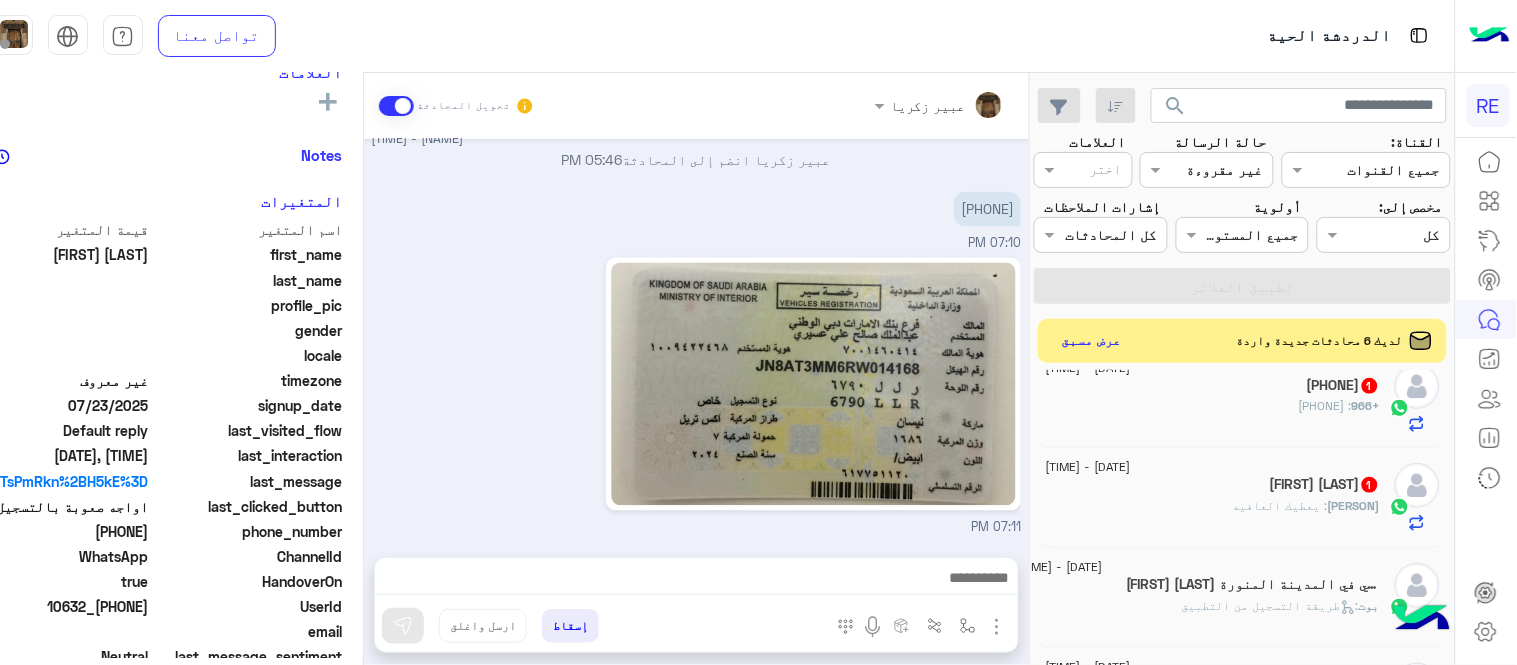 click on "[FIRST] : يعطيك العافيه" 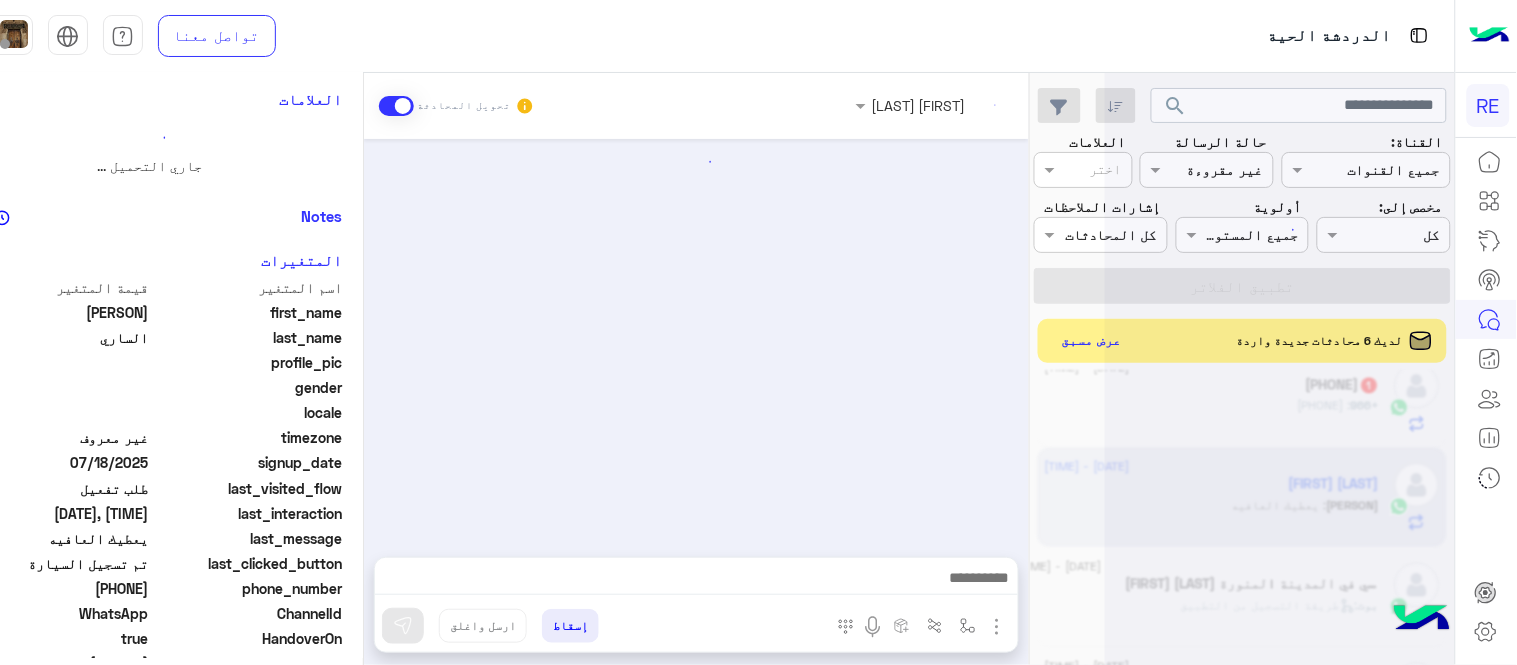 scroll, scrollTop: 0, scrollLeft: 0, axis: both 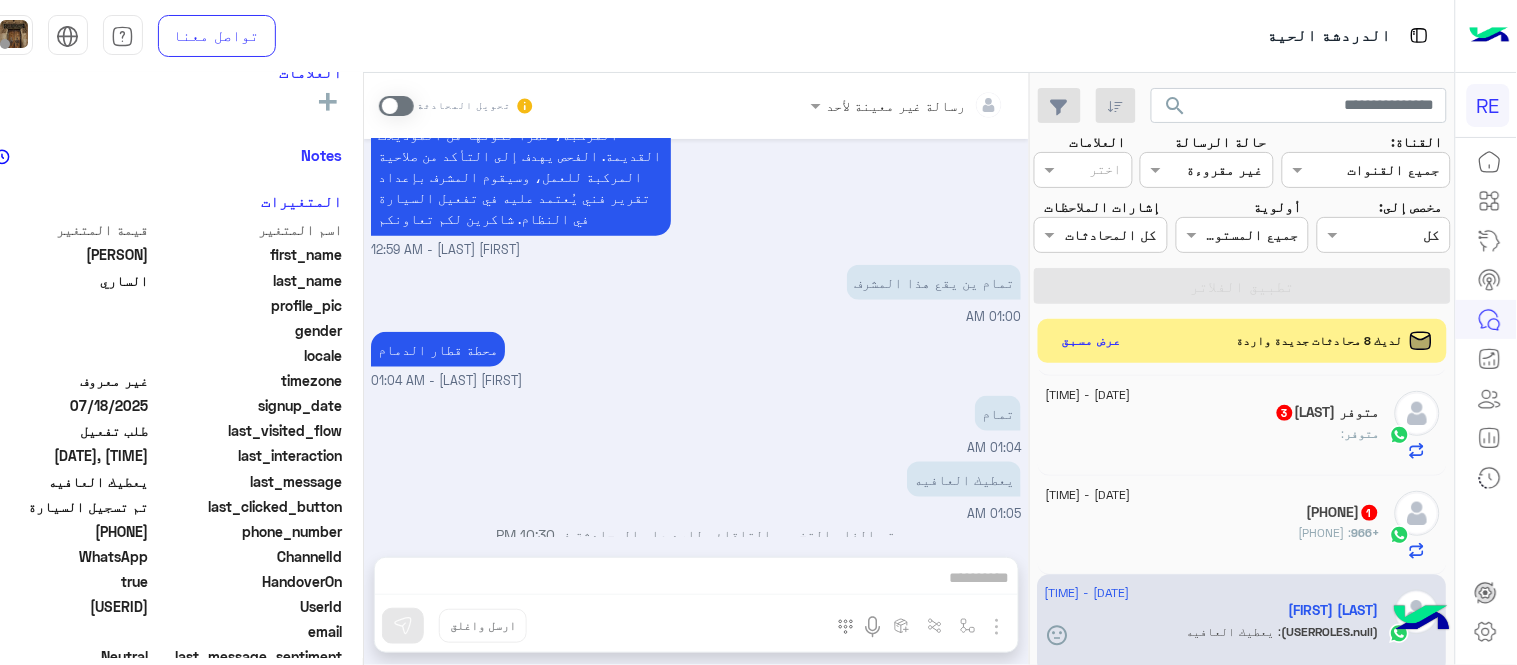 click on "+[PHONE]  1" 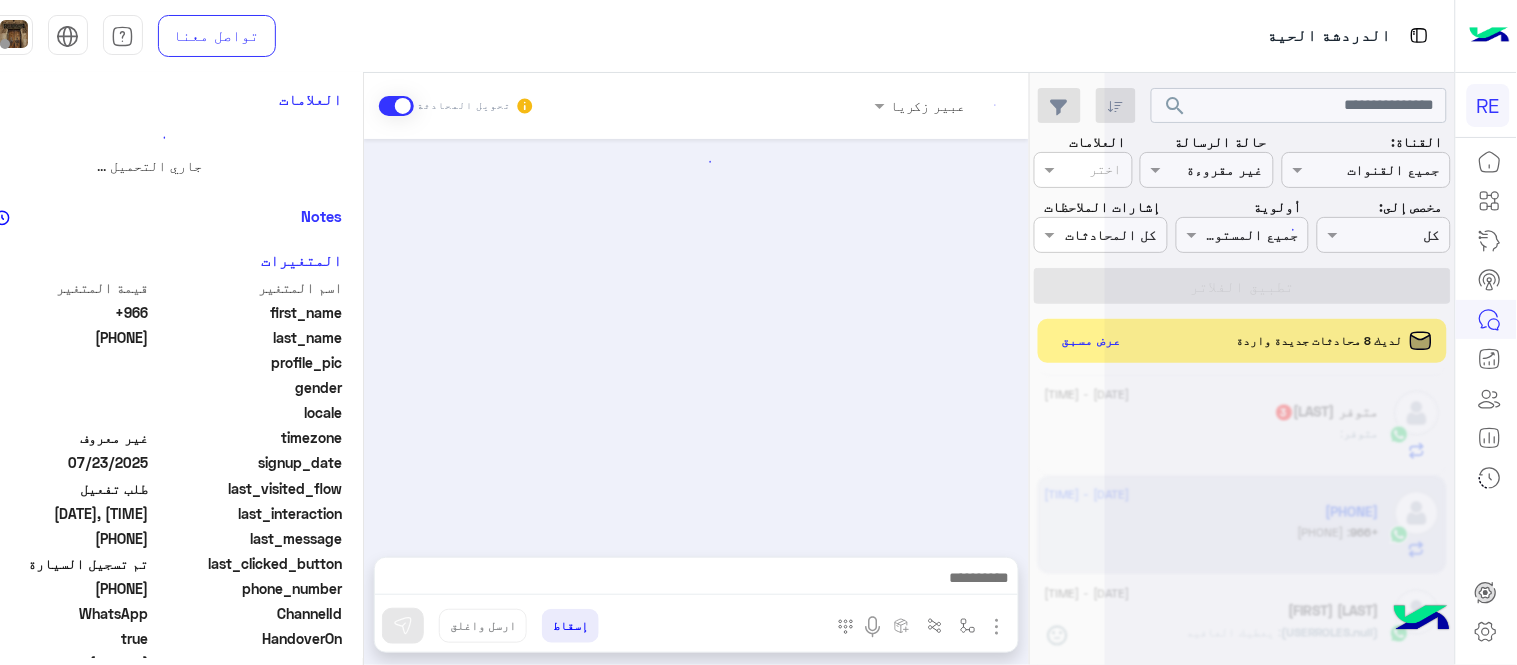 scroll, scrollTop: 0, scrollLeft: 0, axis: both 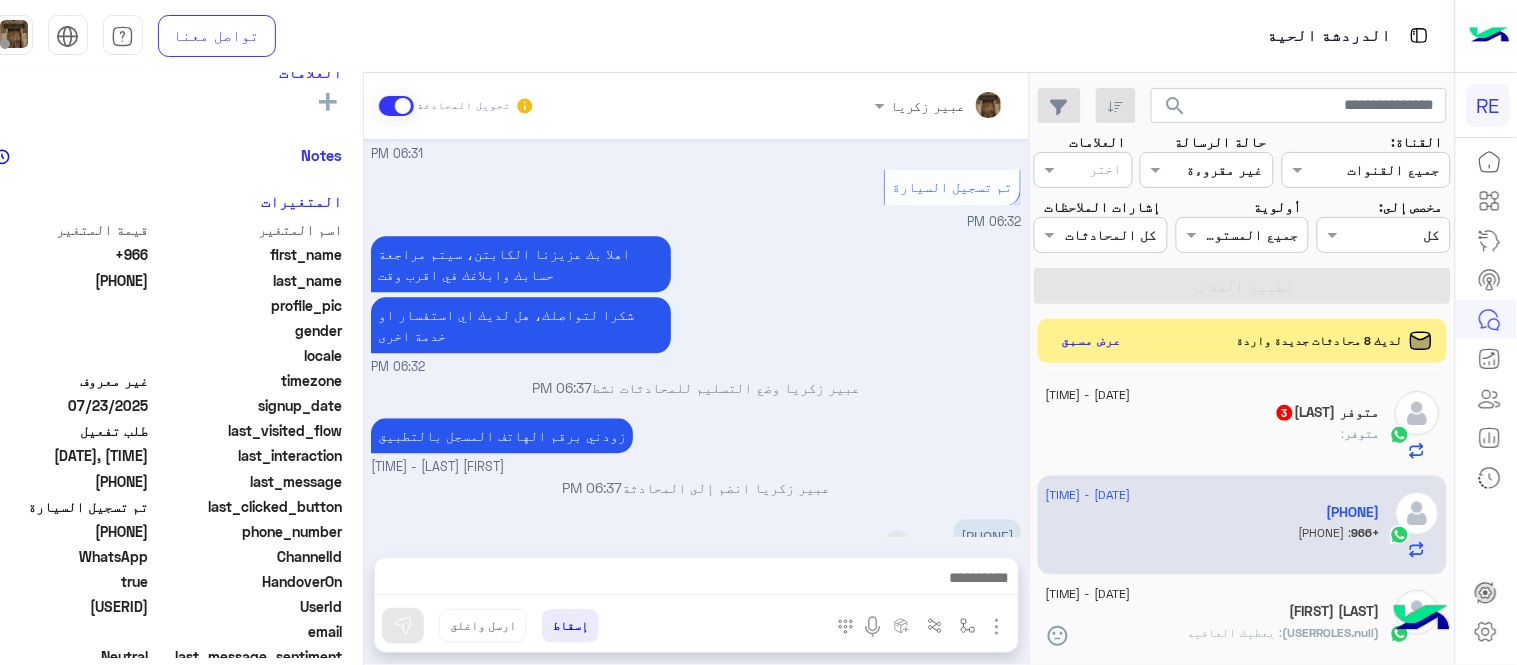 click on "[PHONE]" at bounding box center [987, 536] 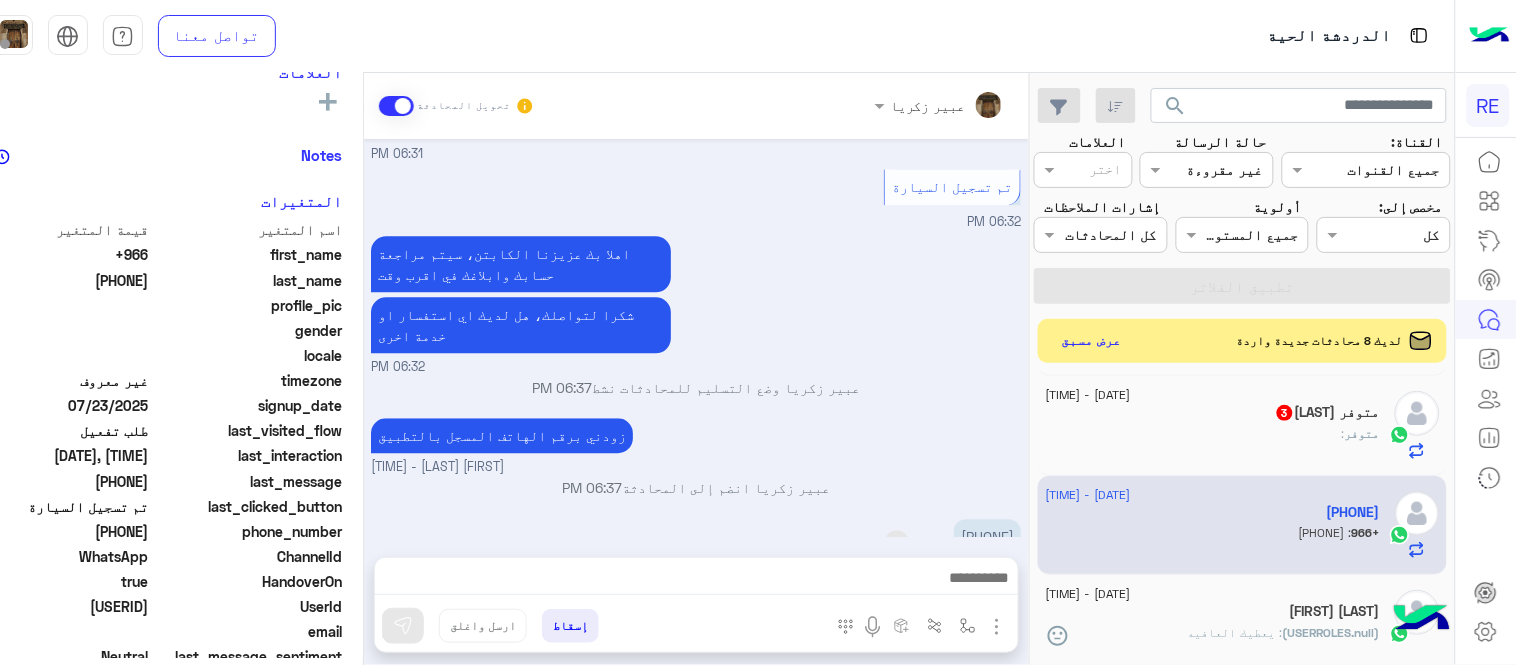 copy on "[PHONE]" 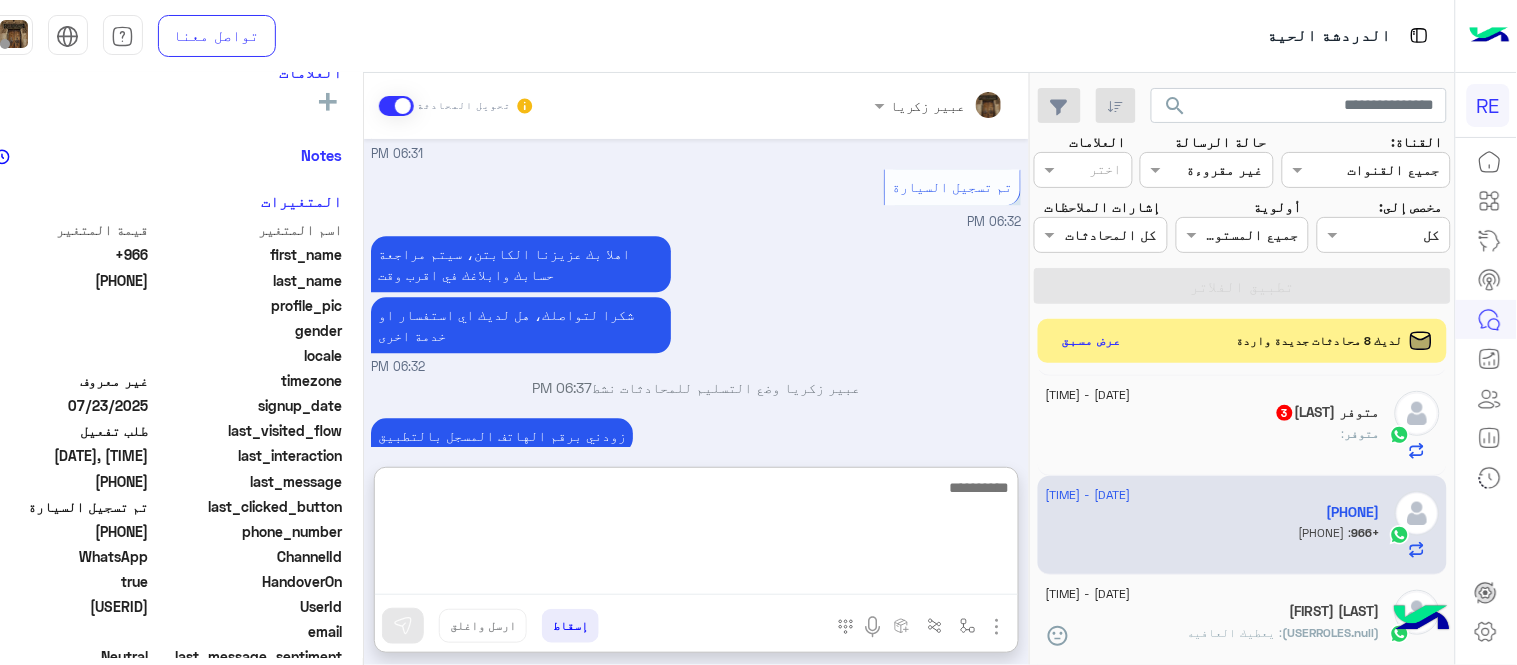click at bounding box center [696, 535] 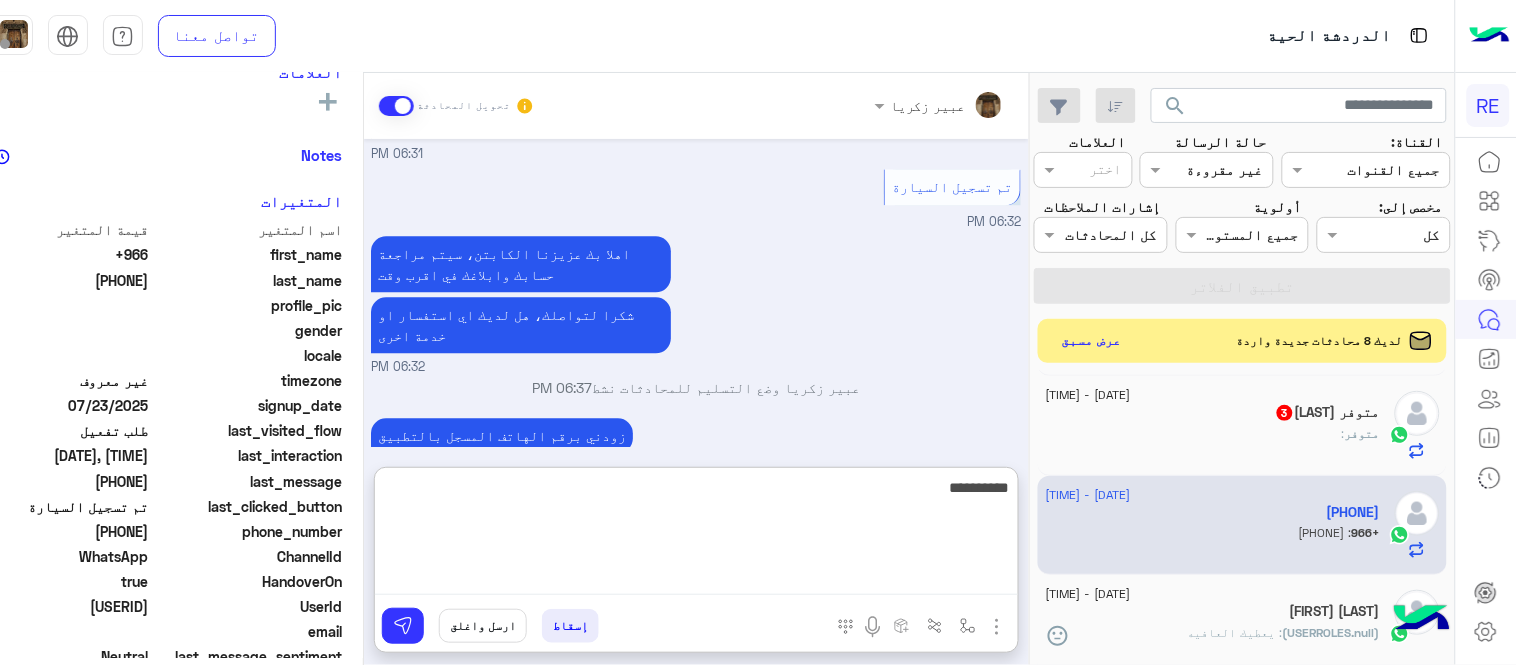 type on "**********" 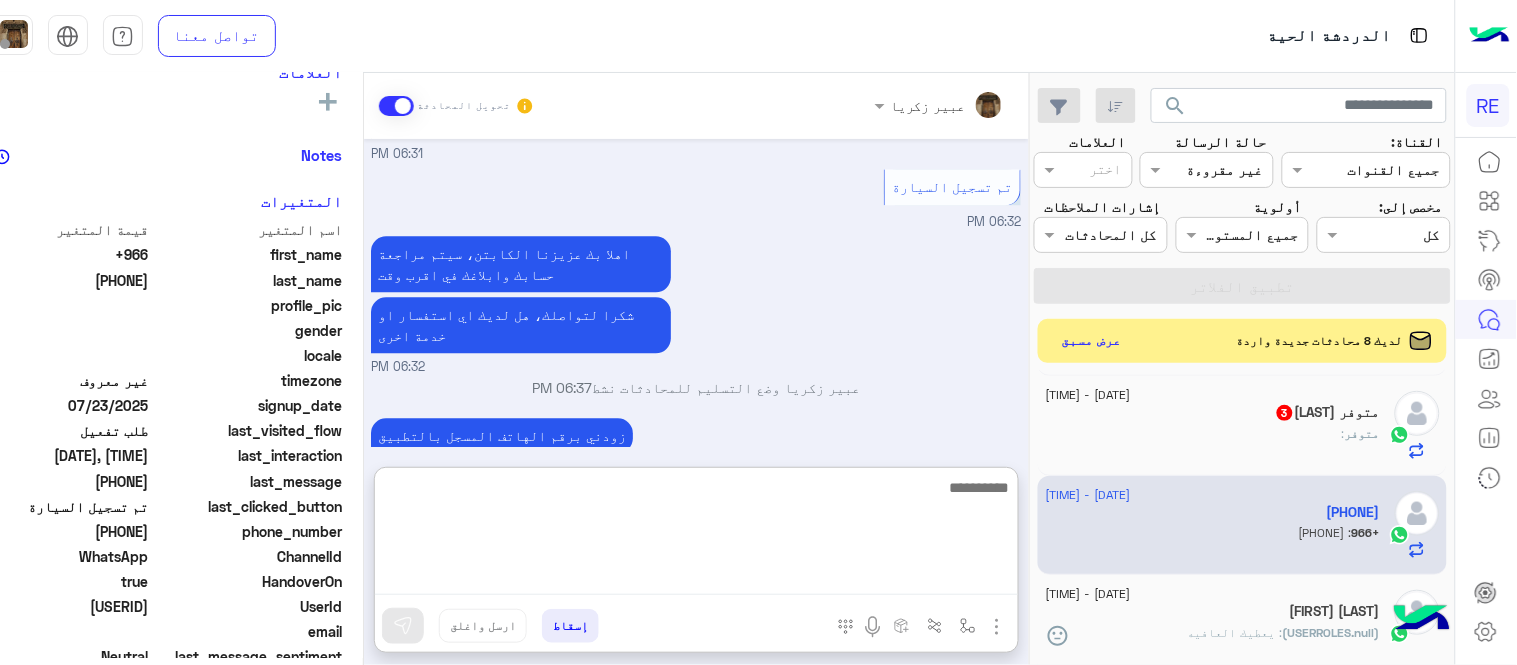 scroll, scrollTop: 1332, scrollLeft: 0, axis: vertical 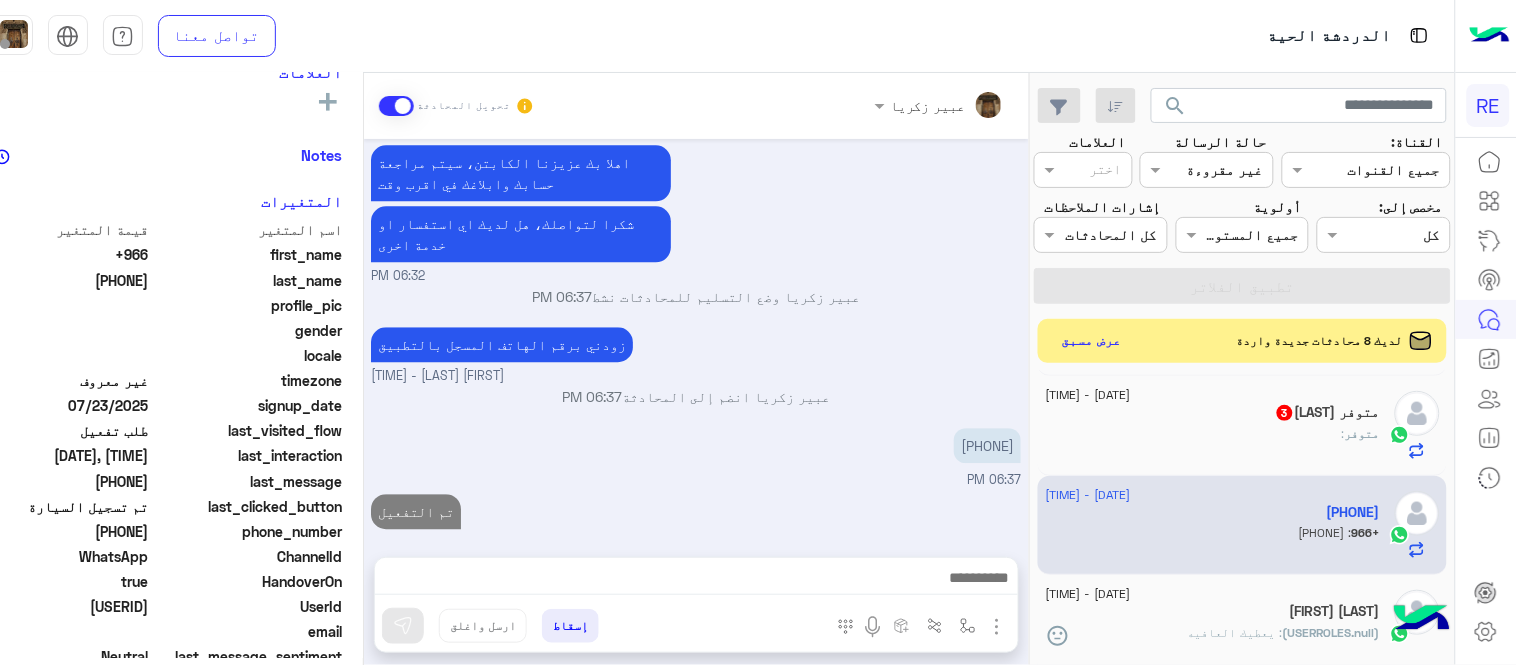 click on "[DATE]   كابتن     [TIME]  اختر احد الخدمات التالية:    [TIME]   تفعيل حساب    [TIME]  يمكنك الاطلاع على شروط الانضمام لرحلة ك (كابتن ) الموجودة بالصورة أعلاه،
لتحميل التطبيق عبر الرابط التالي : 📲
http://onelink.to/Rehla    يسعدنا انضمامك لتطبيق رحلة يمكنك اتباع الخطوات الموضحة لتسجيل بيانات سيارتك بالفيديو التالي  : عزيزي الكابتن، فضلًا ، للرغبة بتفعيل الحساب قم برفع البيانات عبر التطبيق والتواصل معنا  تم تسجيل السيارة   اواجه صعوبة بالتسجيل  اي خدمة اخرى ؟  الرجوع للقائمة الرئ   لا     [TIME]   تم تسجيل السيارة    [TIME]  اهلا بك عزيزنا الكابتن، سيتم مراجعة حسابك وابلاغك في اقرب وقت" at bounding box center [696, 338] 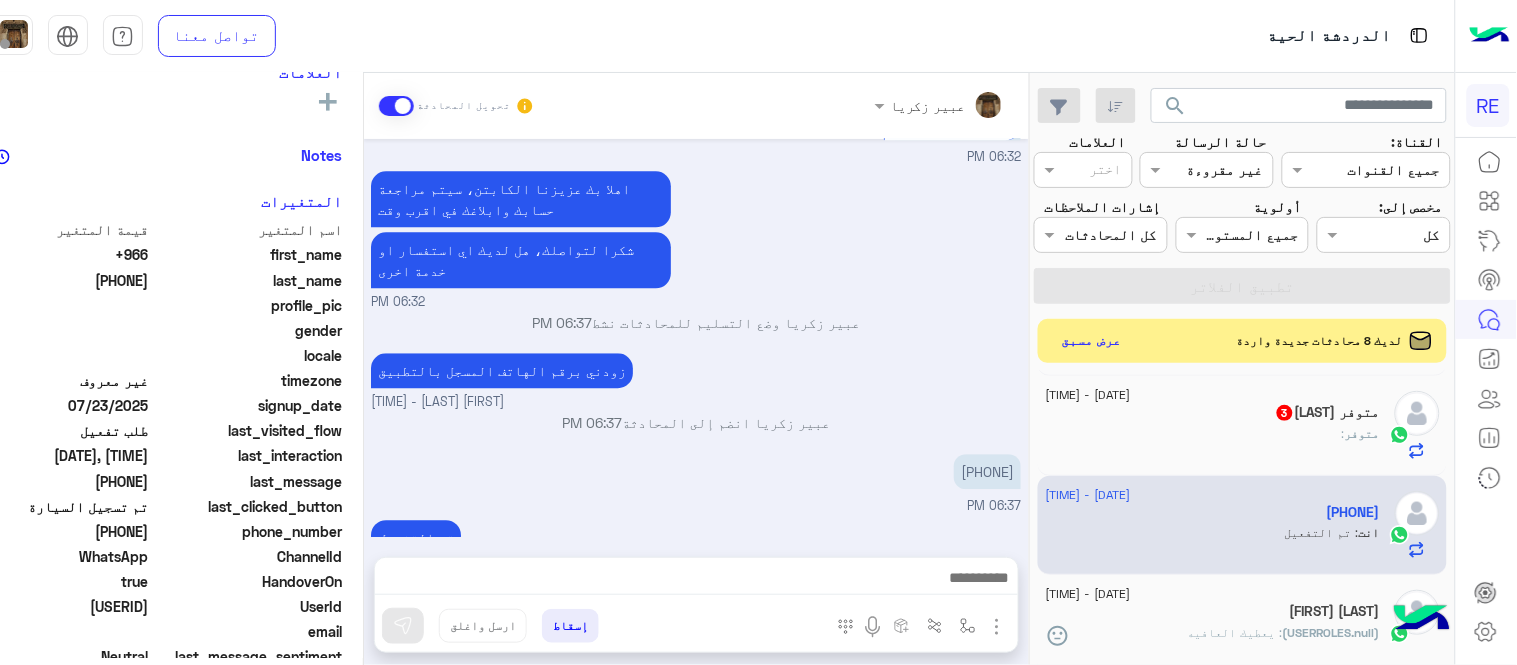 scroll, scrollTop: 1073, scrollLeft: 0, axis: vertical 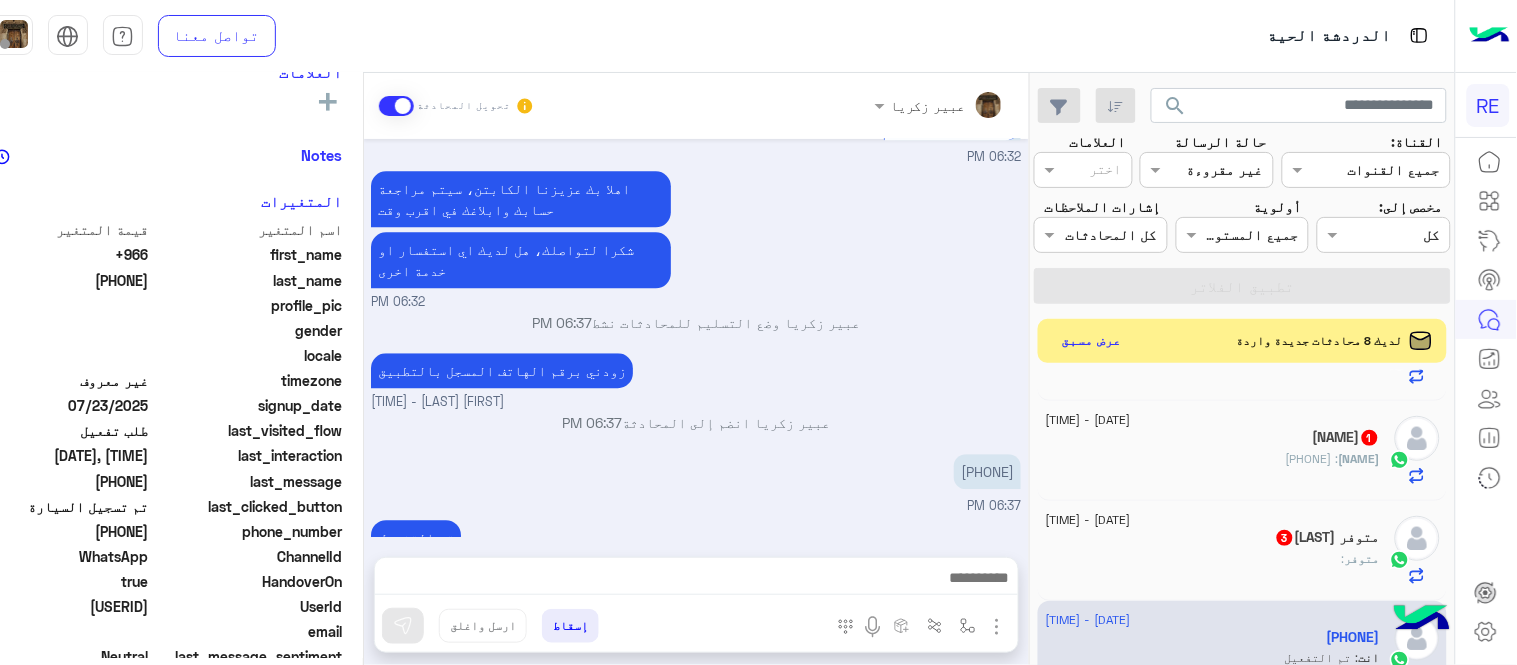 click on "متوفر :" 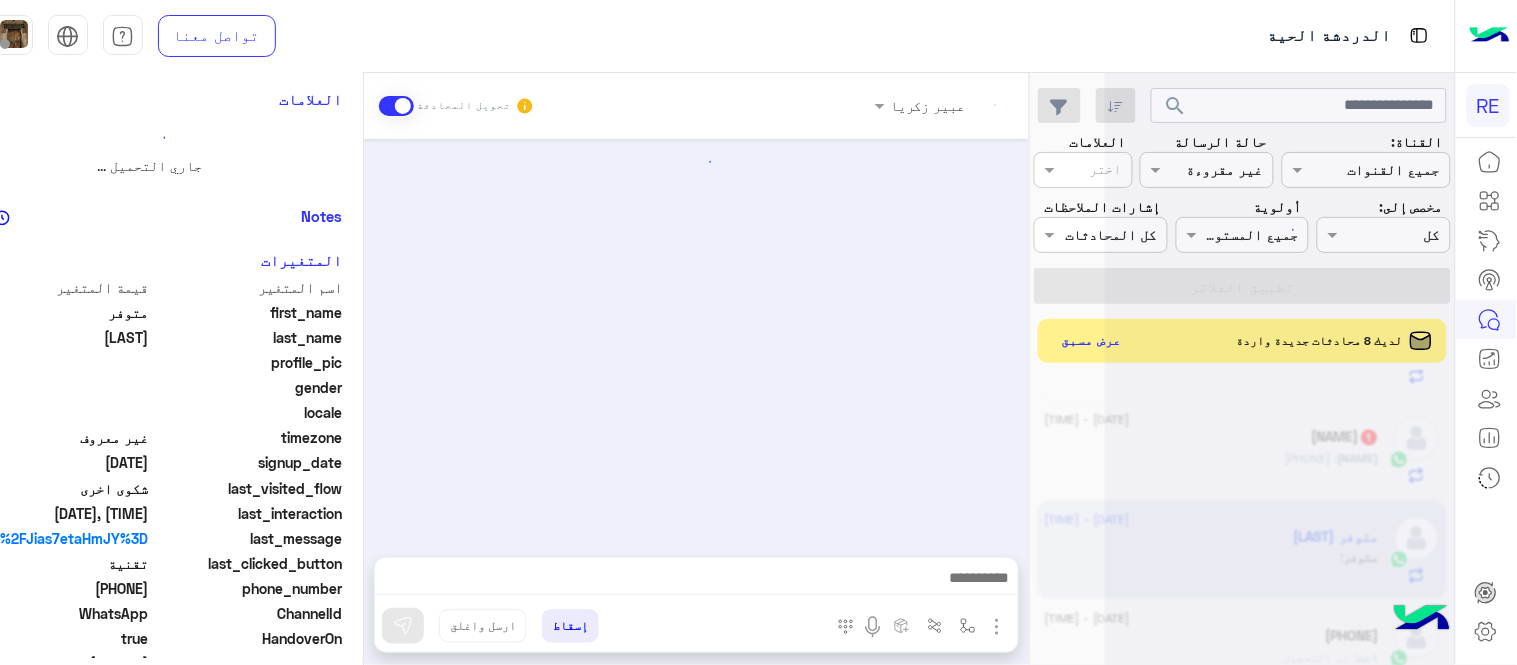 scroll, scrollTop: 0, scrollLeft: 0, axis: both 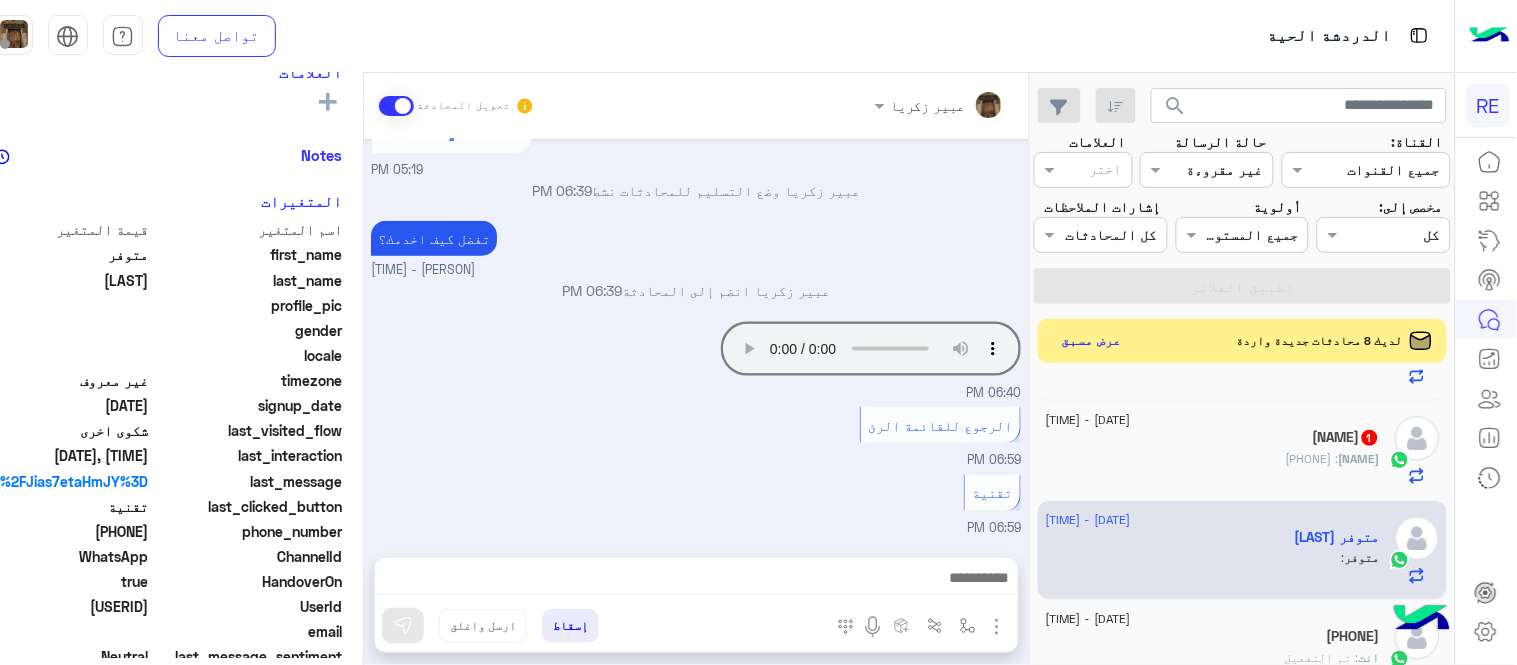 drag, startPoint x: 81, startPoint y: 533, endPoint x: 116, endPoint y: 533, distance: 35 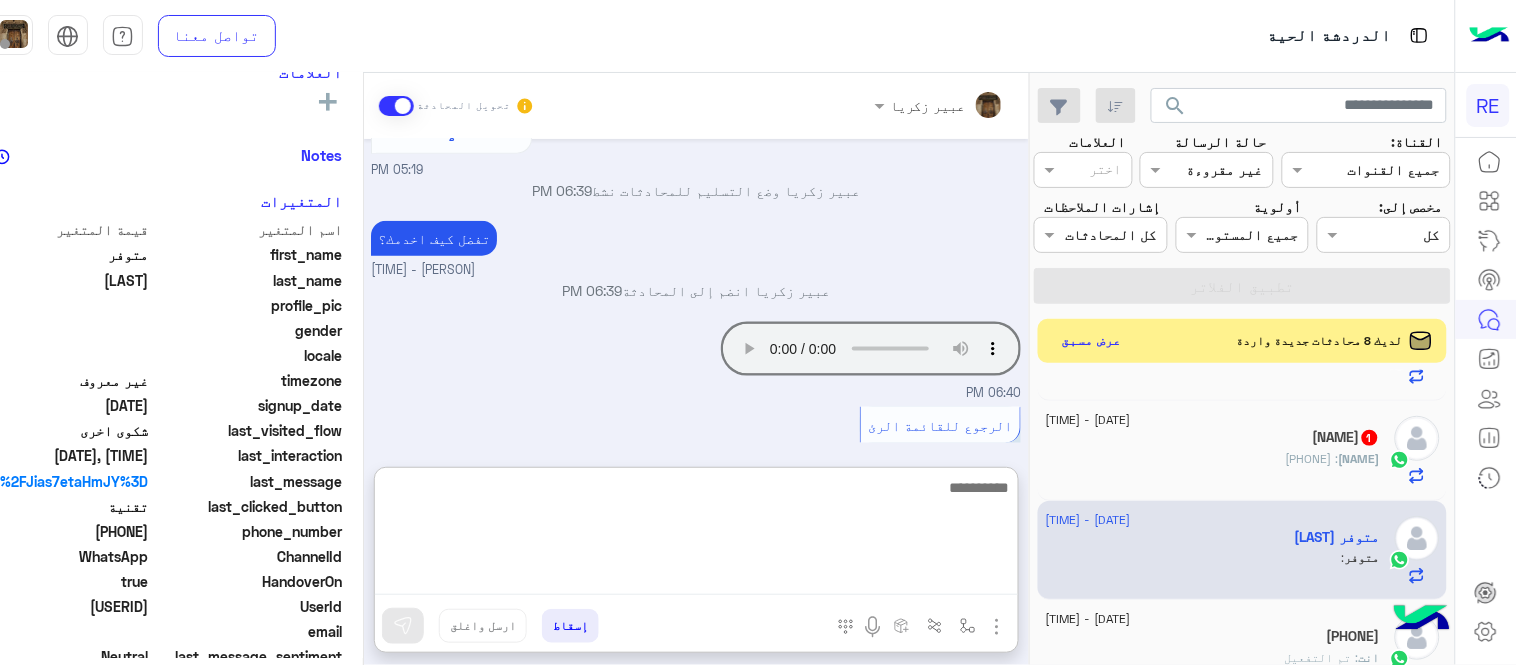 click at bounding box center [696, 535] 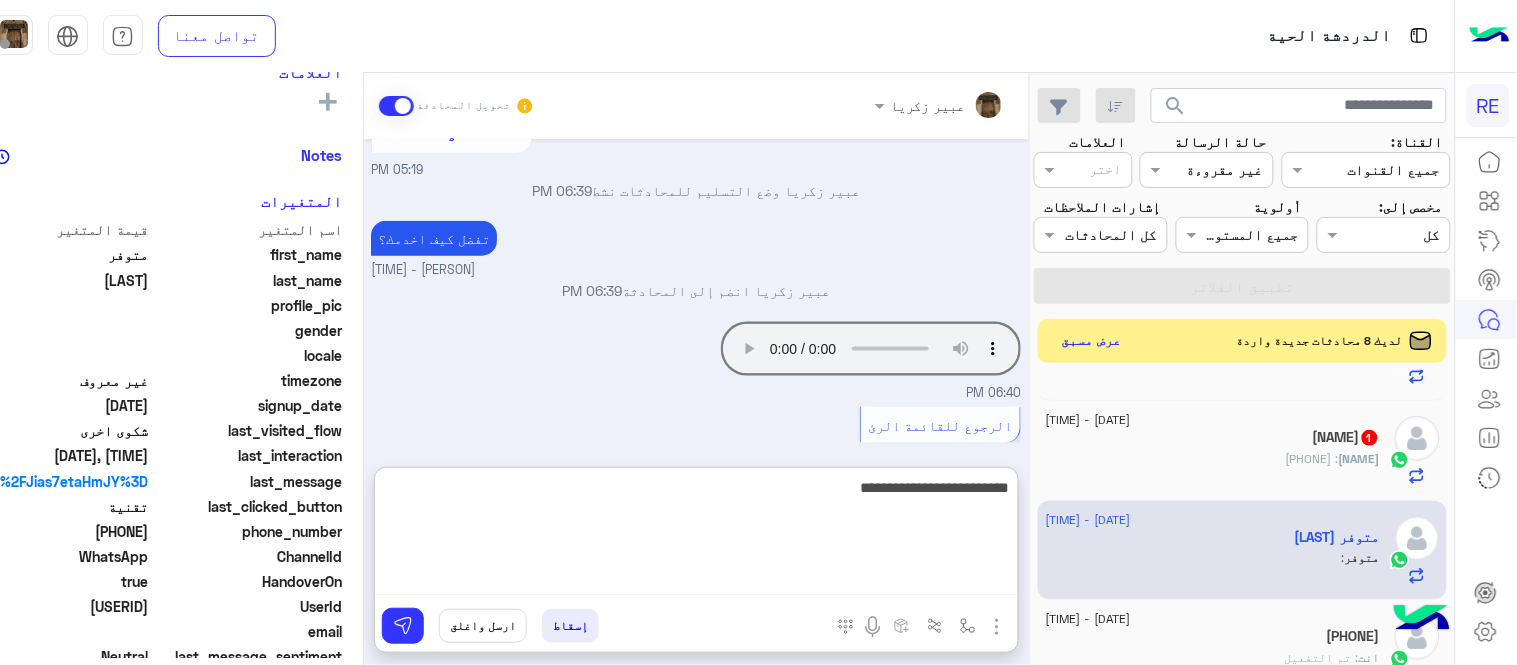 type on "**********" 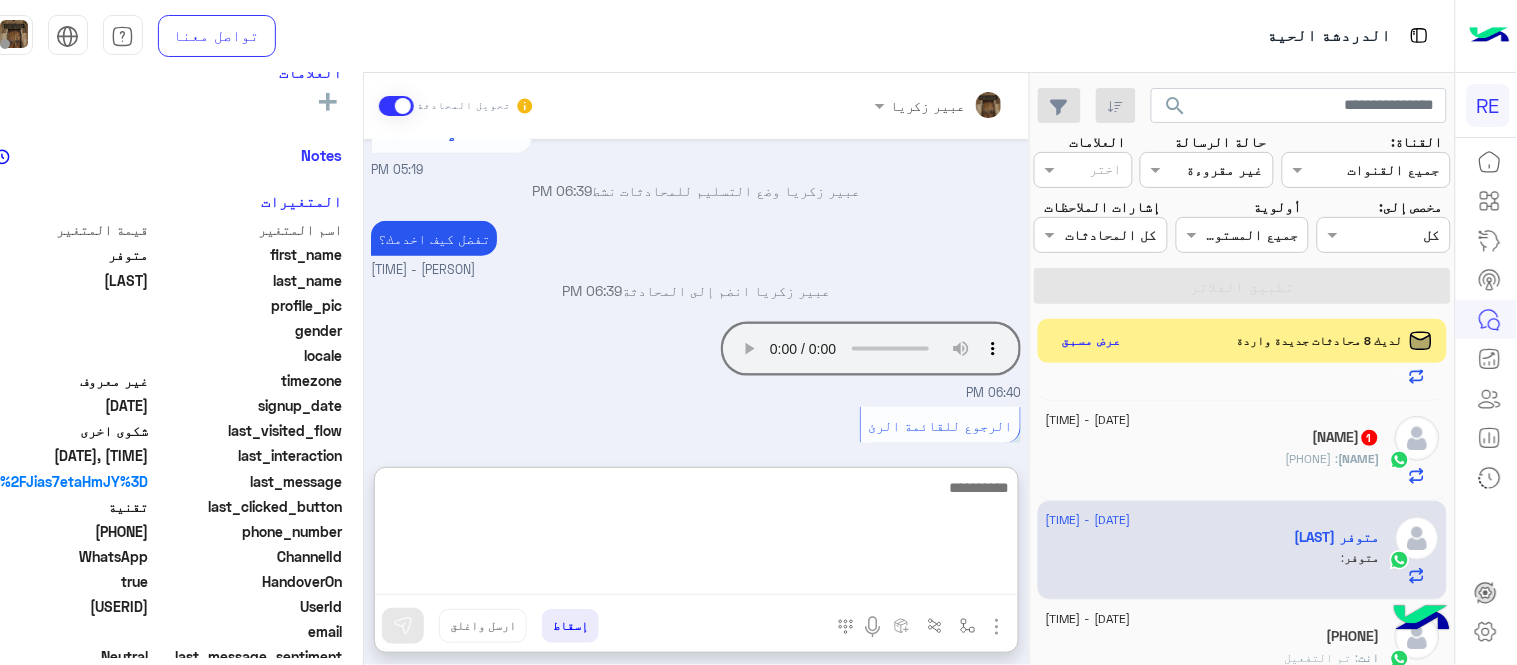 scroll, scrollTop: 710, scrollLeft: 0, axis: vertical 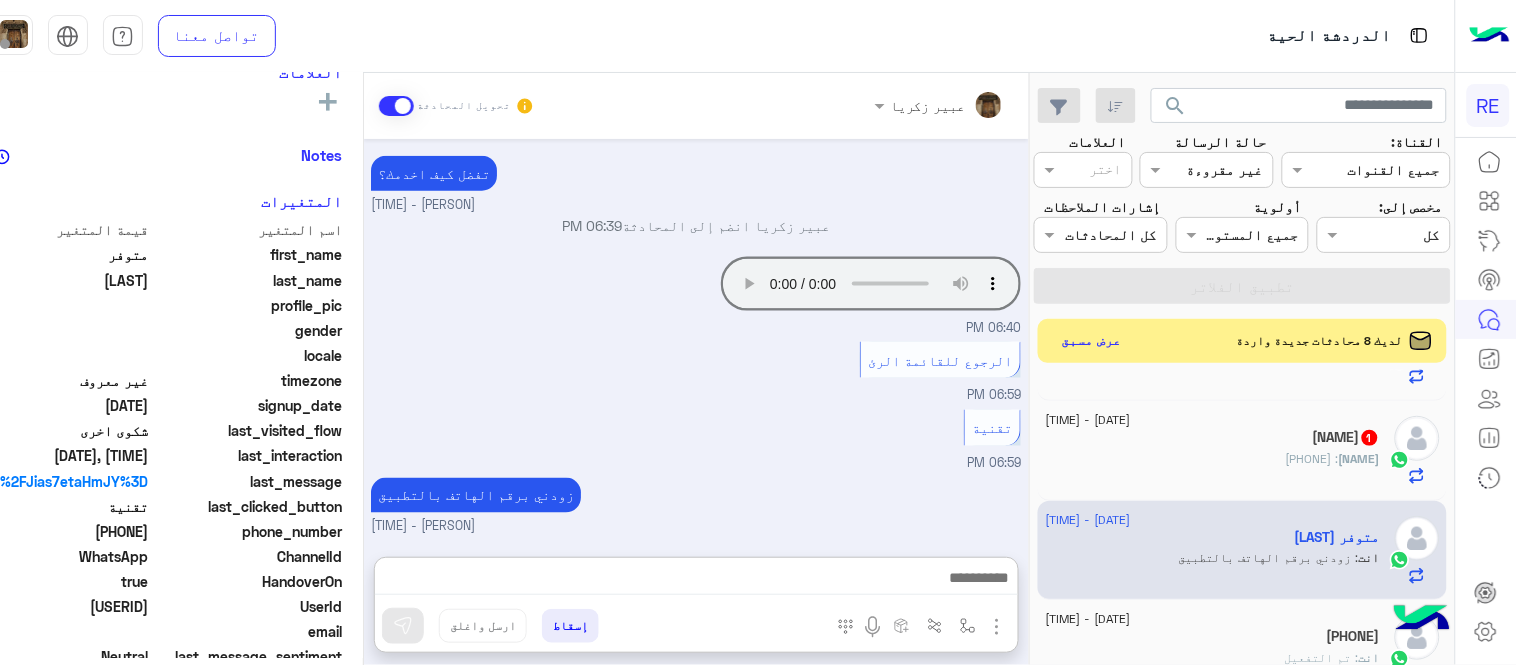 click on "[DATE]   شكاوى    05:19 PM  فضلا اختر نوع الشكوى  ماليه   تقنية   اخرى     05:19 PM   اخرى    05:19 PM  مرحباً بك متوفر، نأسف لمروركم بهذا، برجاء توضيح استفسارك الخاص وسيتم الرد عليكم من فريق الدعم قريبا. كان معك مساعدك الآلي من فريق رحلة. دمت بخير. اي خدمة اخرى ؟  الرجوع للقائمة الرئ   لا     05:19 PM   [FIRST] [LAST] وضع التسليم للمحادثات نشط   06:39 PM      تفضل كيف اخدمك؟  [FIRST] [LAST] -  06:39 PM   [FIRST] [LAST] انضم إلى المحادثة   06:39 PM       Your browser does not support the audio tag.
06:40 PM   الرجوع للقائمة الرئ    06:59 PM   تقنية    06:59 PM  زودني برقم الهاتف بالتطبيق  [FIRST] [LAST] -  10:35 PM" at bounding box center (696, 338) 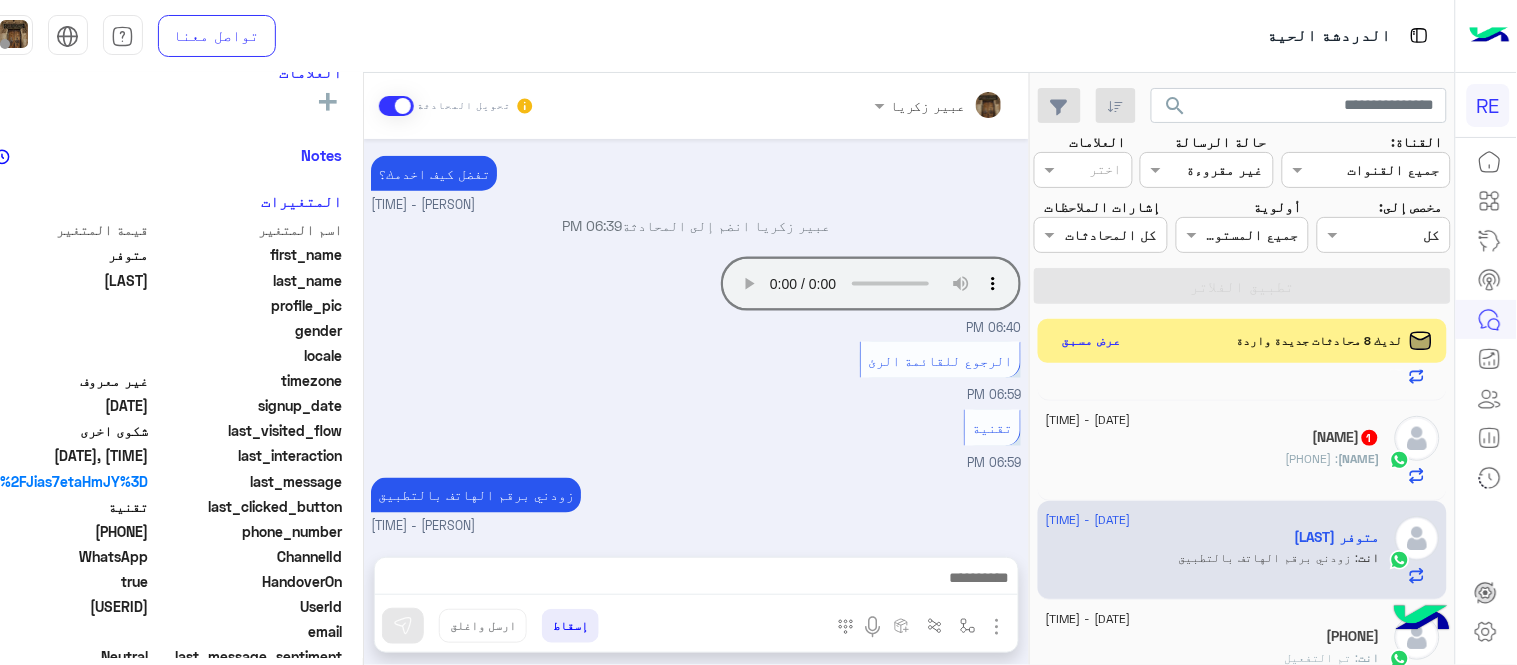 scroll, scrollTop: 620, scrollLeft: 0, axis: vertical 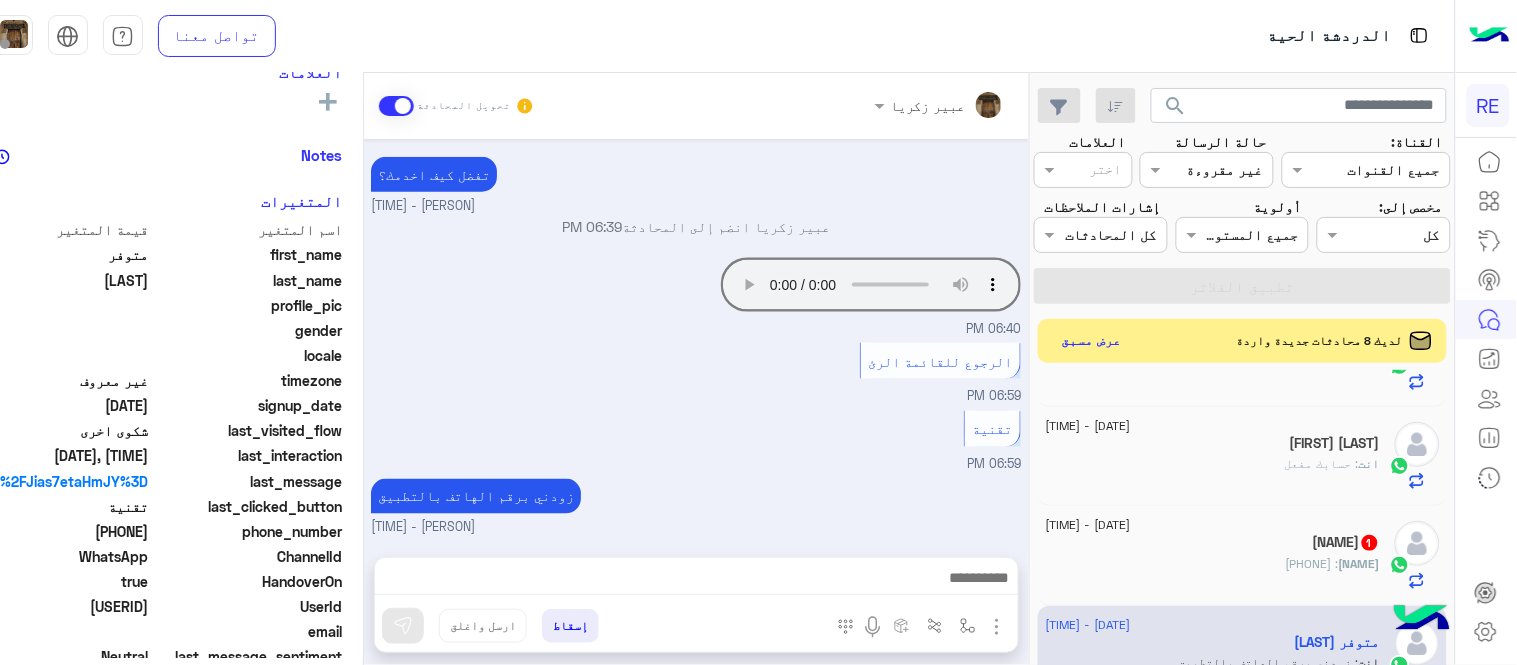 click on "[FIRST] [LAST] : [PHONE]" 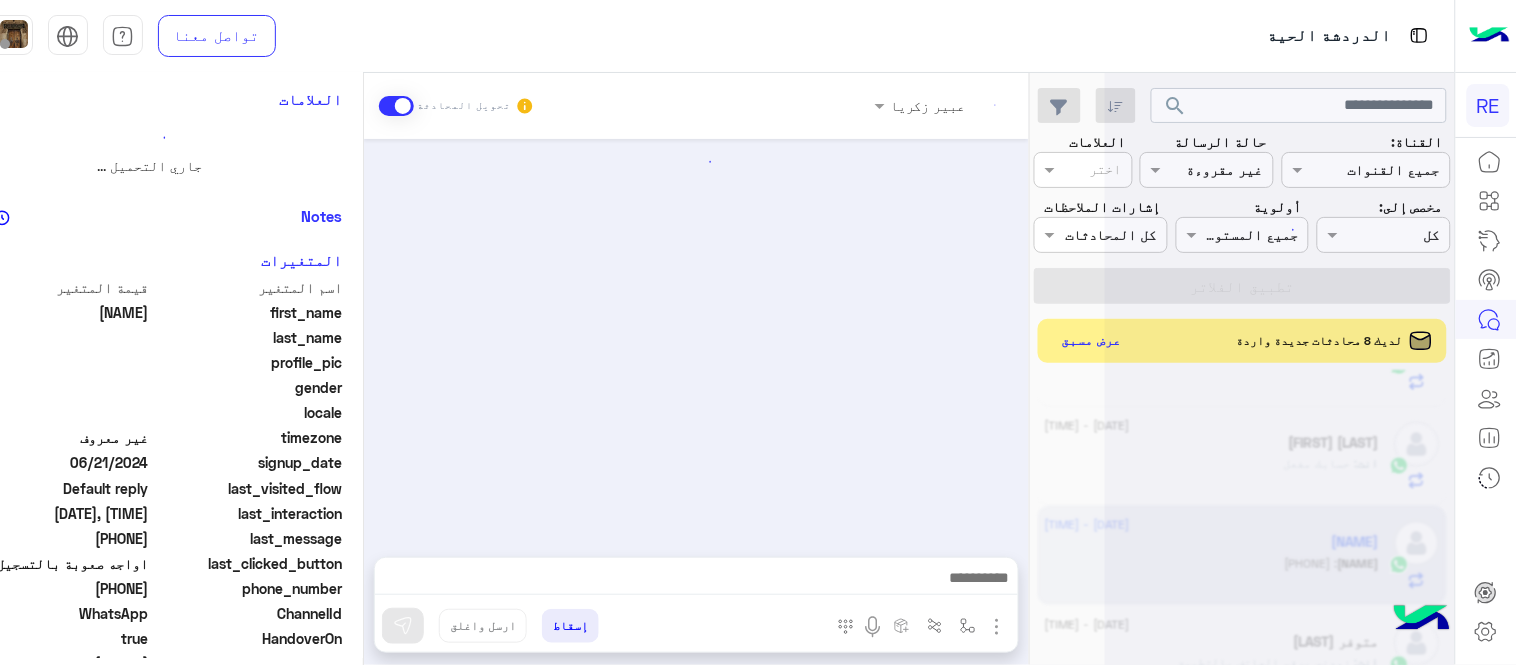 scroll, scrollTop: 0, scrollLeft: 0, axis: both 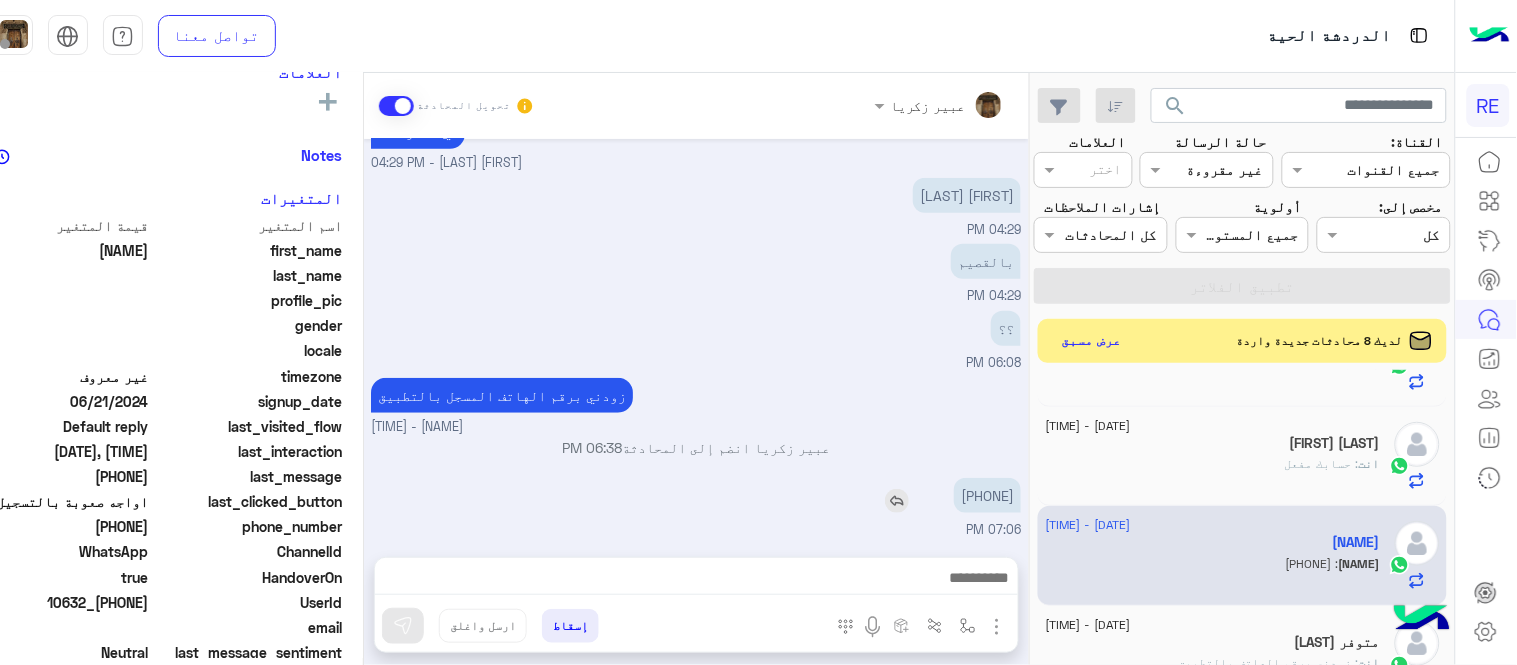 click on "[PHONE]" at bounding box center [987, 495] 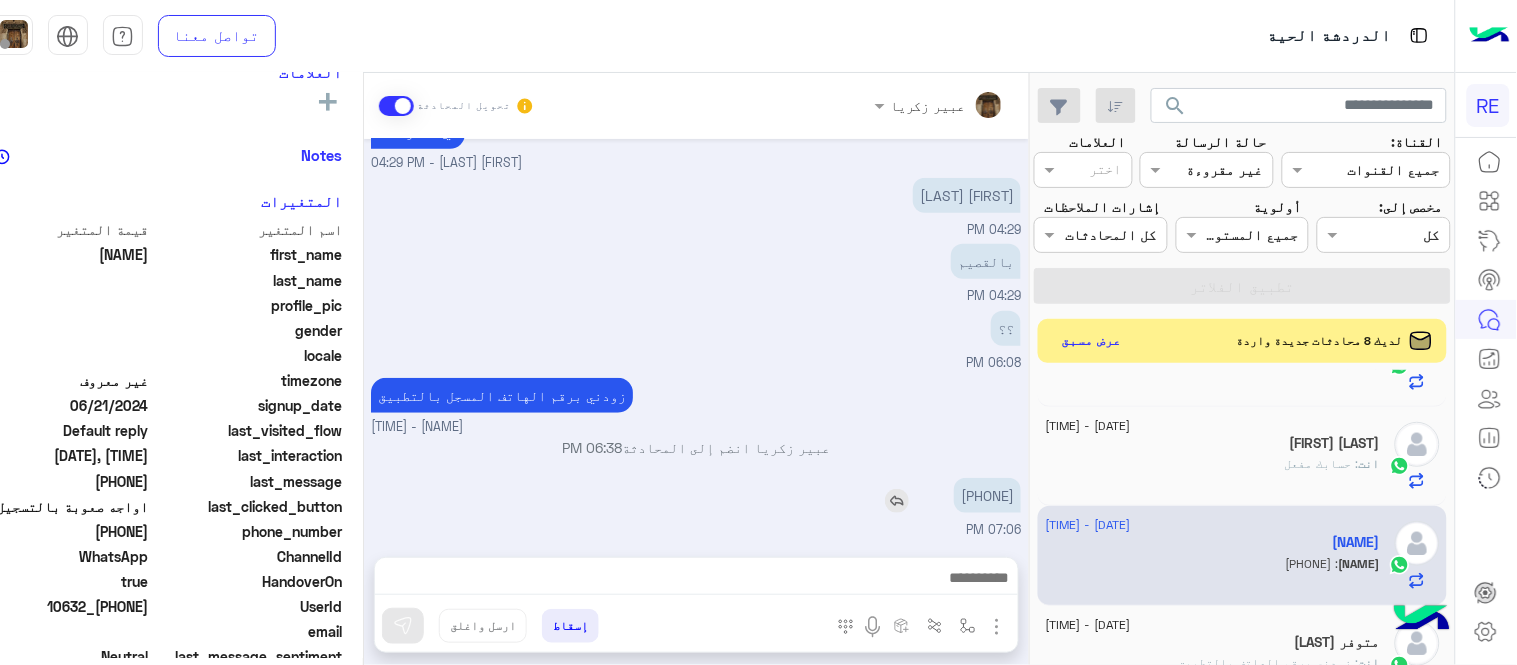 click on "[PHONE]" at bounding box center [987, 495] 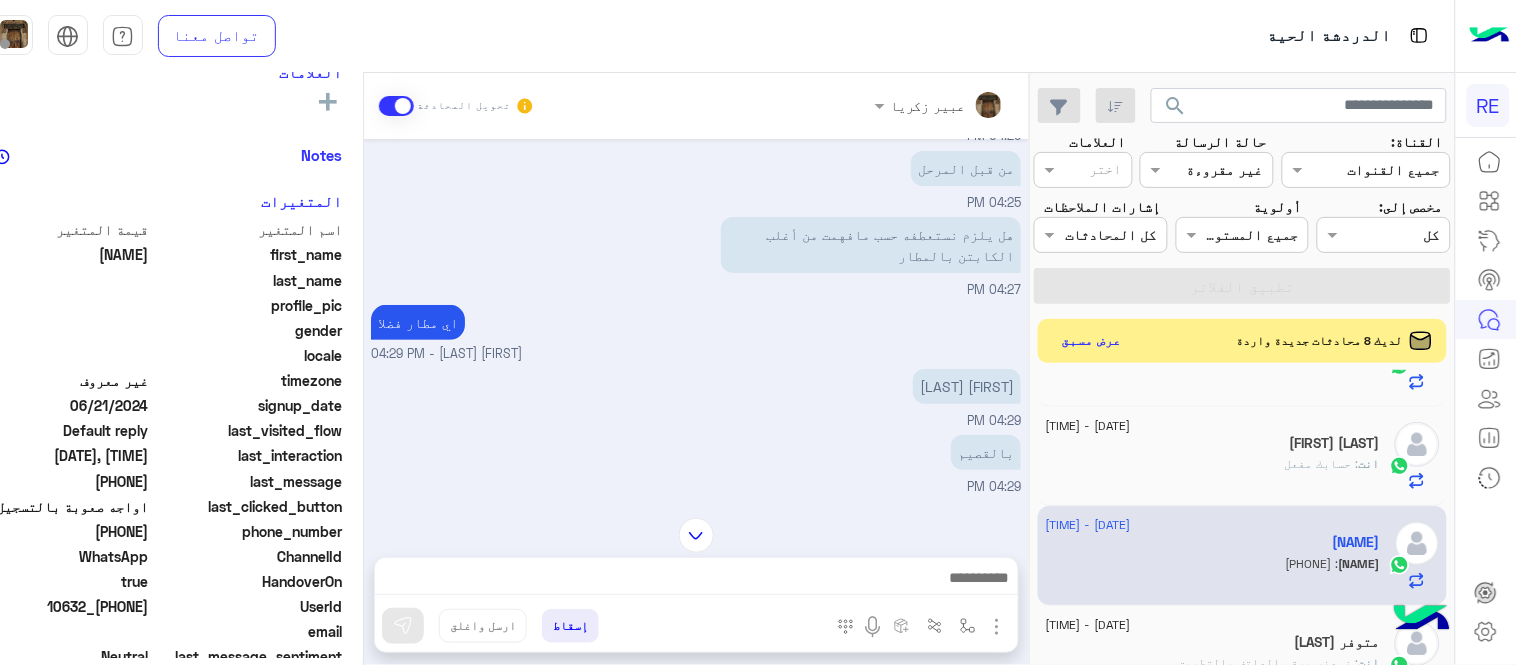 scroll, scrollTop: 84, scrollLeft: 0, axis: vertical 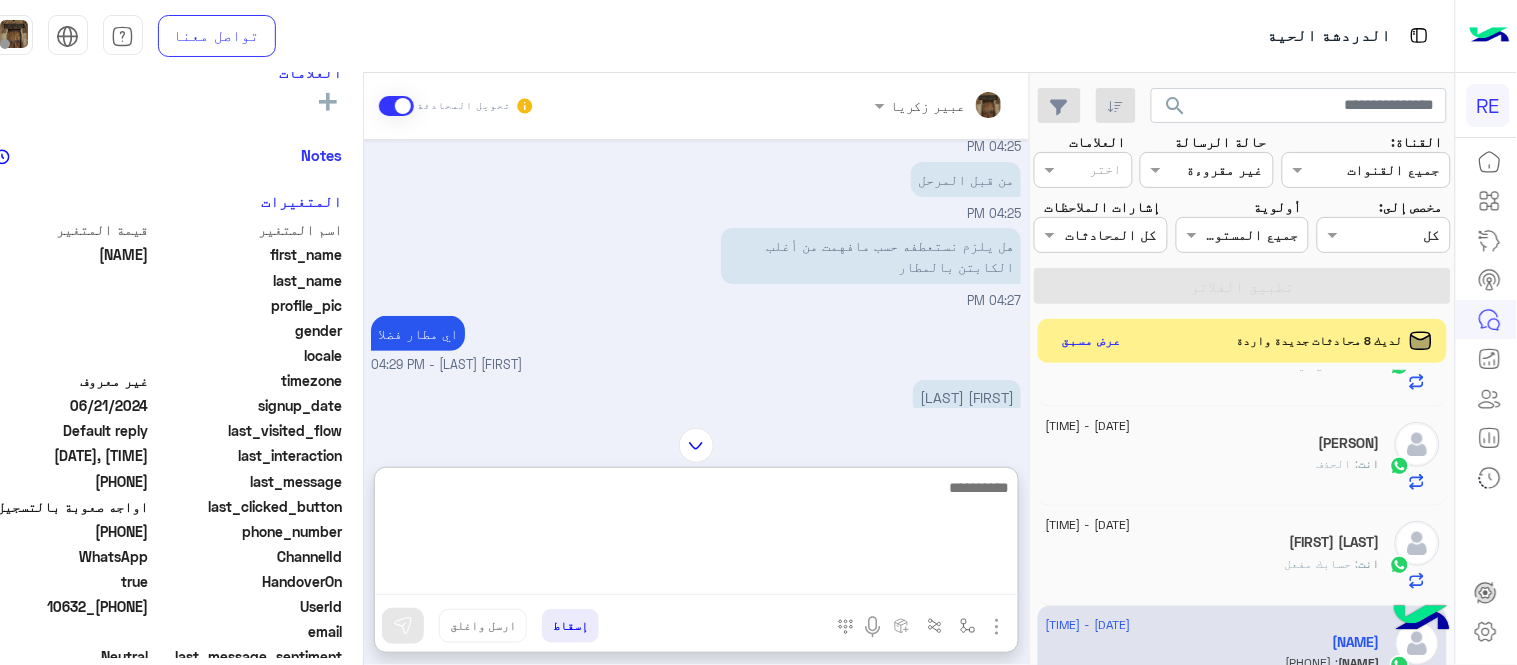 click at bounding box center [696, 535] 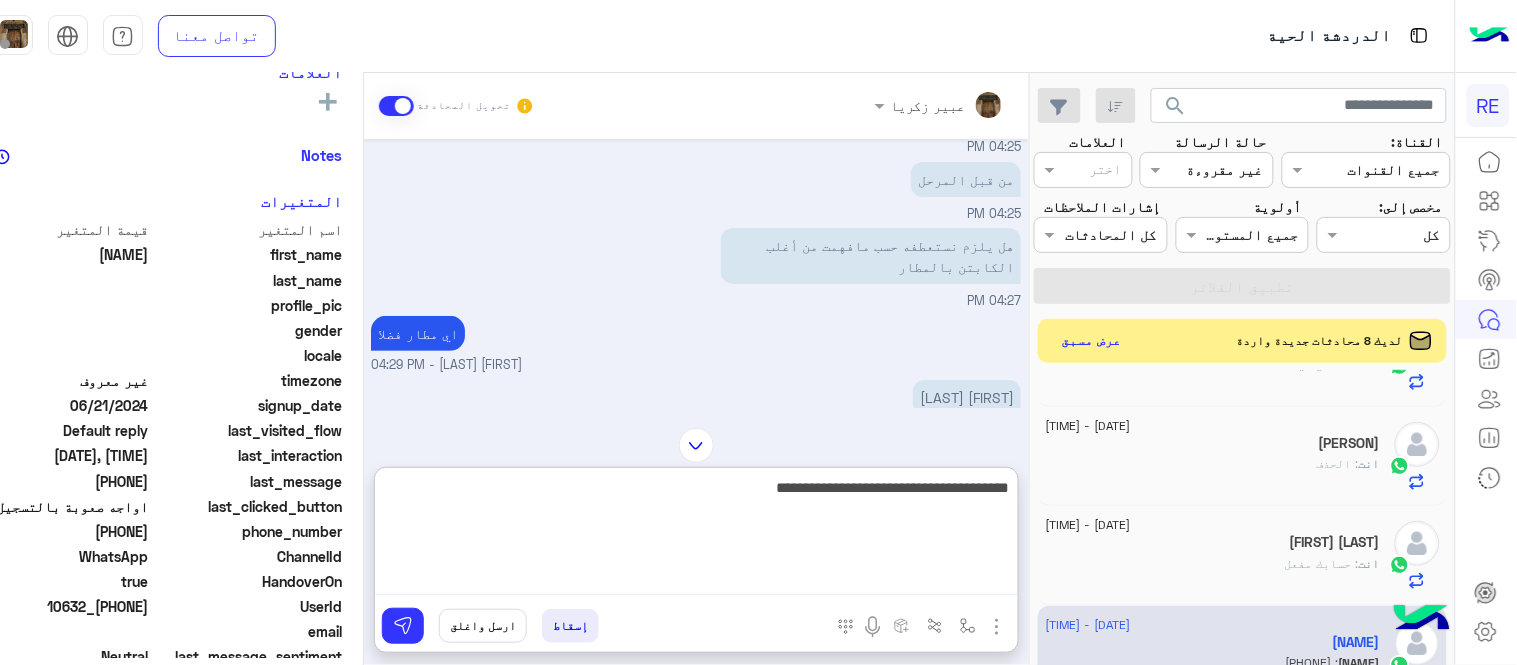 type on "**********" 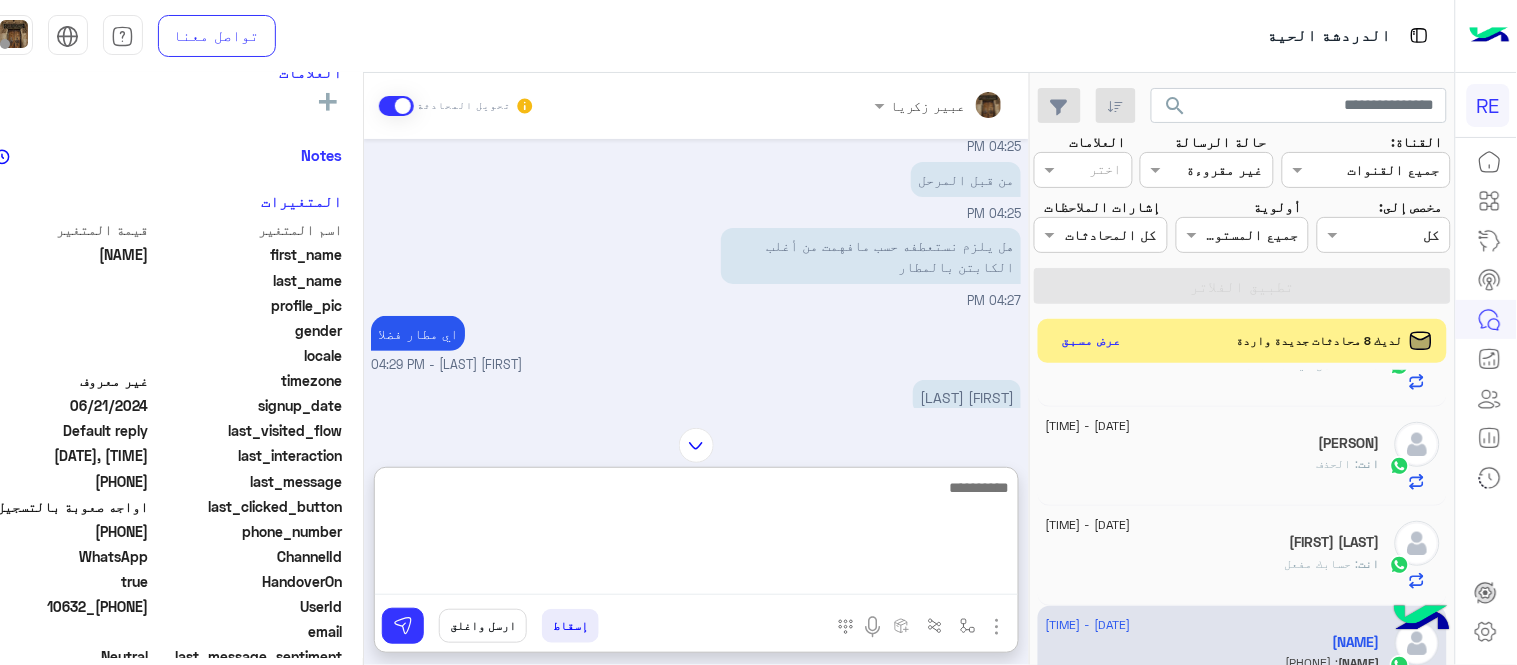 scroll, scrollTop: 441, scrollLeft: 0, axis: vertical 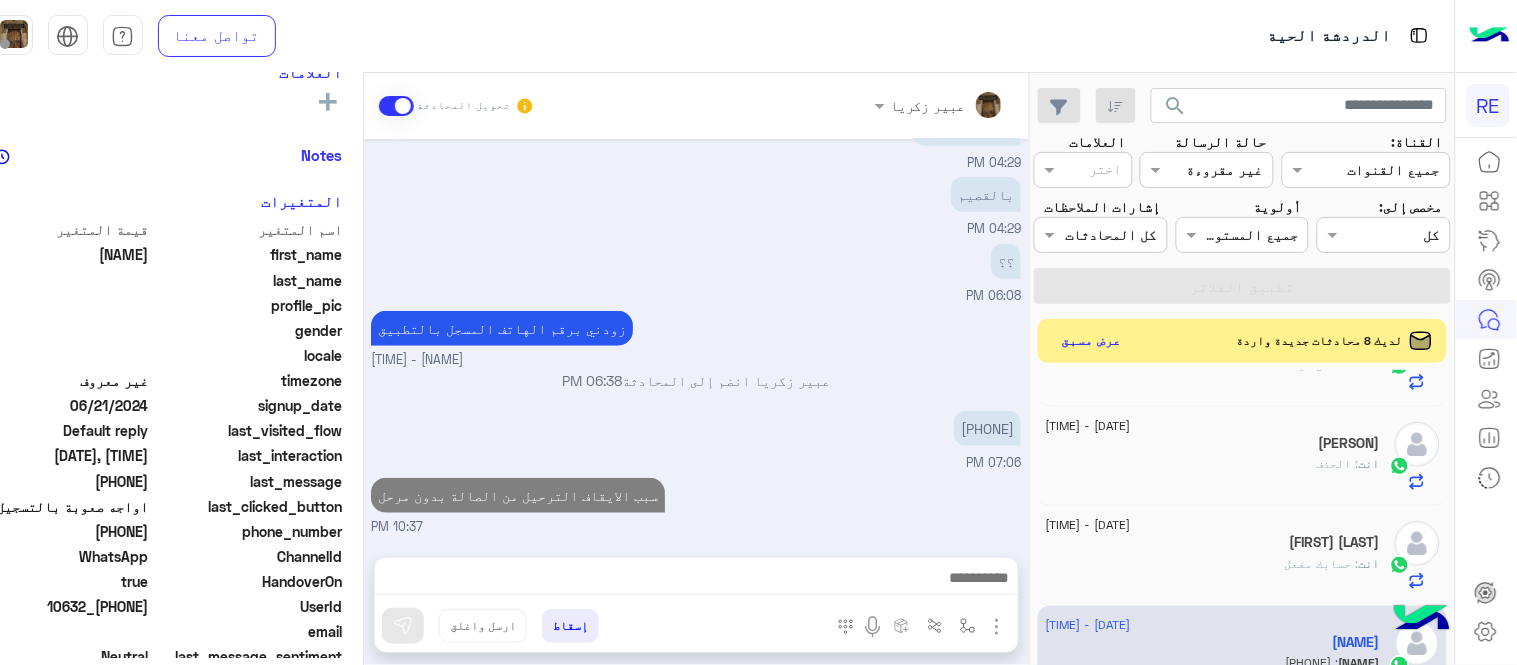 click on "[DATE]  حسابي تم حجبه   [TIME]  من قبل المرحل   [TIME]  هل يلزم نستعطفه حسب مافهمت من أغلب الكابتن بالمطار   [TIME]  اي مطار فضلا  [NAME] -  [TIME]  [CITY]   [TIME]  ؟؟   [TIME]  زودني برقم الهاتف المسجل بالتطبيق  [NAME] -  [TIME]   [NAME] انضم إلى المحادثة   [TIME]      [PHONE]   [TIME]  سبب الايقاف الترحيل من الصالة بدون مرحل   [TIME]" at bounding box center [696, 338] 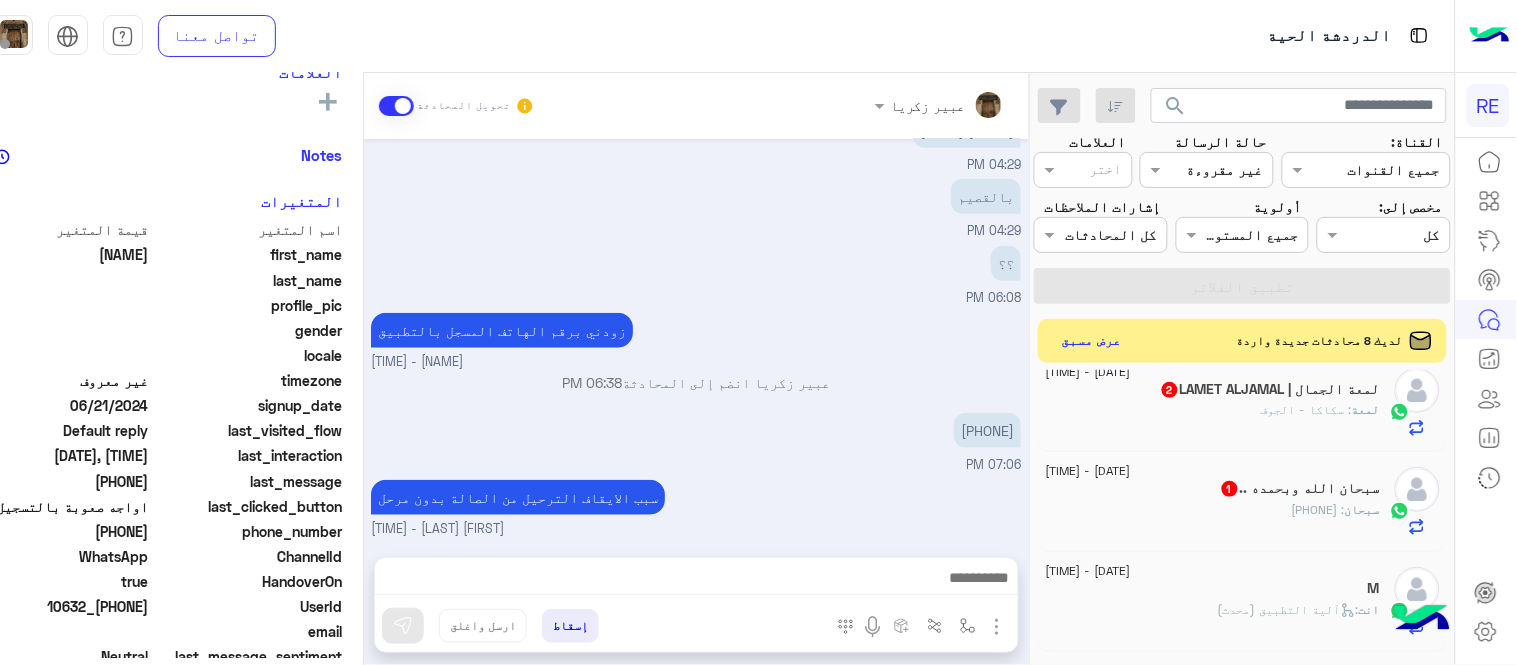 scroll, scrollTop: 502, scrollLeft: 0, axis: vertical 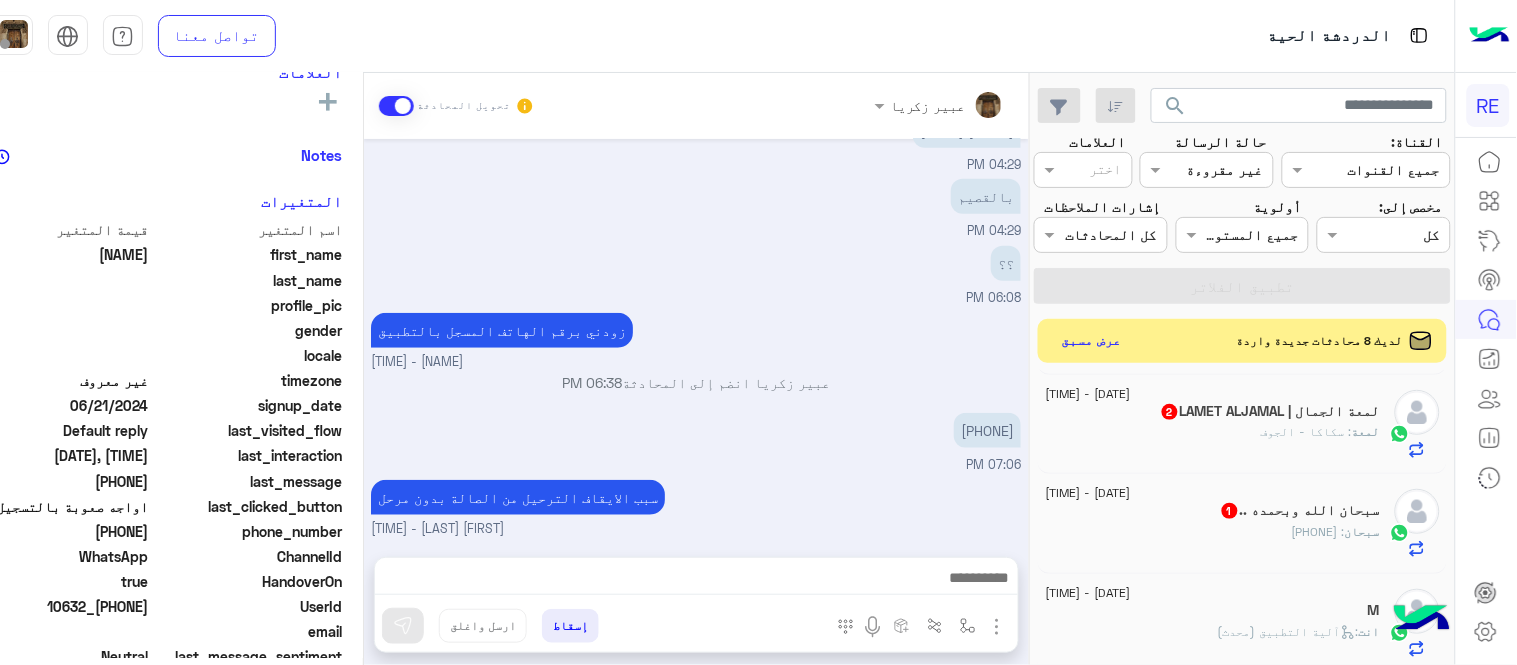 click on "سبحان الله وبحمده ..  1" 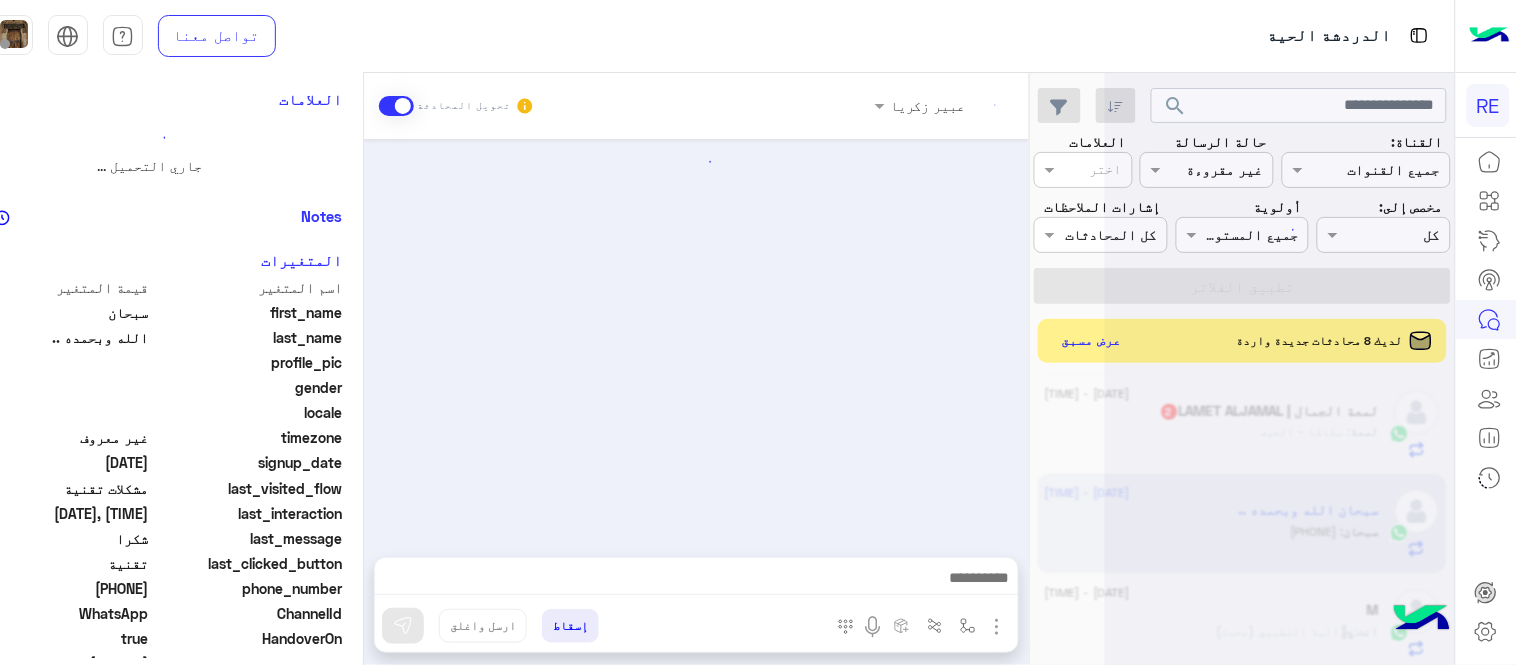 scroll, scrollTop: 0, scrollLeft: 0, axis: both 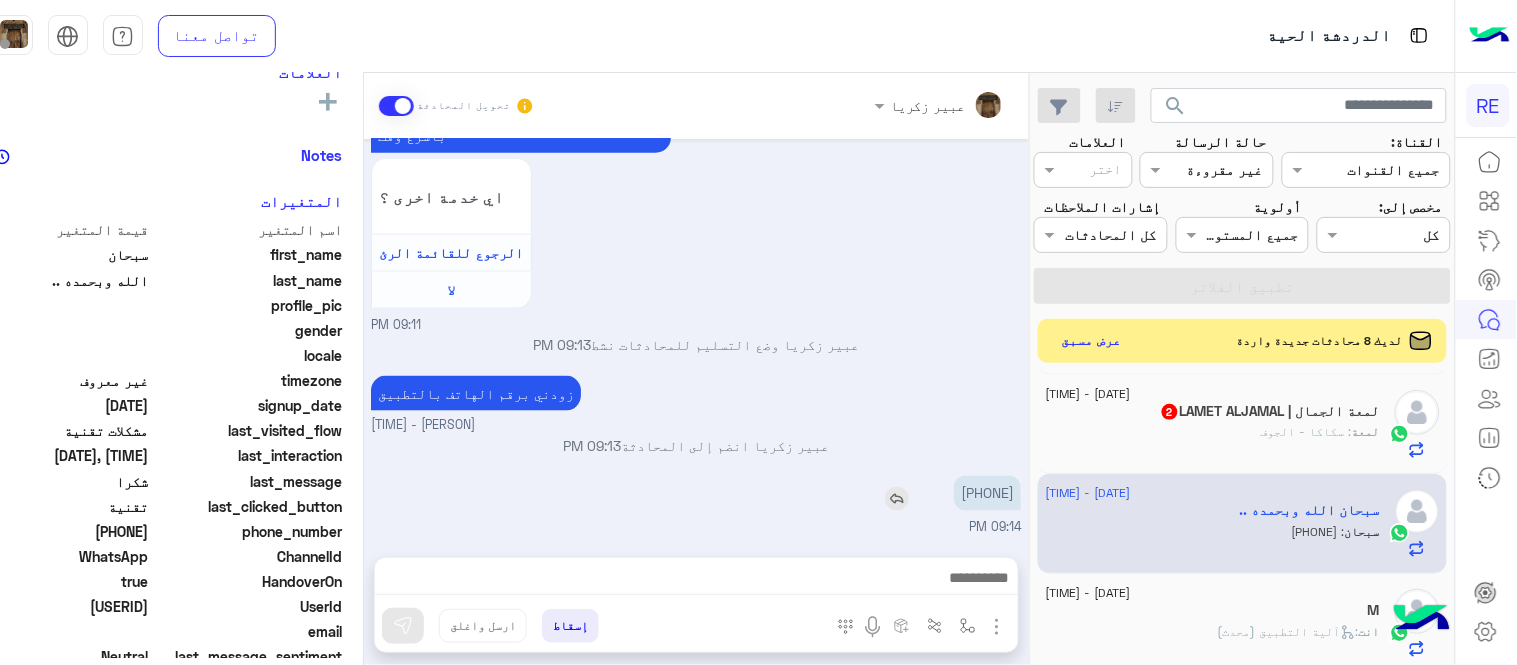 click on "[PHONE]" at bounding box center (987, 493) 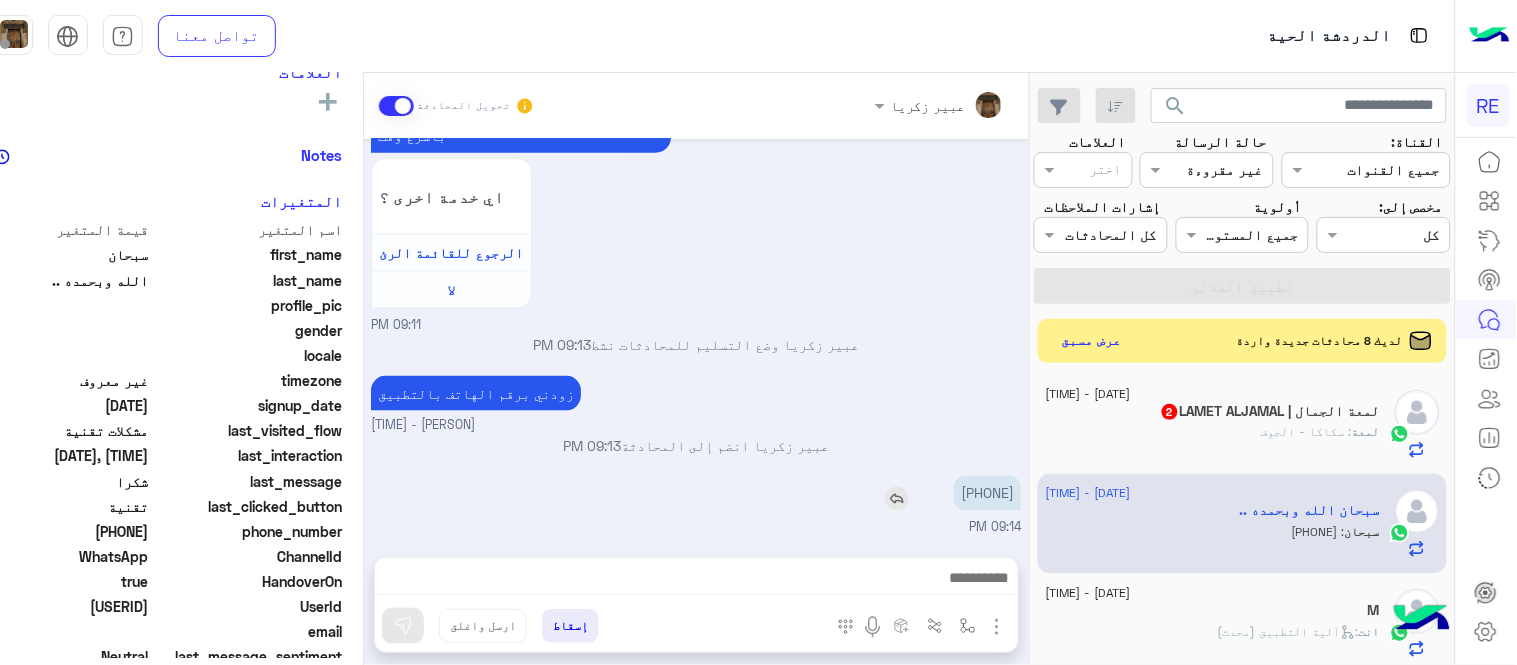 copy on "[PHONE]" 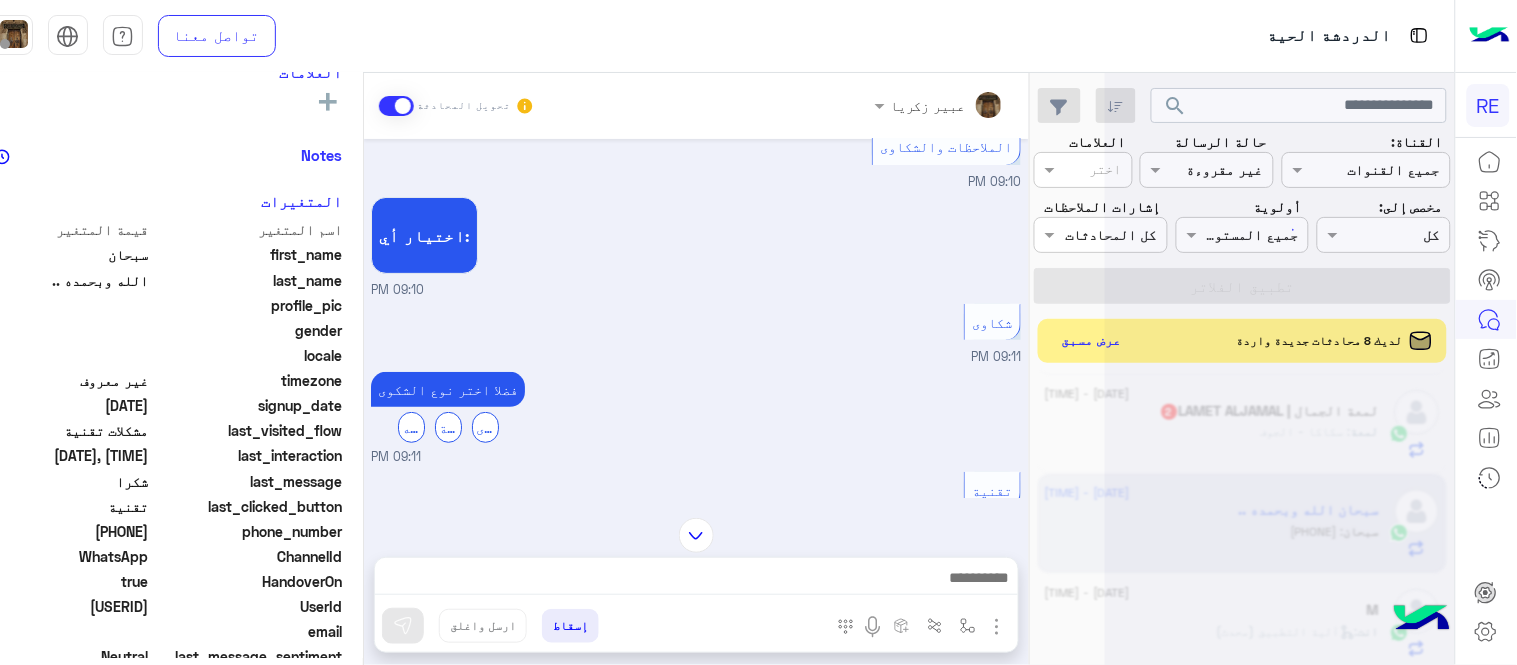 scroll, scrollTop: 0, scrollLeft: 0, axis: both 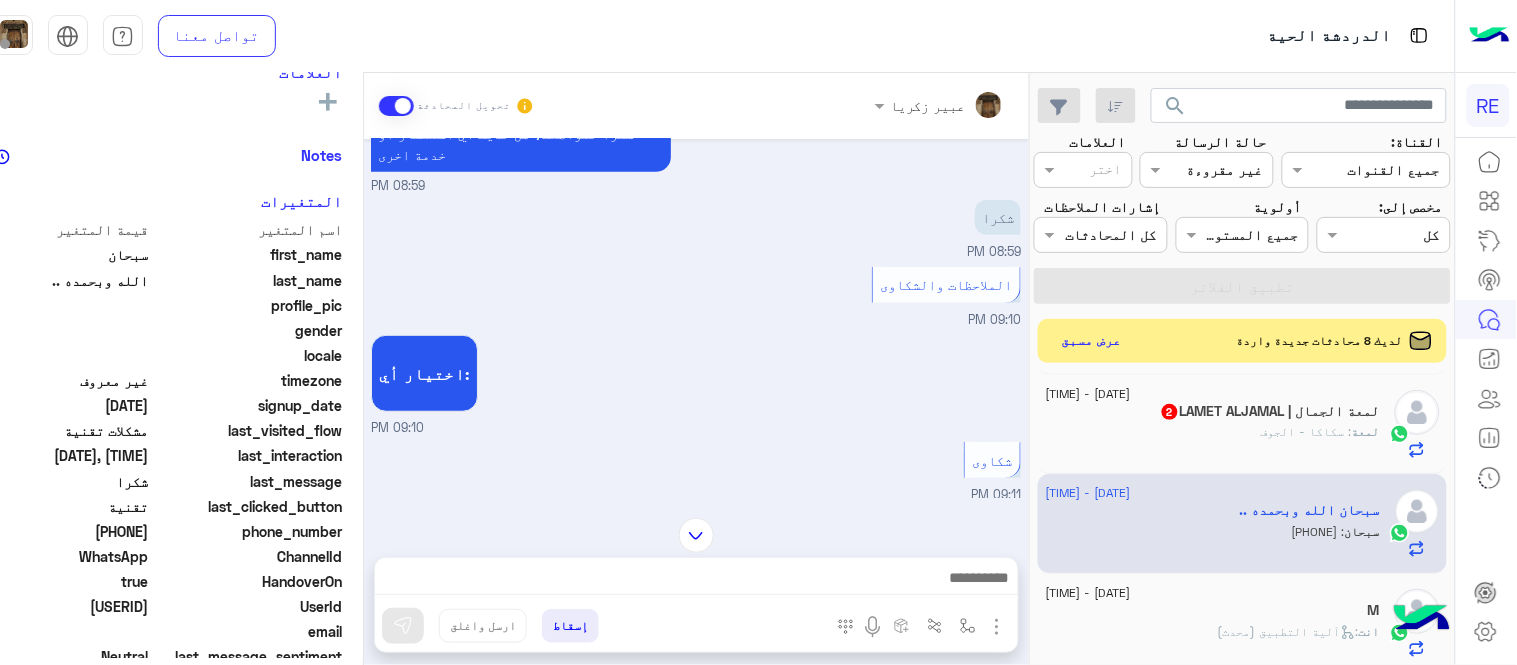 click on "[DATE]  وعليكم السلام ،كيف اقدر اساعدك
اهلًا بك في تطبيق رحلة 👋
Welcome to Rehla  👋
من فضلك أختر لغة التواصل
Please choose your preferred Language
English   عربي     [TIME]   عربي    [TIME]  هل أنت ؟   كابتن 👨🏻‍✈️   عميل 🧳   رحال (مرشد مرخص) 🏖️     [TIME]   كابتن     [TIME]  اختر احد الخدمات التالية:    [TIME]   تفعيل حساب    [TIME]  يمكنك الاطلاع على شروط الانضمام لرحلة ك (كابتن ) الموجودة بالصورة أعلاه،
لتحميل التطبيق عبر الرابط التالي : 📲
http://onelink.to/Rehla    يسعدنا انضمامك لتطبيق رحلة يمكنك اتباع الخطوات الموضحة لتسجيل بيانات سيارتك بالفيديو التالي  :  تم تسجيل السيارة   اواجه صعوبة بالتسجيل  اي خدمة اخرى ؟" at bounding box center (696, 318) 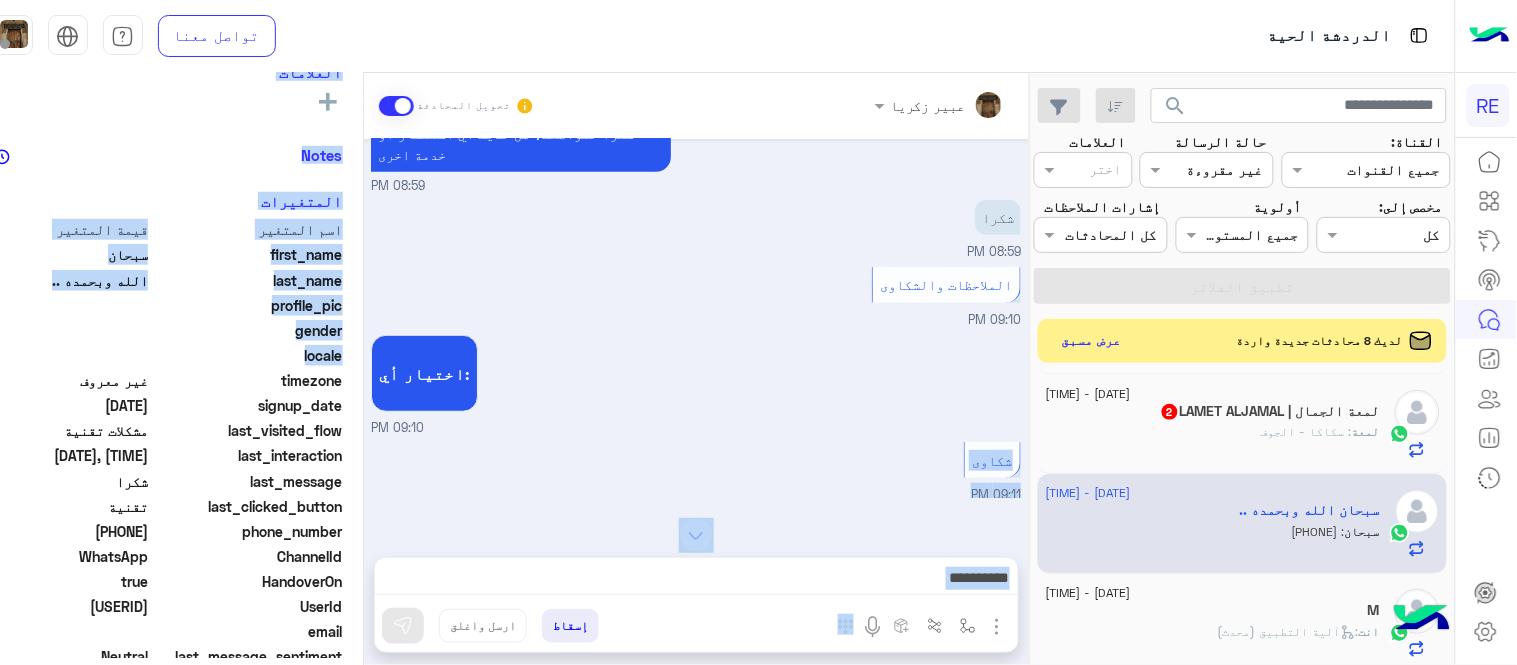 drag, startPoint x: 373, startPoint y: 394, endPoint x: 364, endPoint y: 363, distance: 32.280025 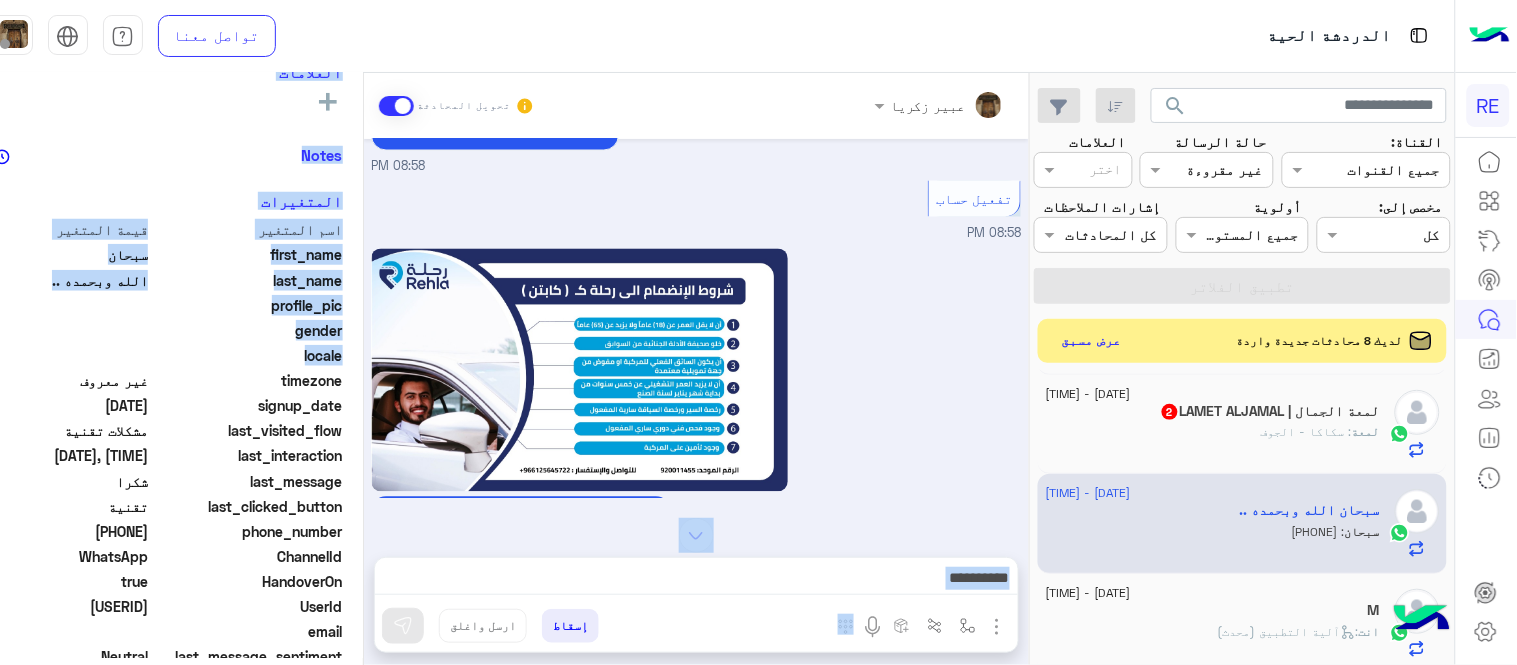 scroll, scrollTop: 938, scrollLeft: 0, axis: vertical 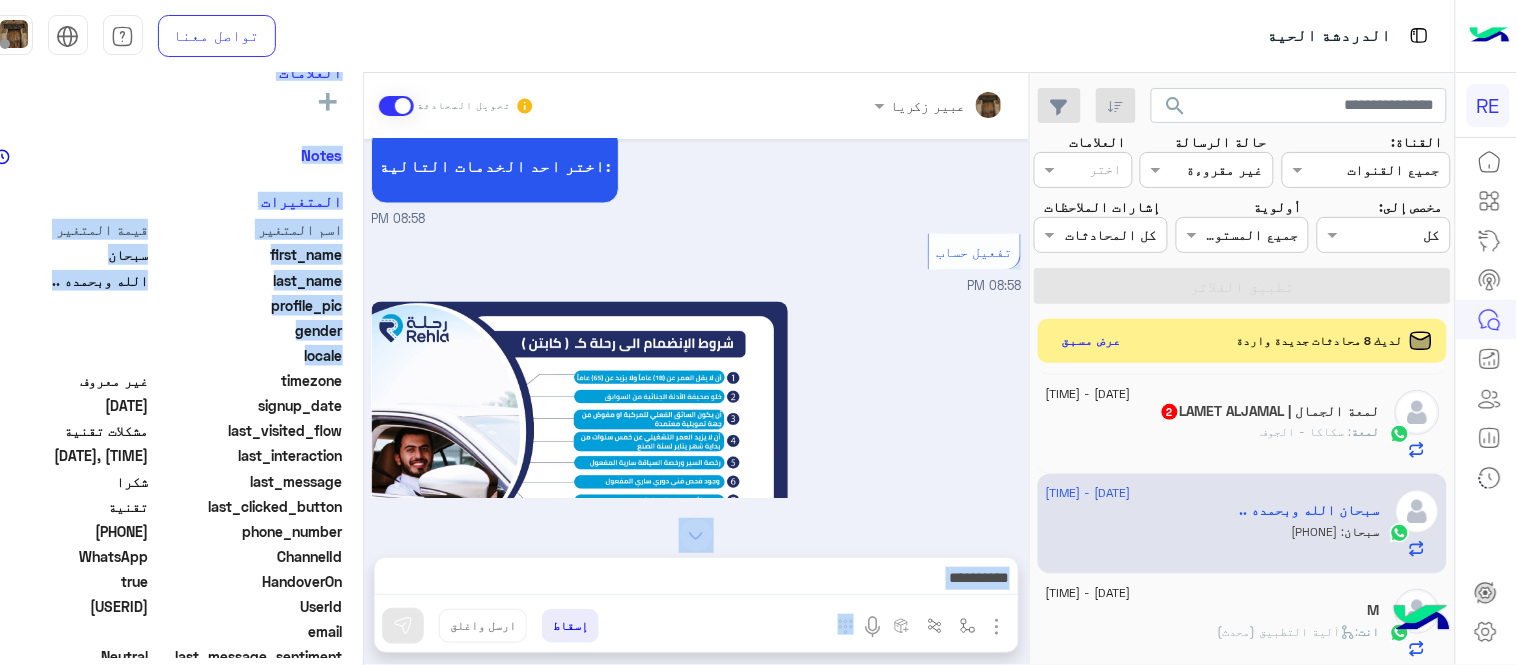 click at bounding box center (696, 580) 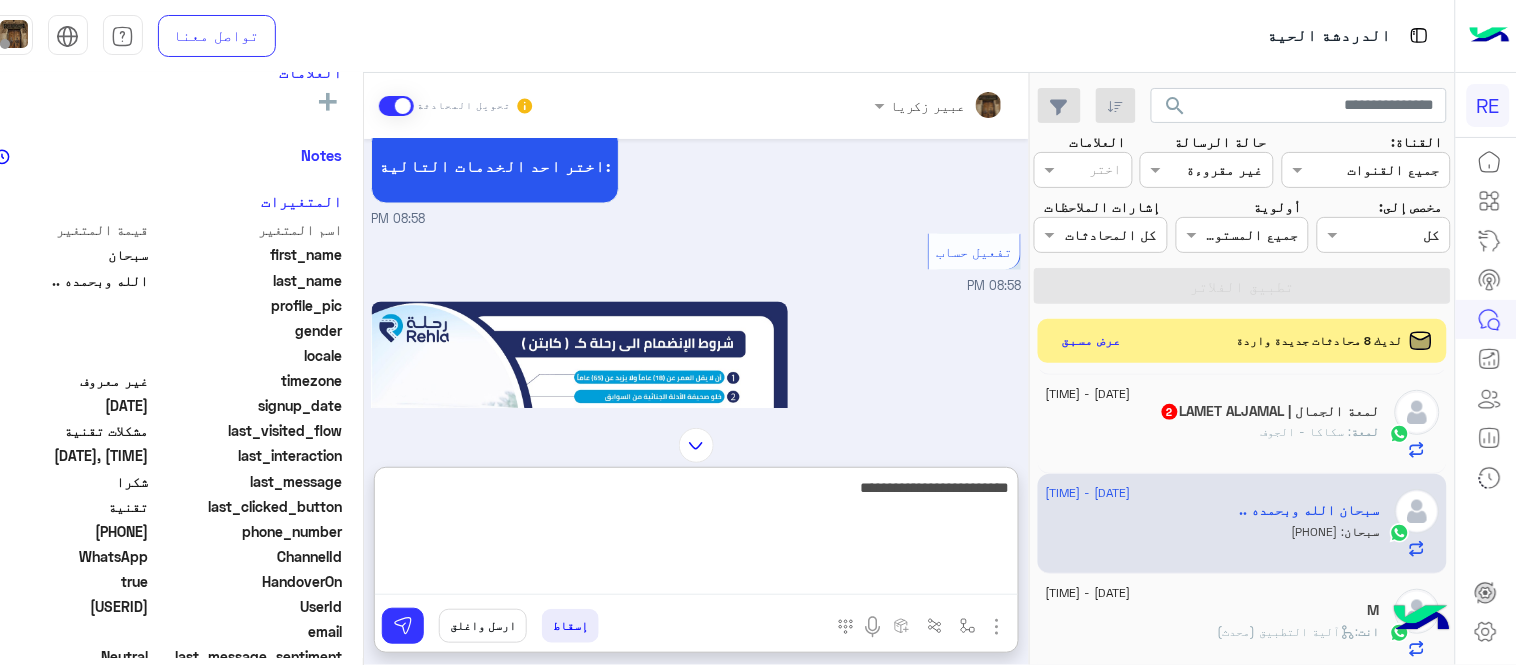 type on "**********" 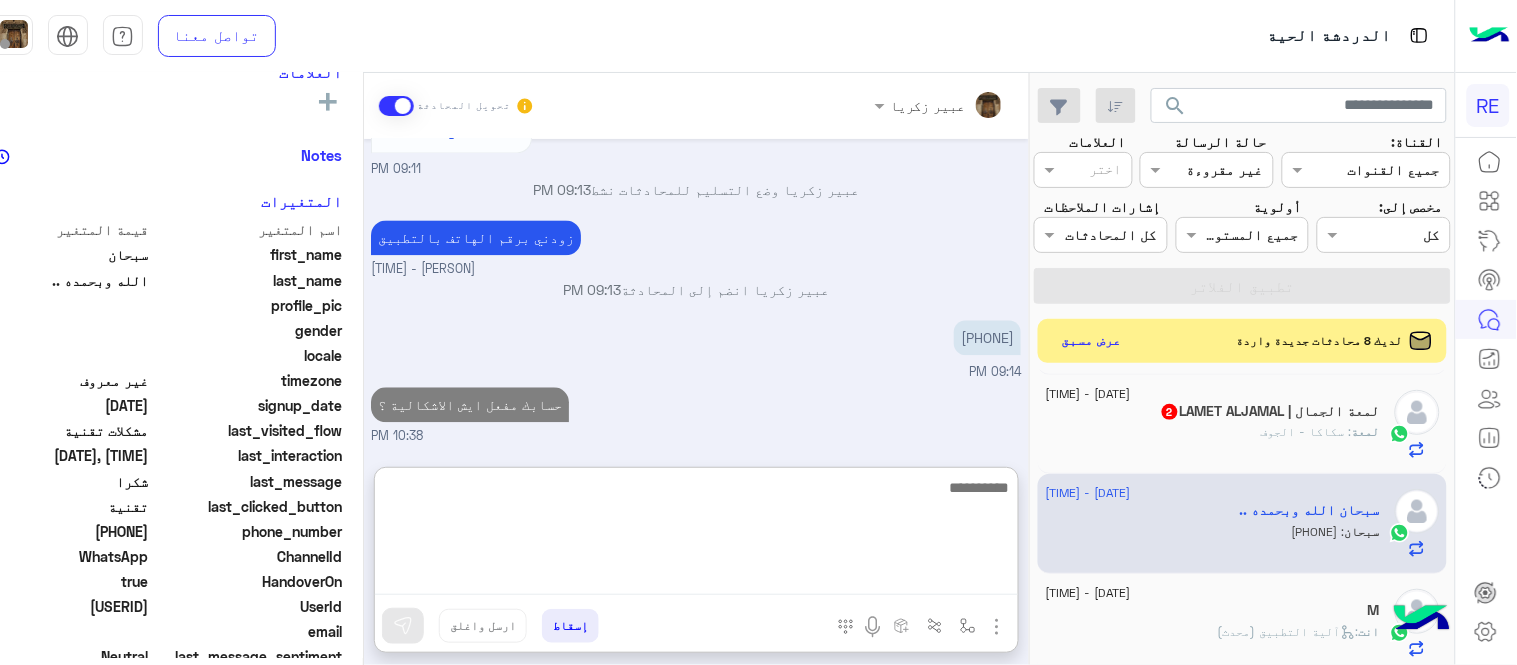 scroll, scrollTop: 3014, scrollLeft: 0, axis: vertical 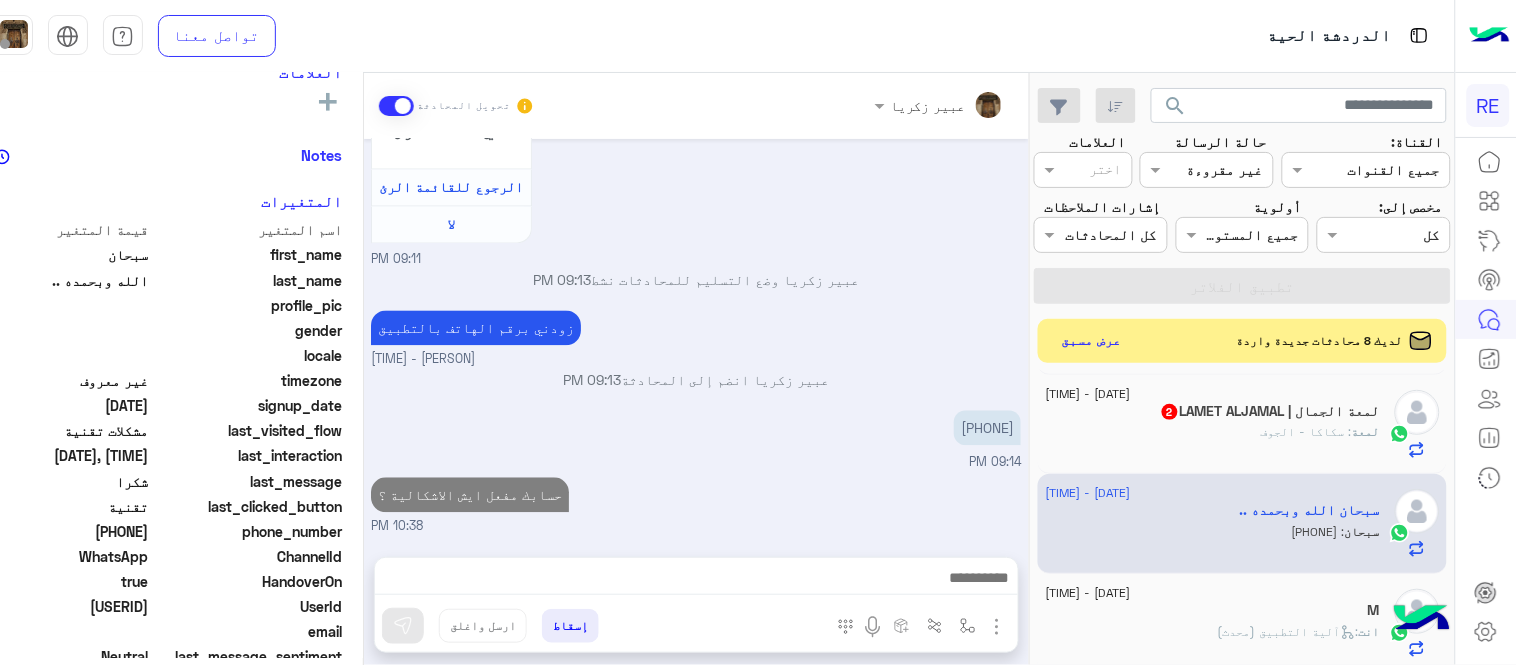 click on "[NAME] : [CITY] - [CITY]" 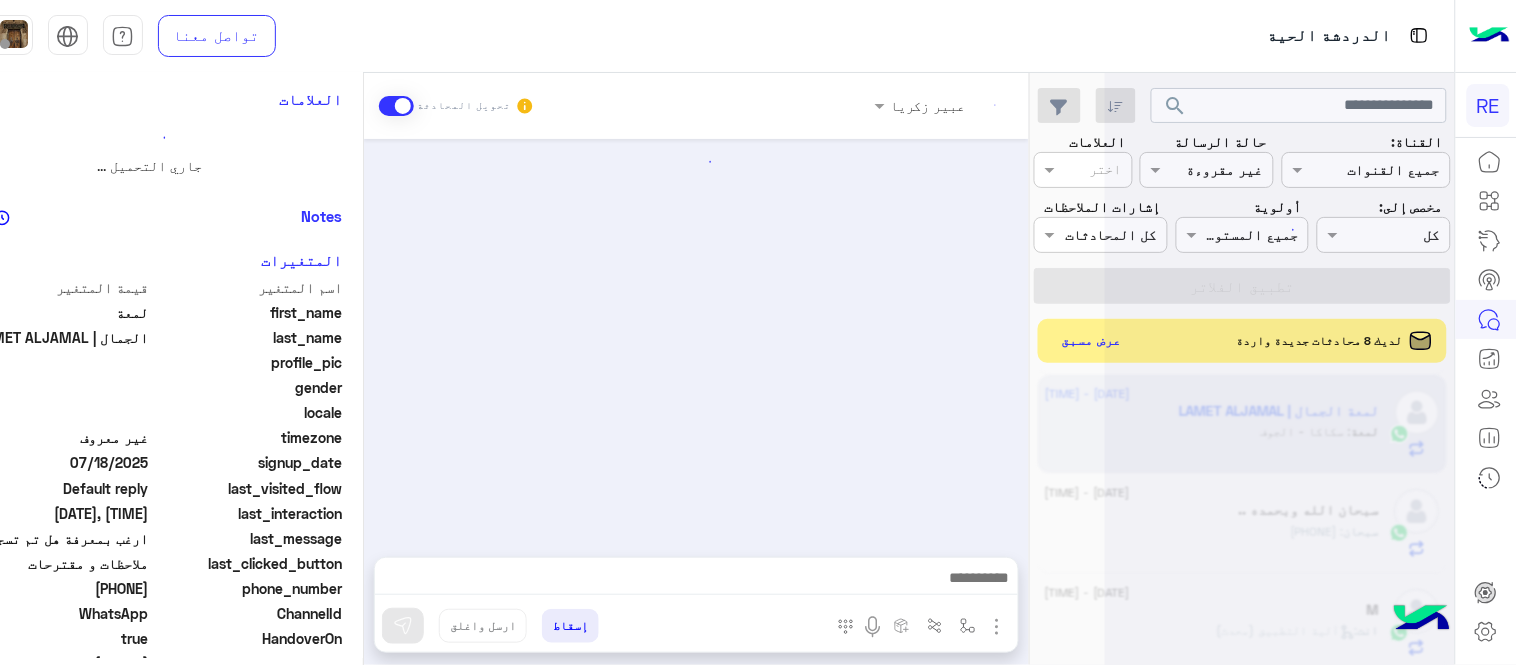 scroll, scrollTop: 0, scrollLeft: 0, axis: both 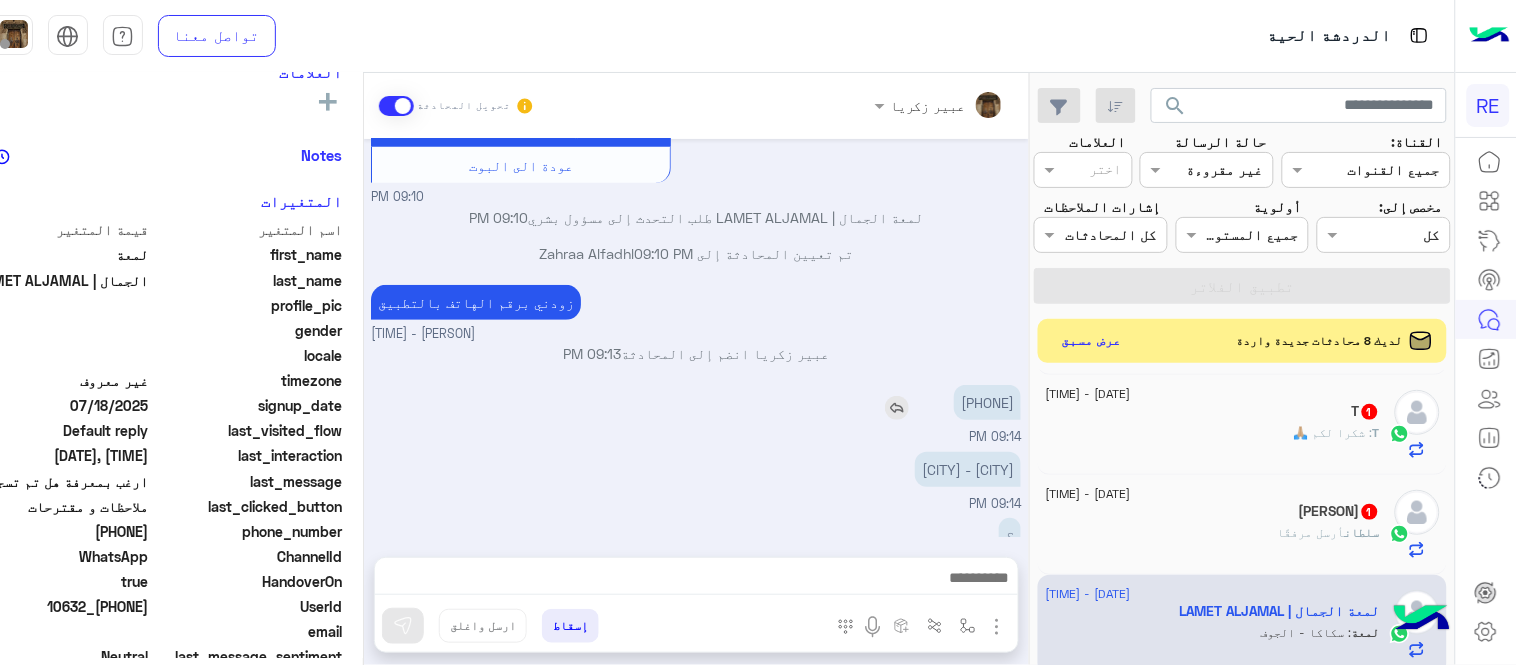 click on "[PHONE]" at bounding box center (987, 402) 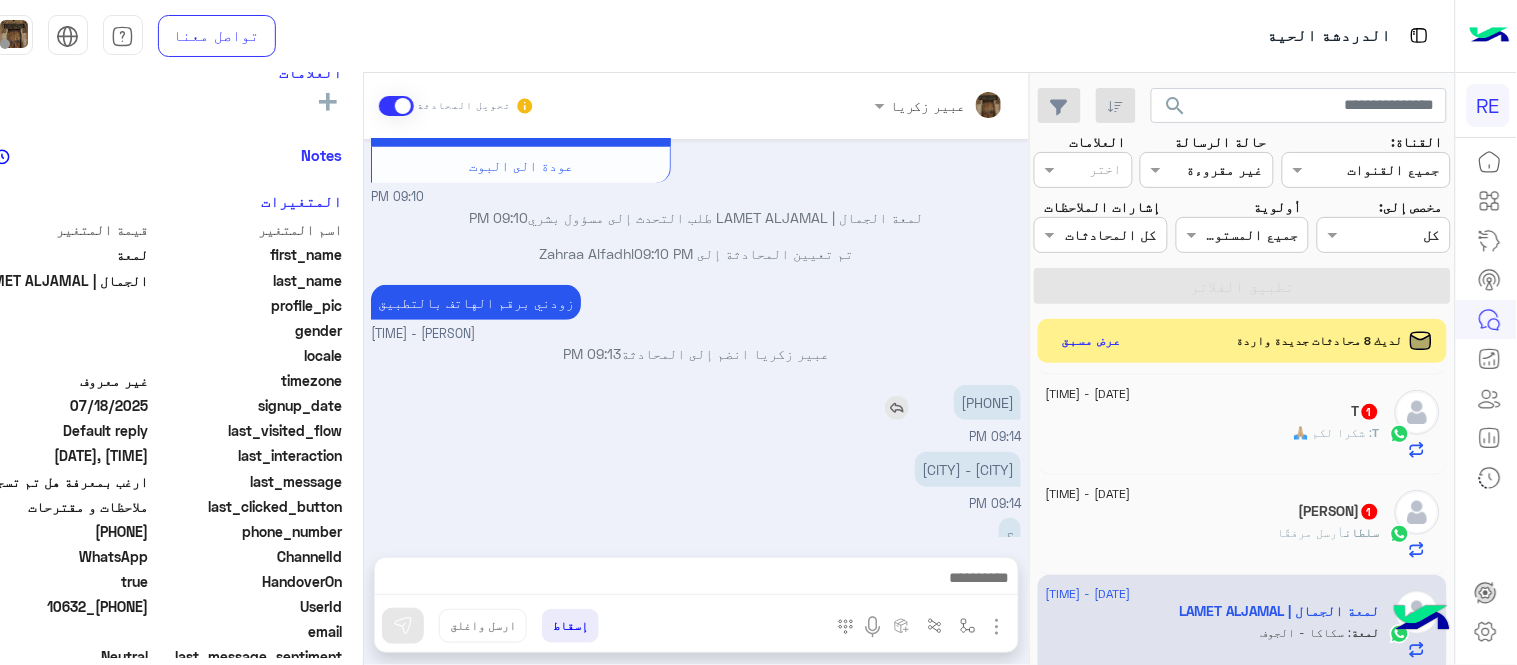 copy on "[PHONE]" 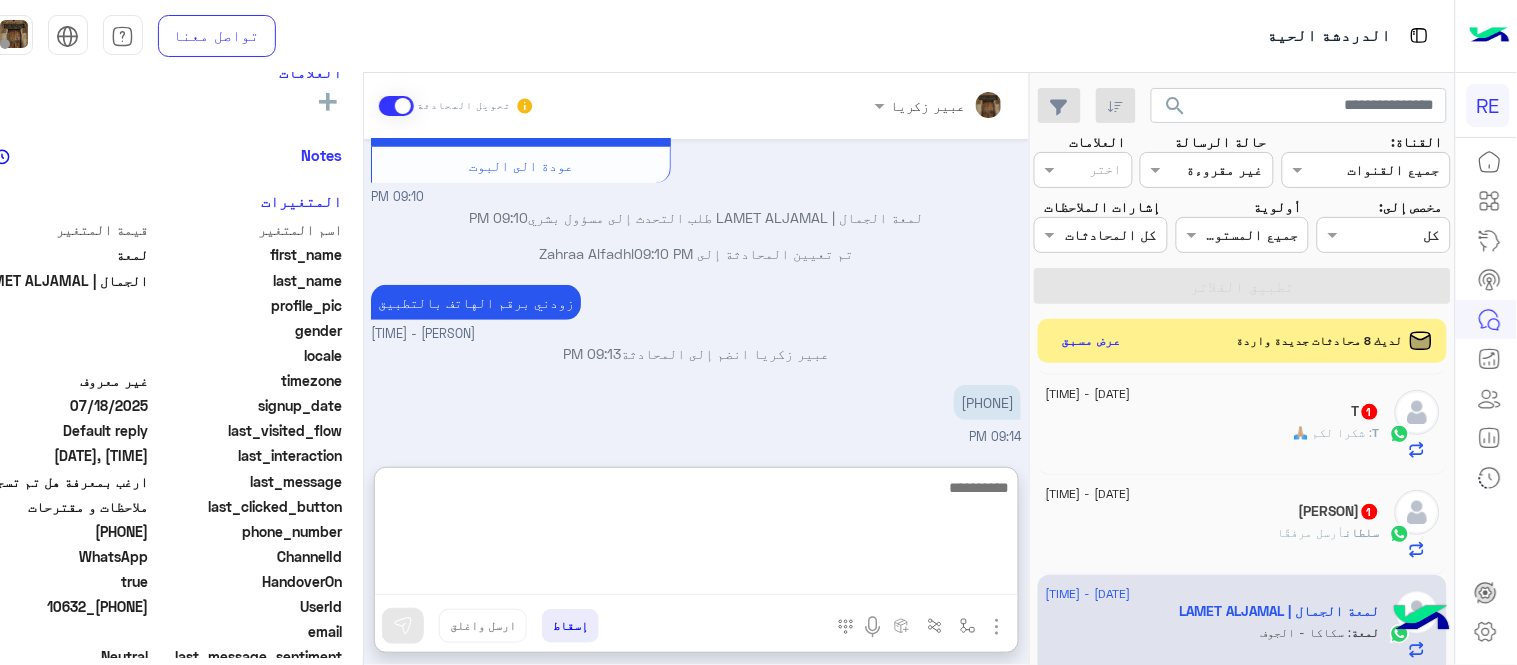 click at bounding box center (696, 535) 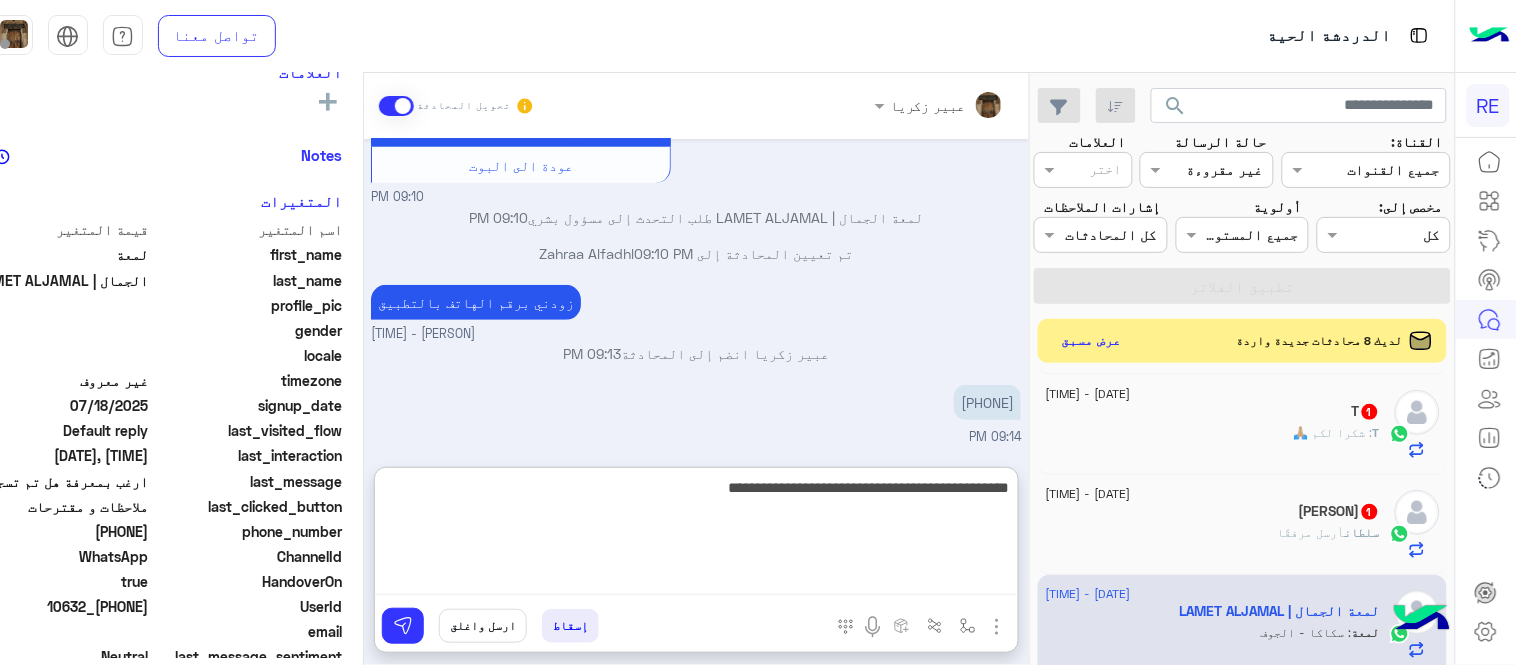 type on "**********" 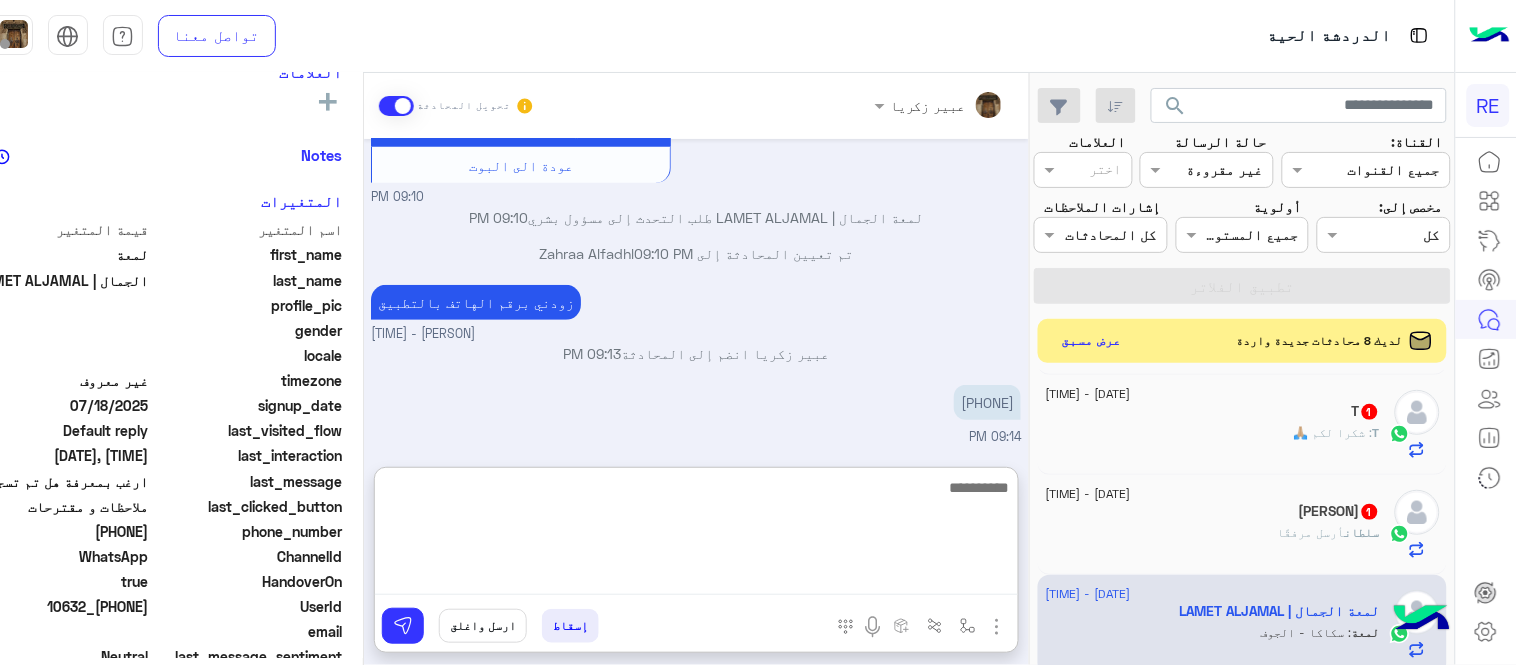 scroll, scrollTop: 414, scrollLeft: 0, axis: vertical 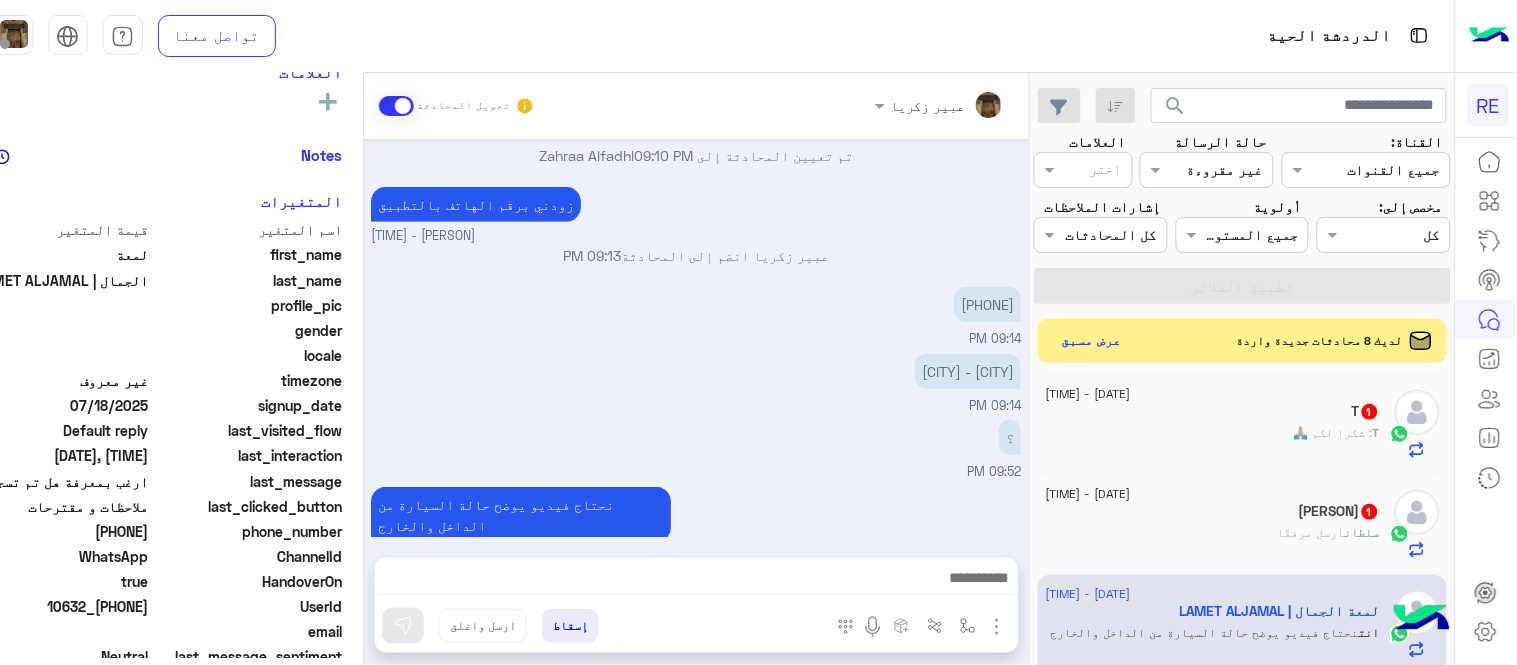 click on "[NAME] أرسل مرفقًا" 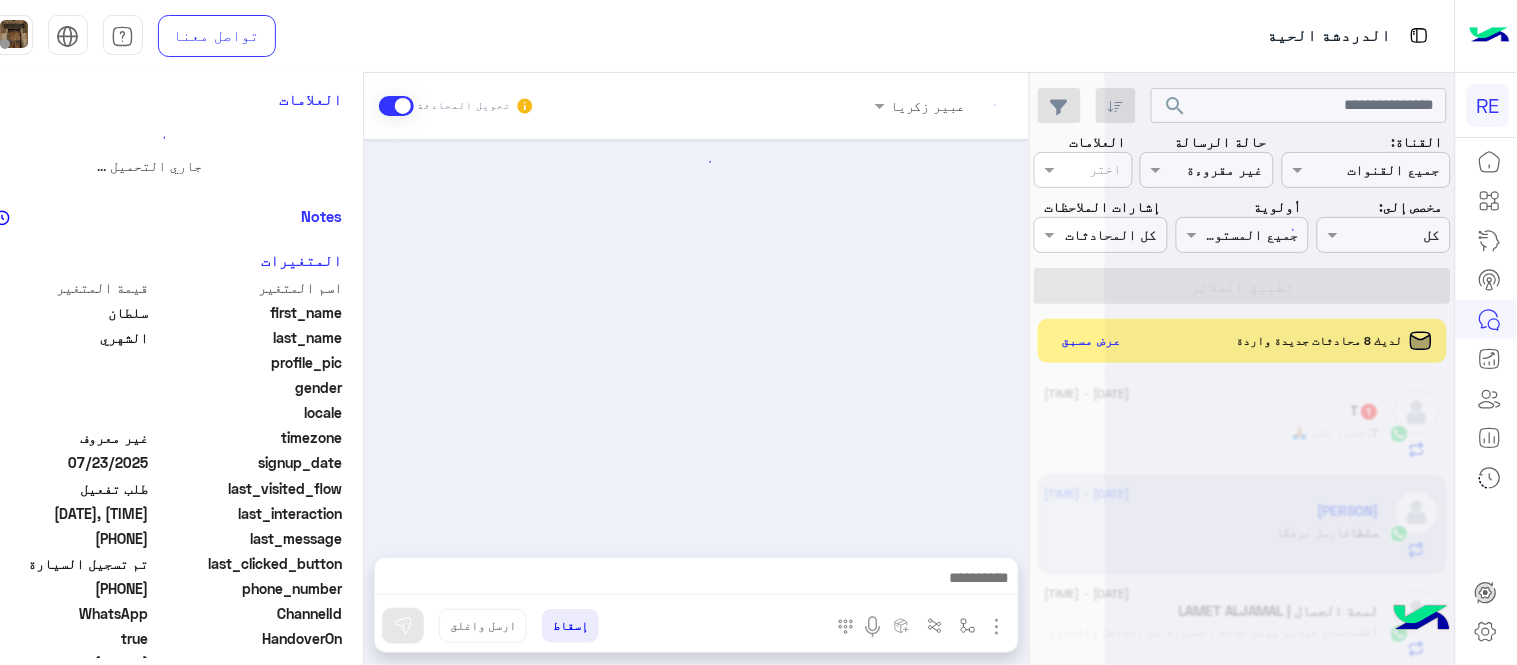 scroll, scrollTop: 0, scrollLeft: 0, axis: both 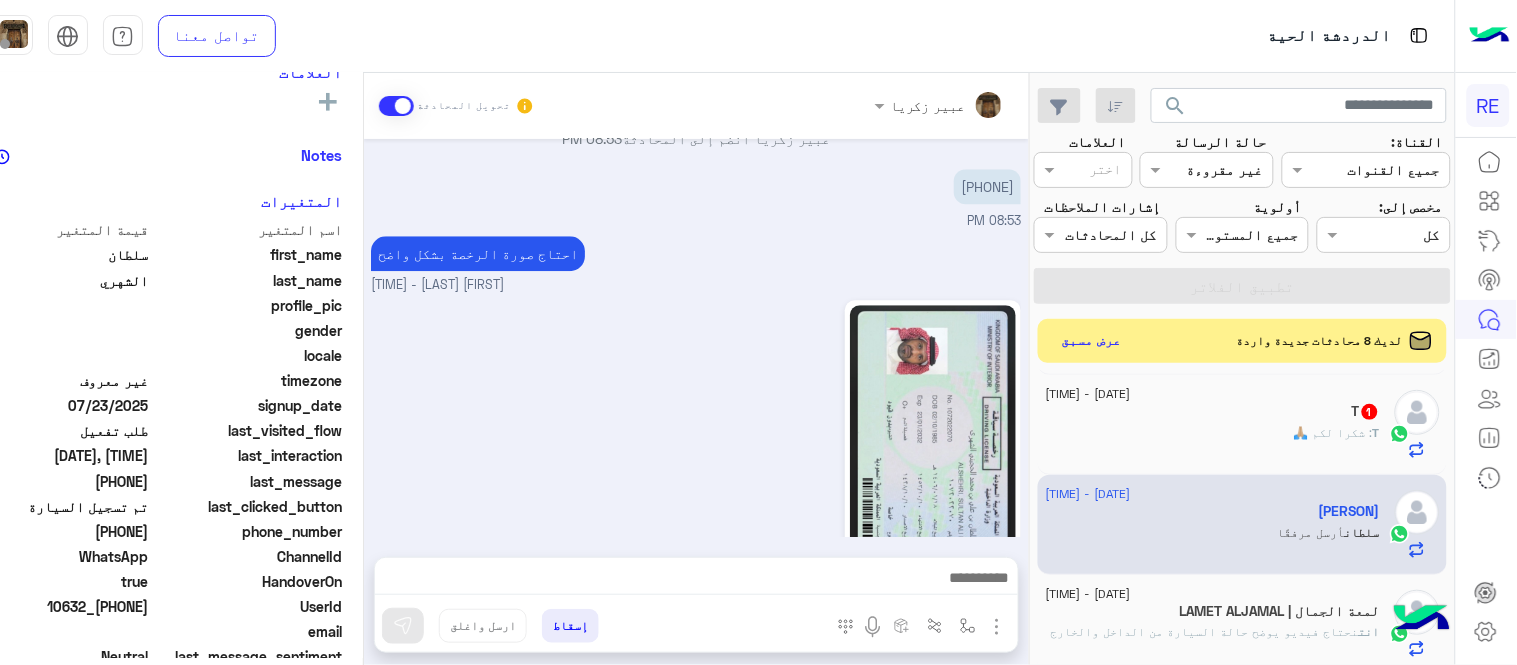 drag, startPoint x: 83, startPoint y: 530, endPoint x: 152, endPoint y: 532, distance: 69.02898 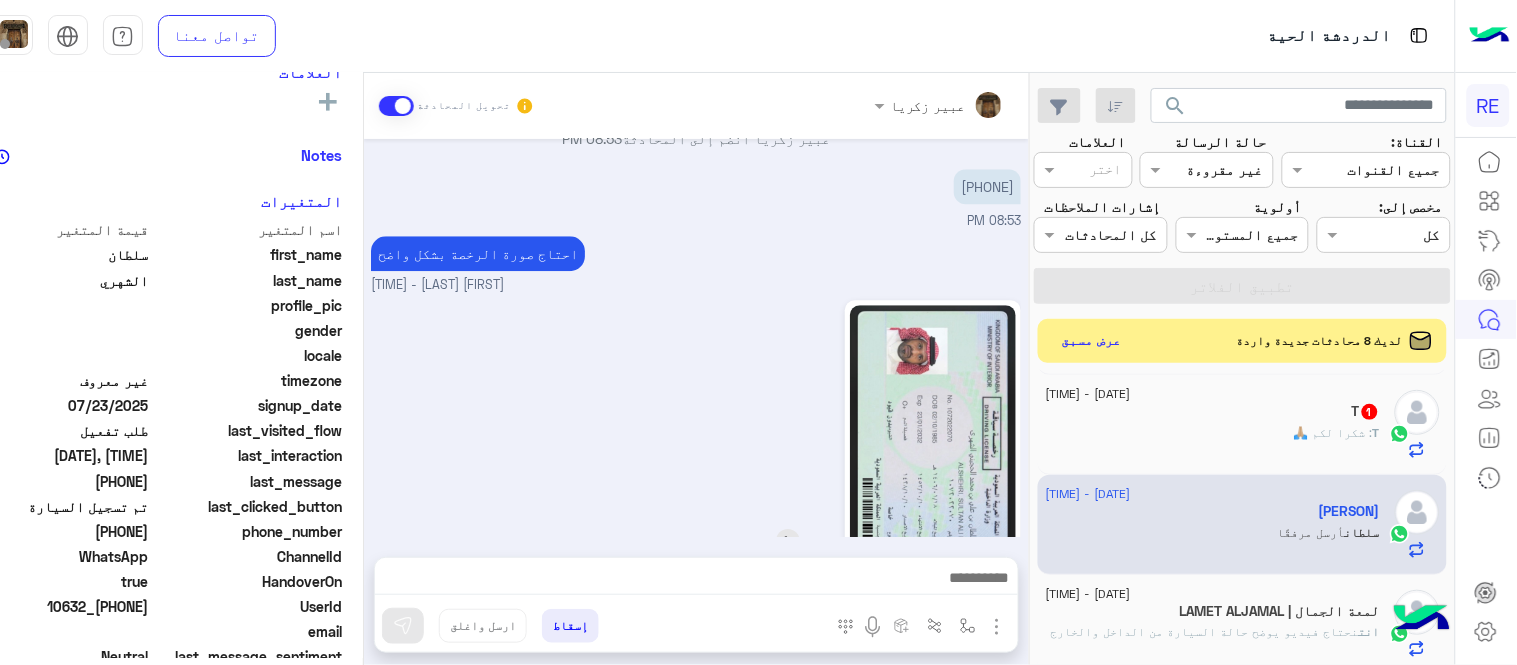 click 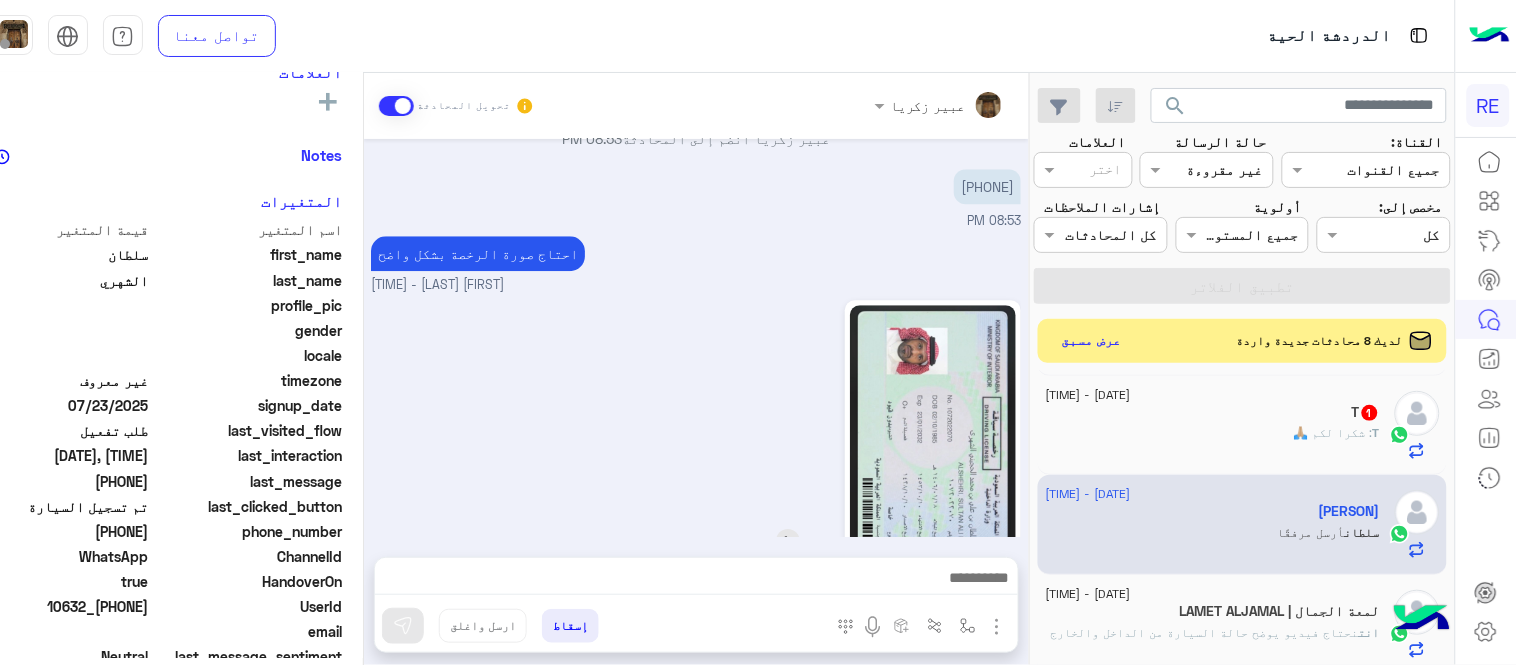 scroll, scrollTop: 502, scrollLeft: 0, axis: vertical 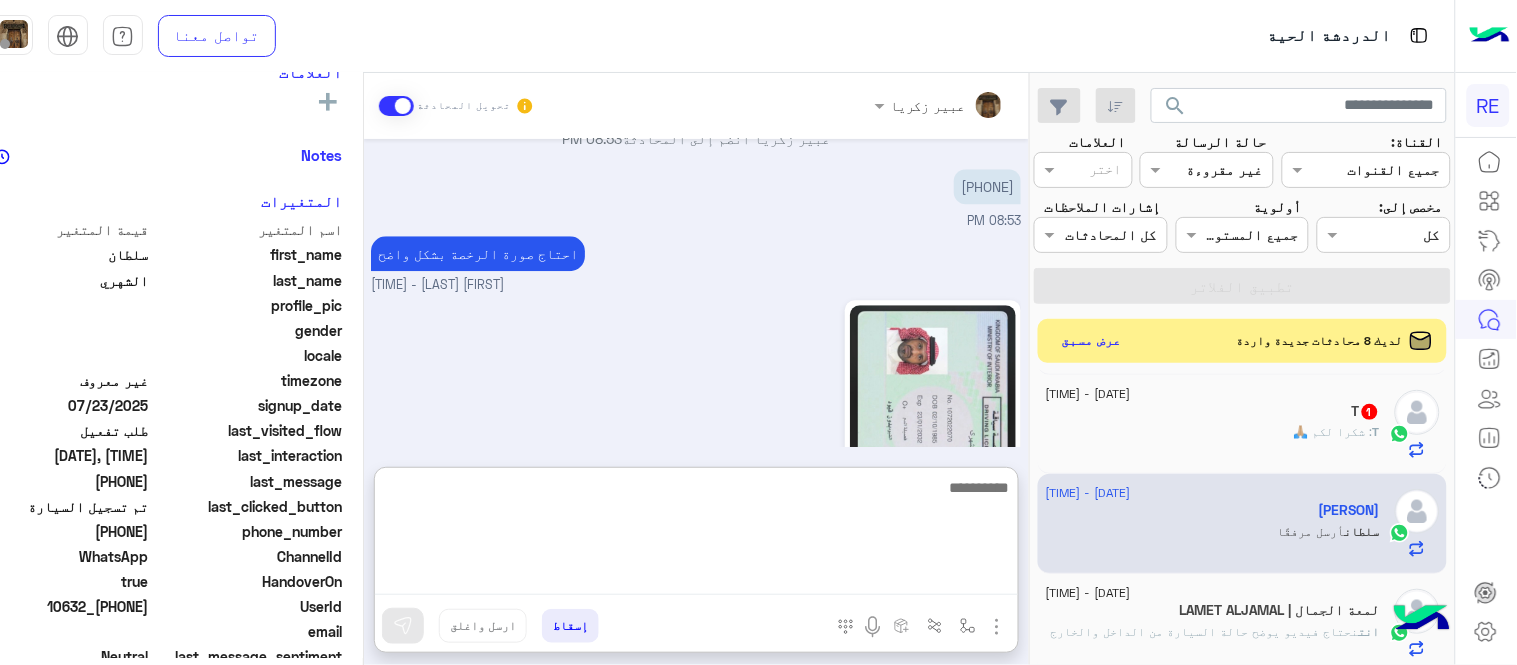 click at bounding box center (696, 535) 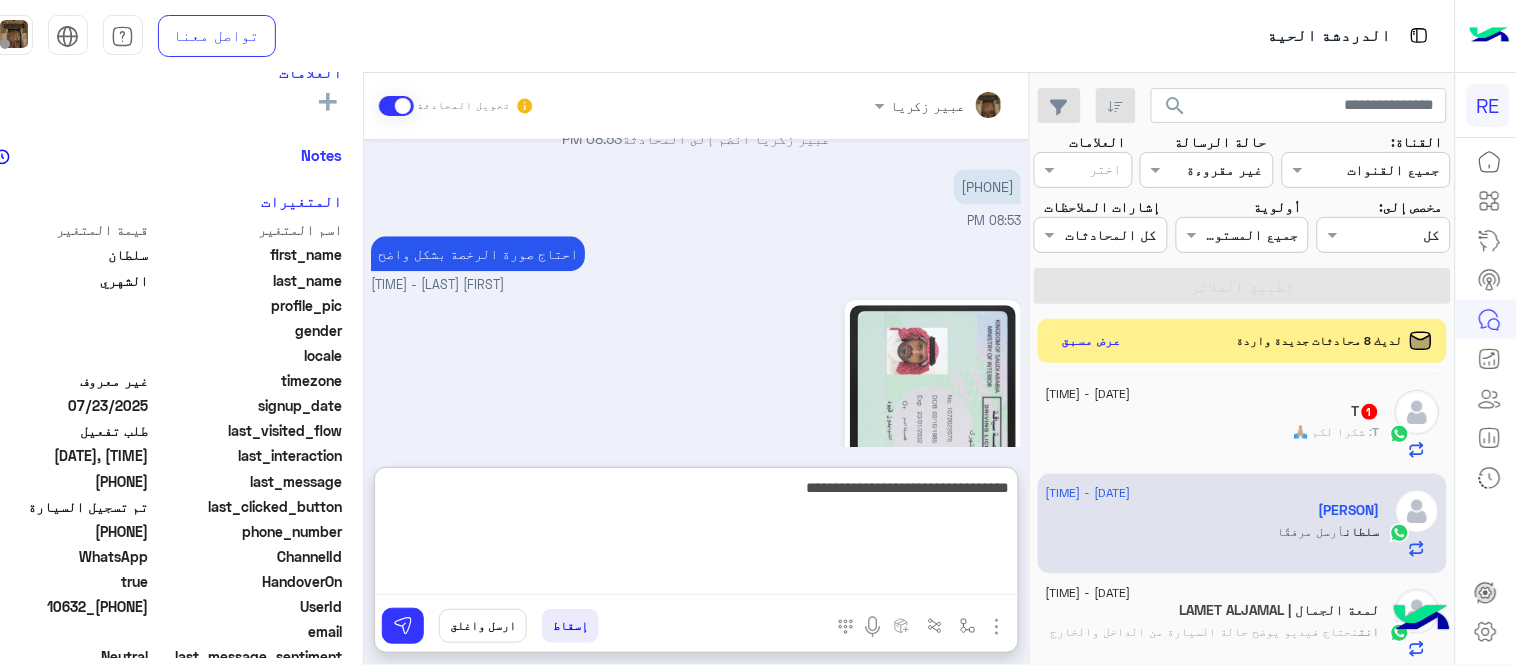 type on "**********" 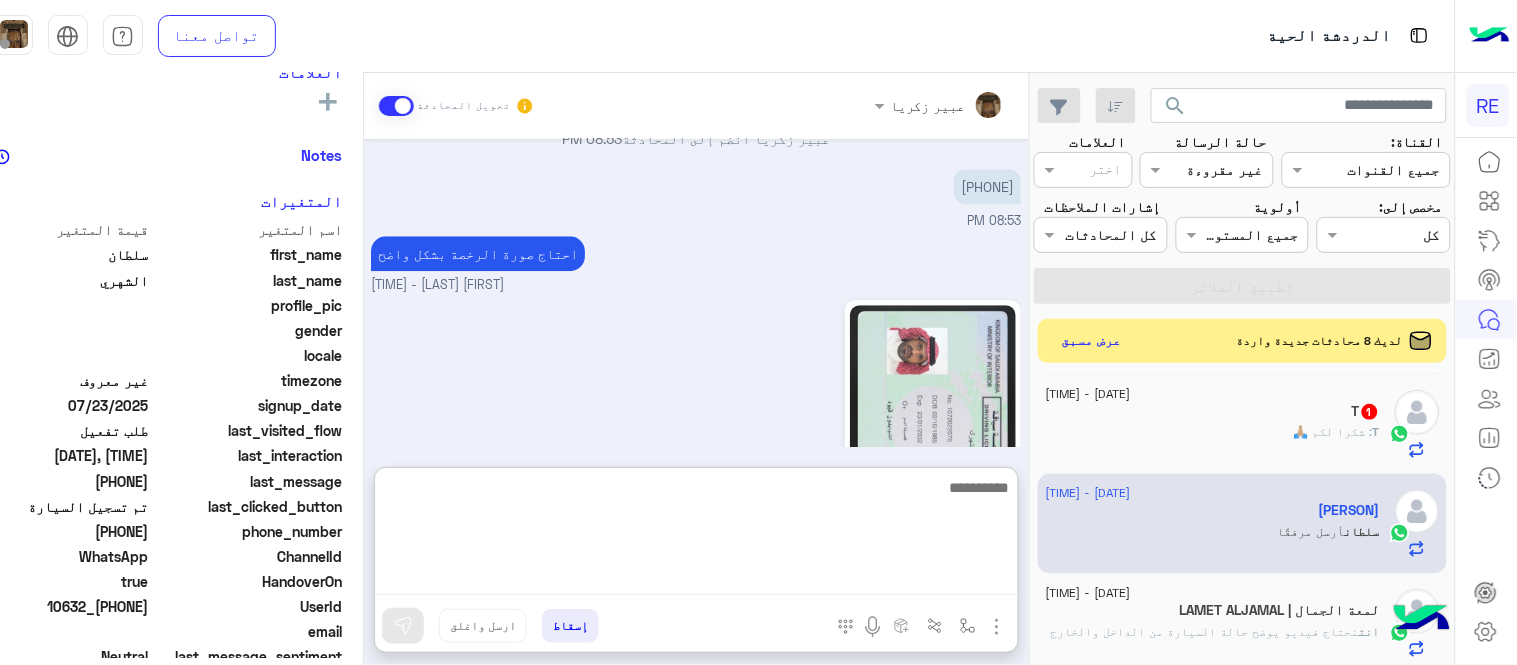 scroll, scrollTop: 1504, scrollLeft: 0, axis: vertical 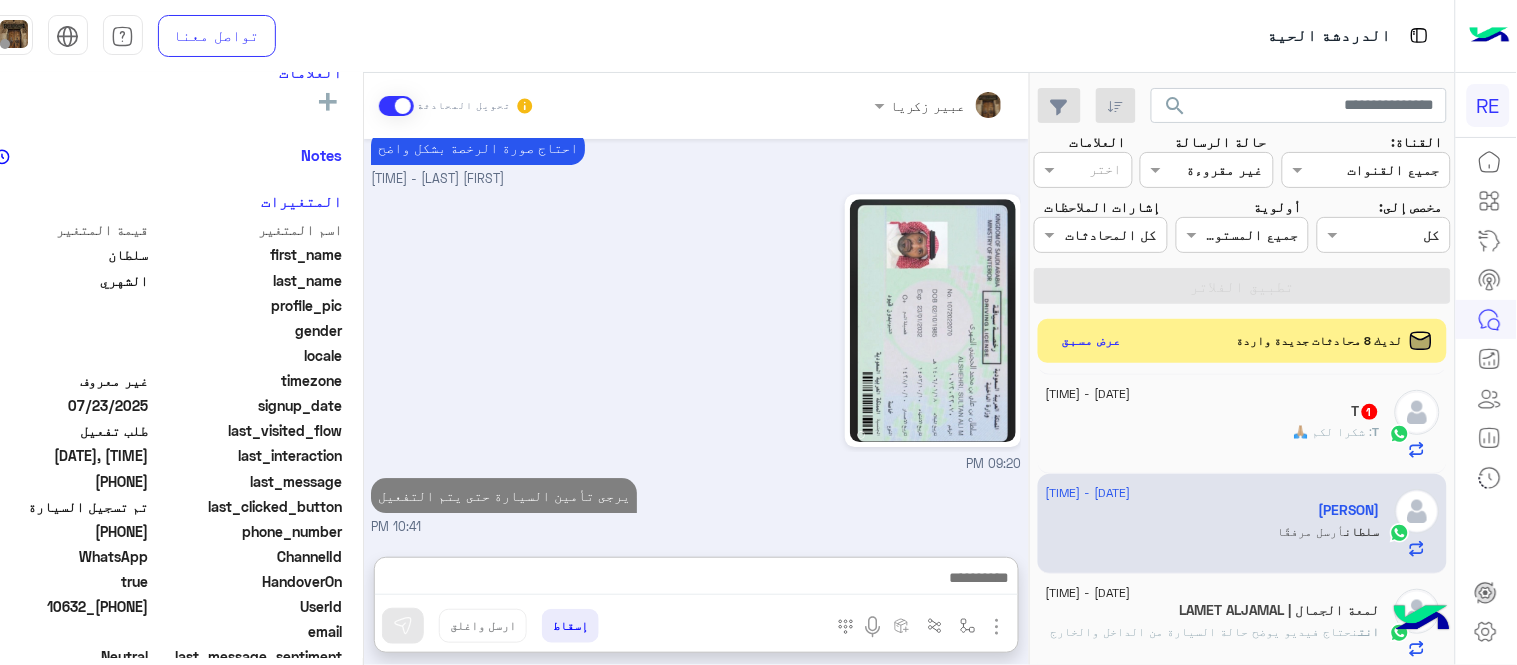 click on "[DATE] - [TIME] T   1 T : شكرا لكم 🙏🏼" 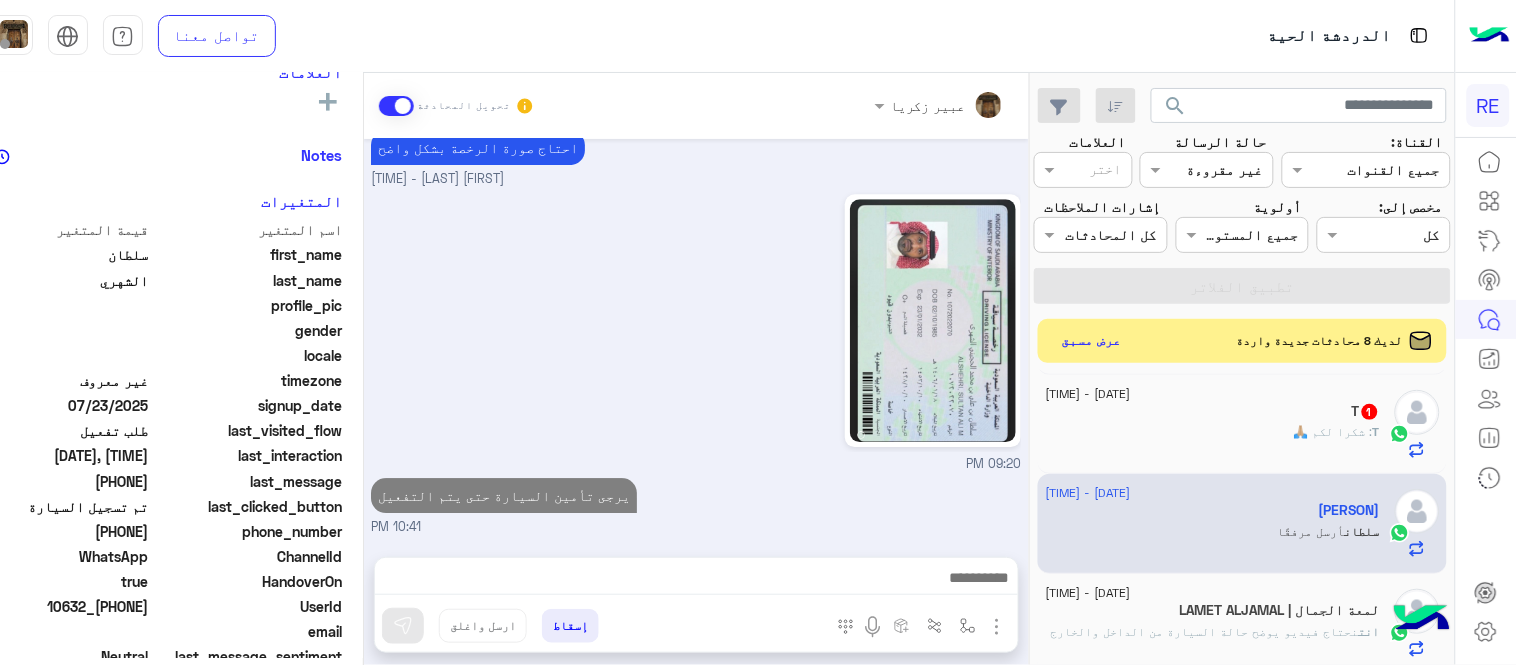 scroll, scrollTop: 1414, scrollLeft: 0, axis: vertical 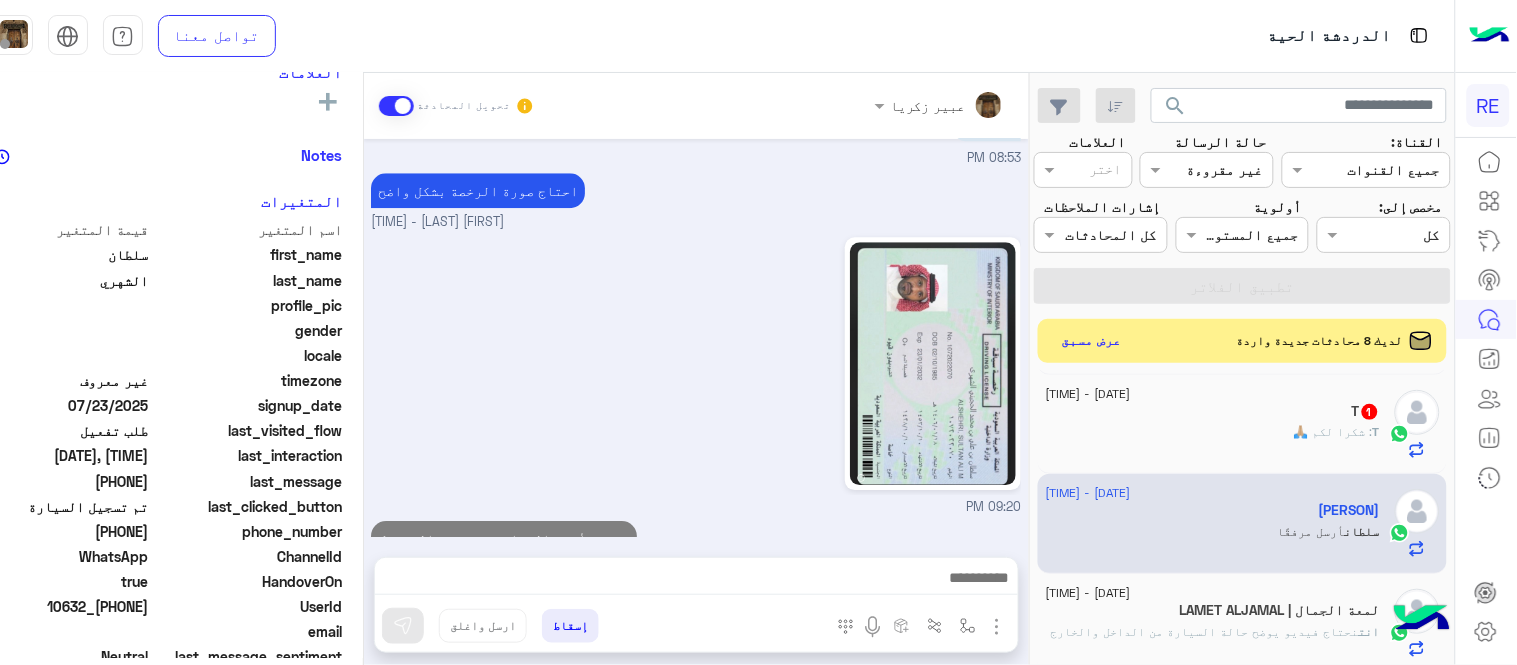 click on "T : شكرا لكم 🙏🏼" 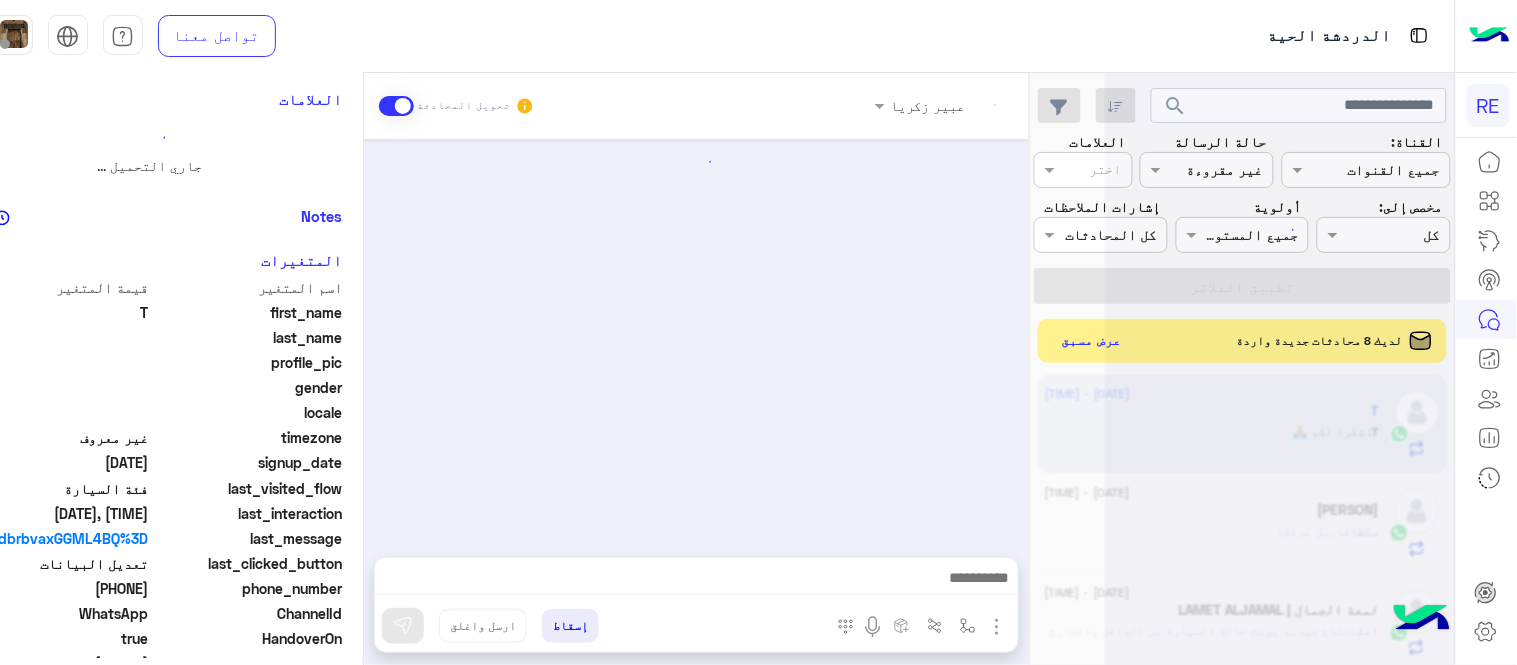 scroll, scrollTop: 0, scrollLeft: 0, axis: both 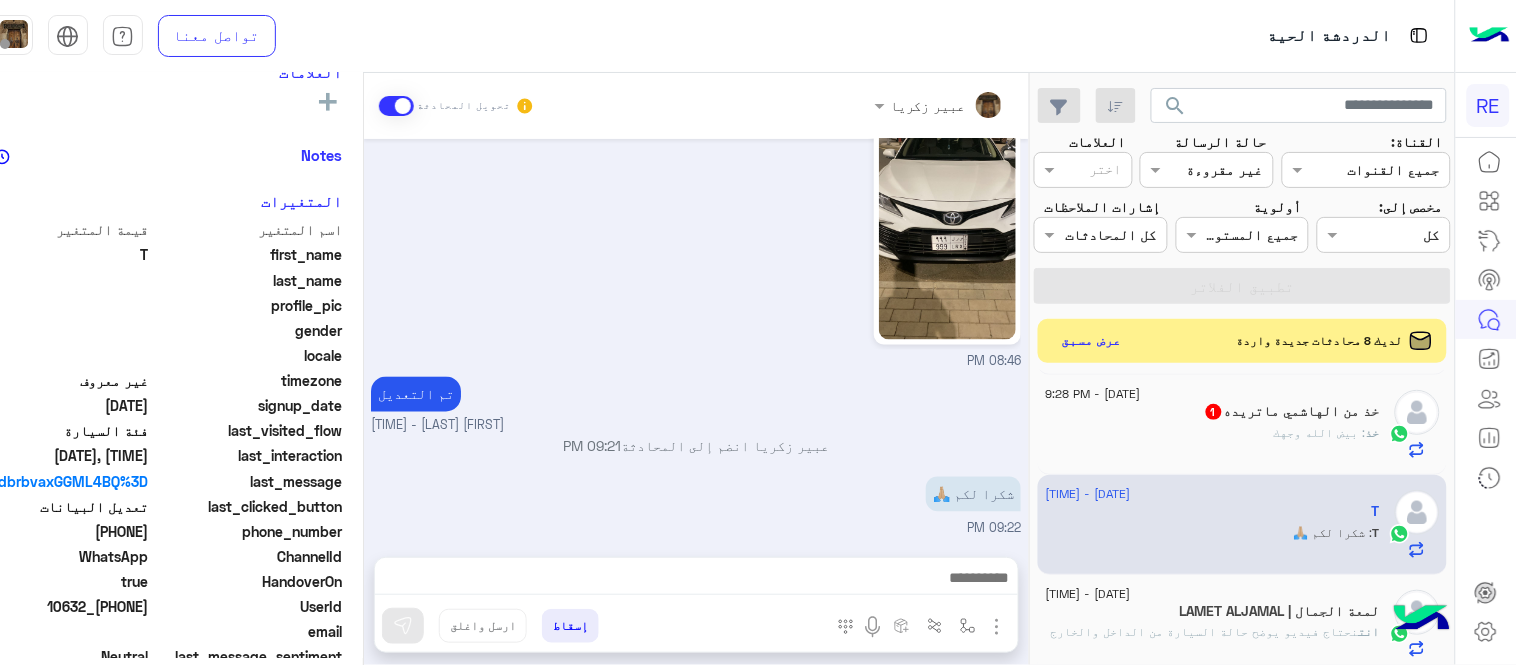 click on "خذ : بيض الله وجهك" 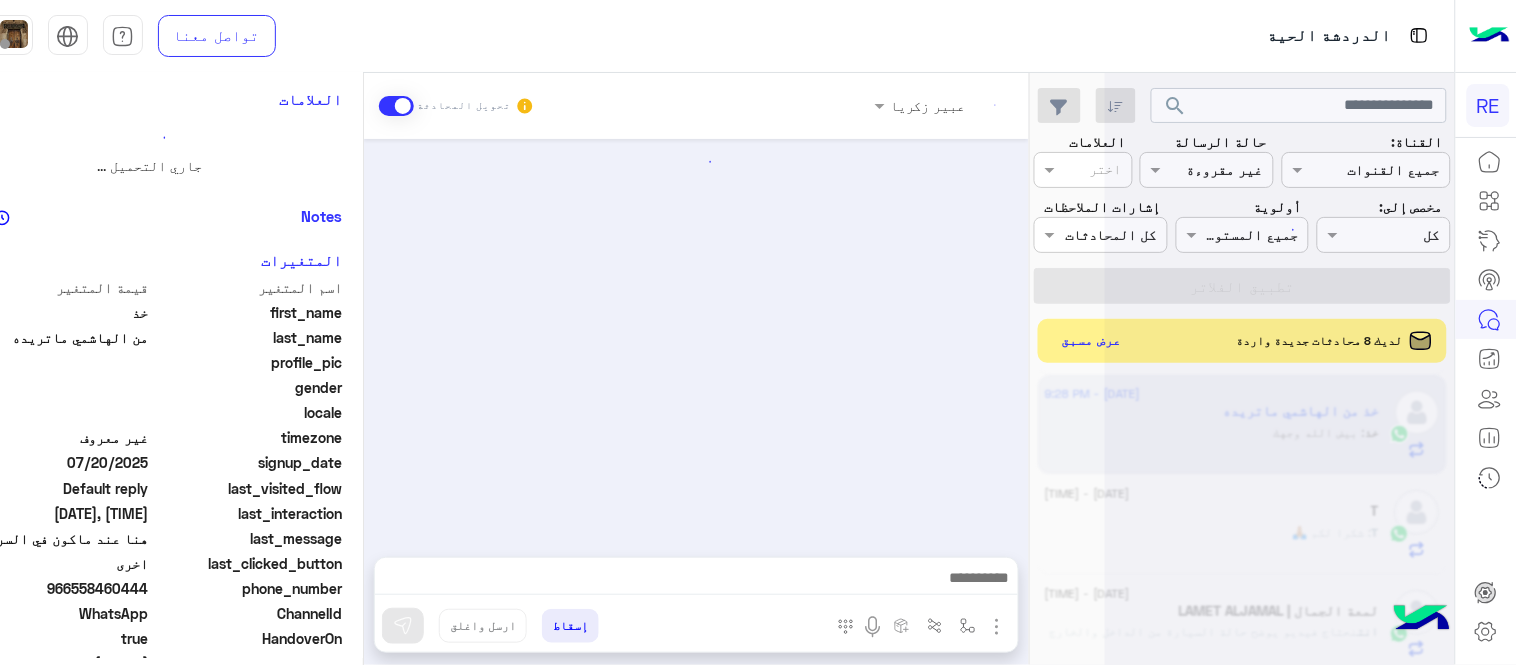 scroll, scrollTop: 0, scrollLeft: 0, axis: both 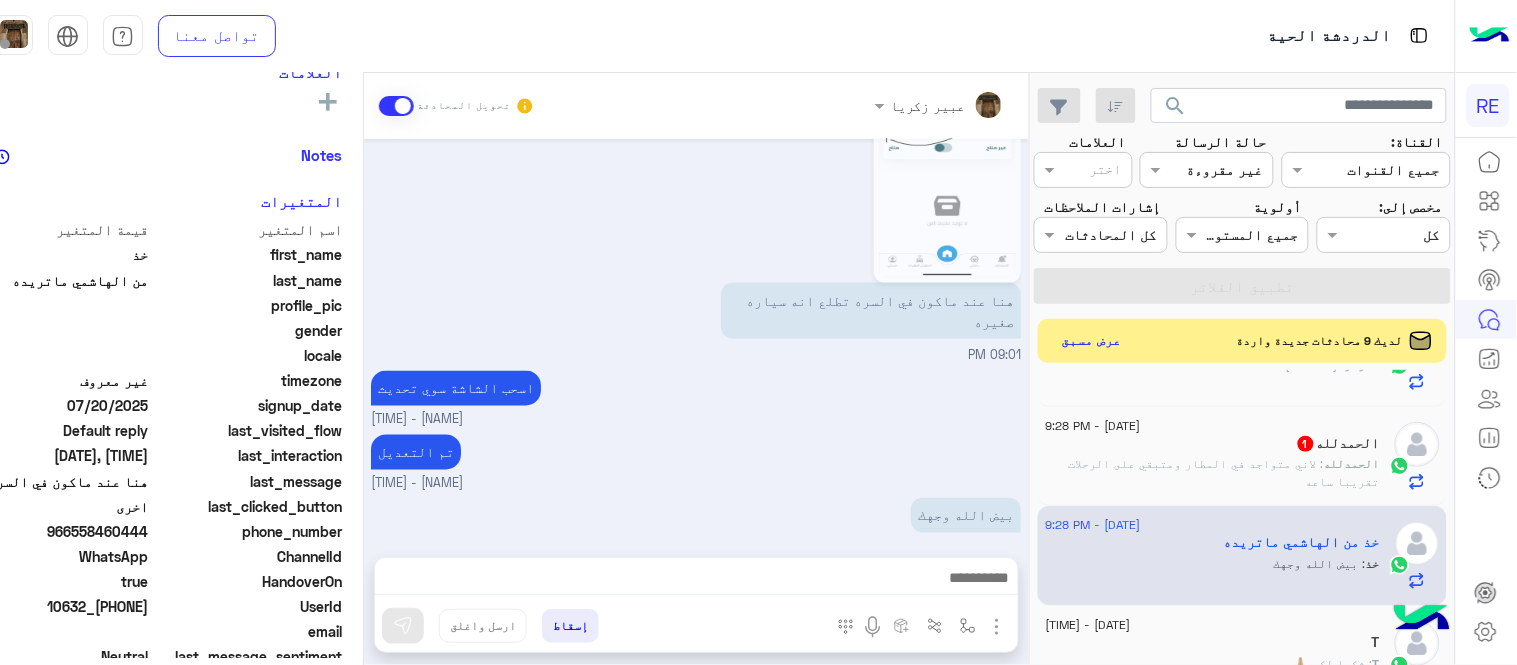 click on "الحمدلله : لاني متواجد في المطار ومتبقي على الرحلات تقريبا ساعه" 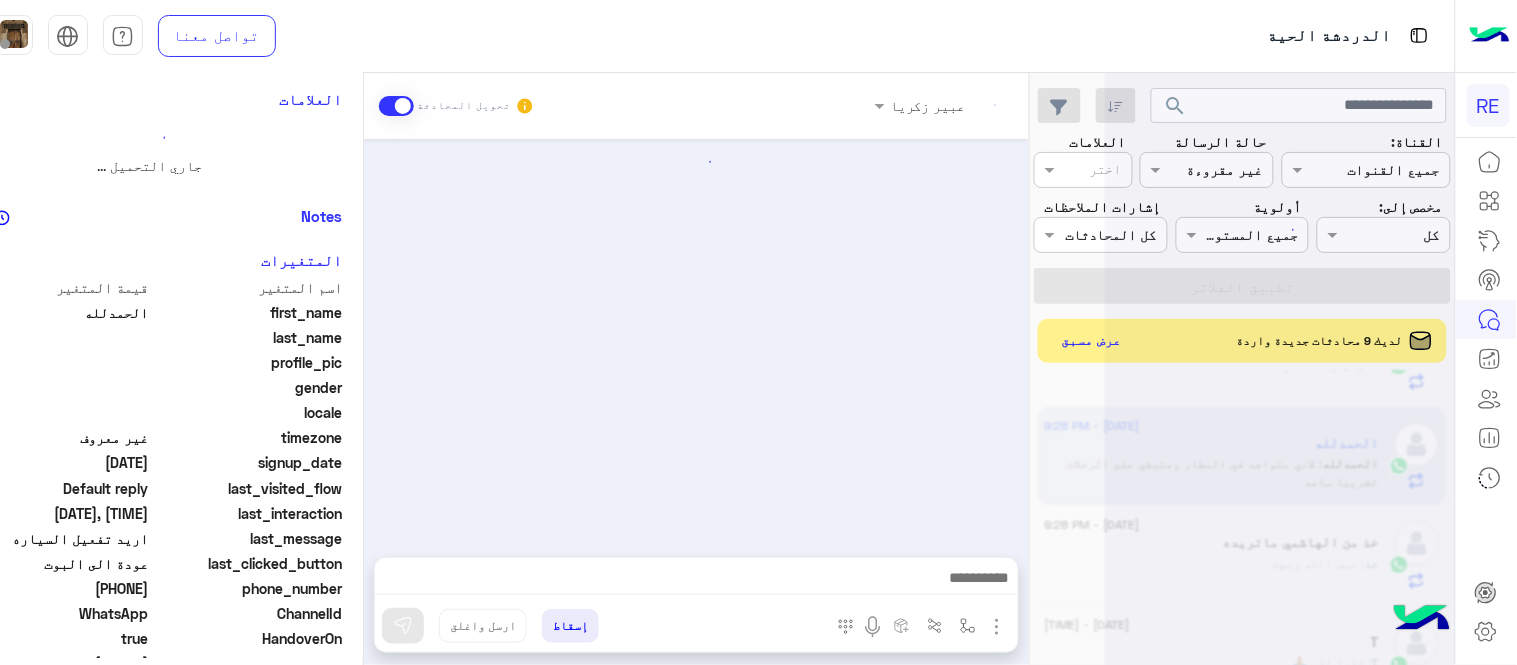 scroll, scrollTop: 0, scrollLeft: 0, axis: both 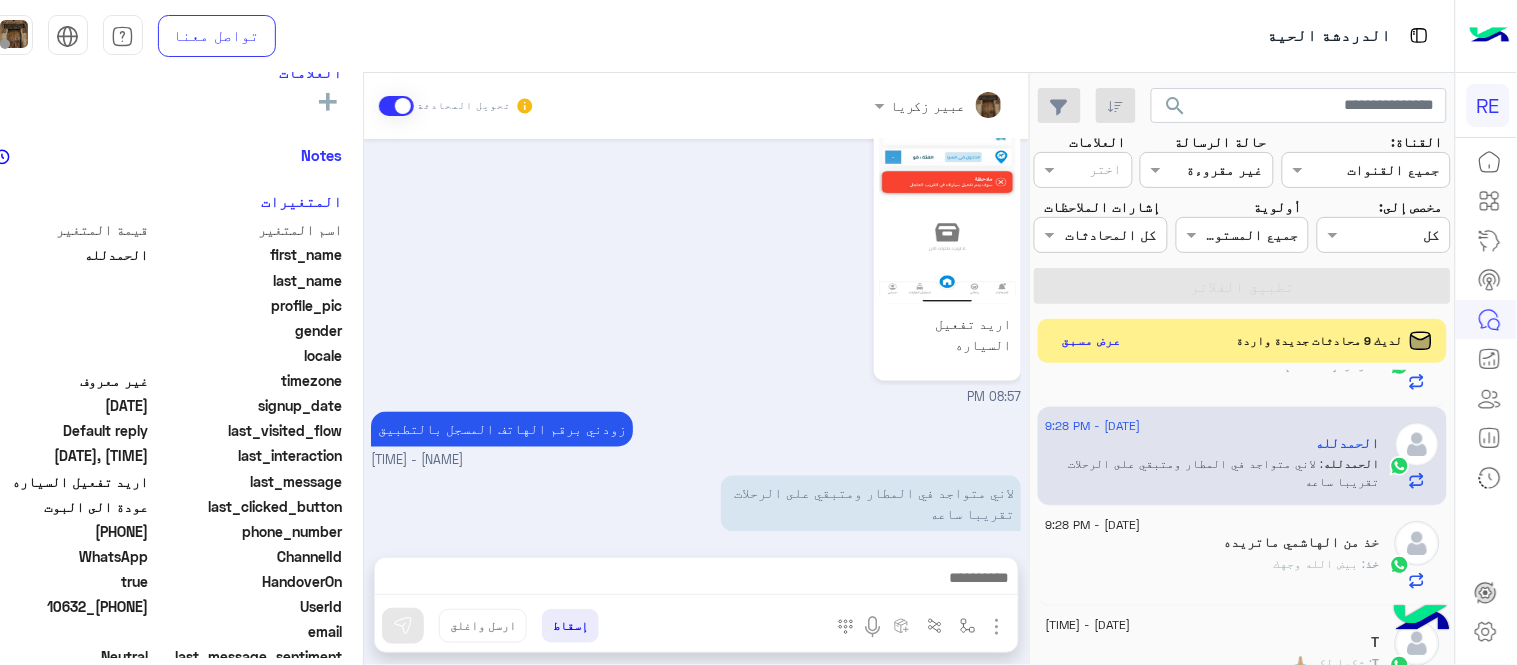 drag, startPoint x: 83, startPoint y: 528, endPoint x: 153, endPoint y: 531, distance: 70.064255 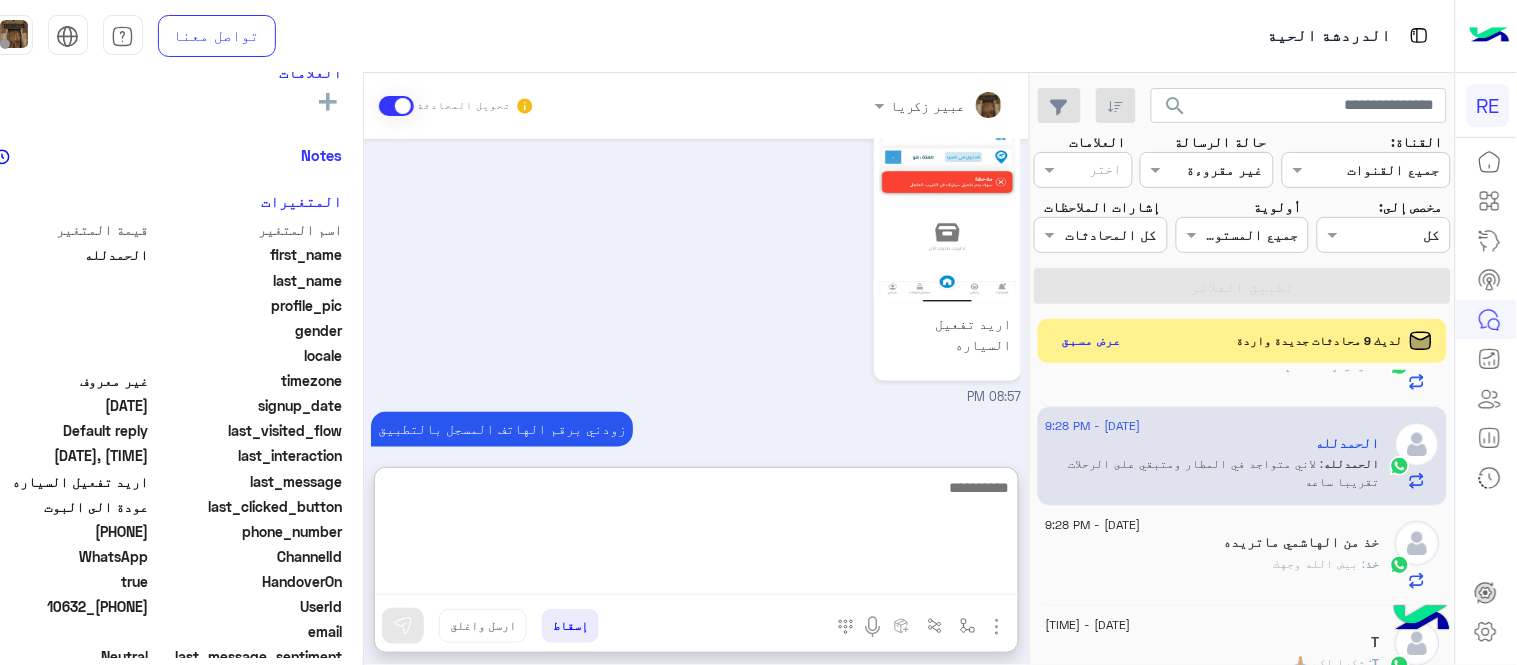 click at bounding box center [696, 535] 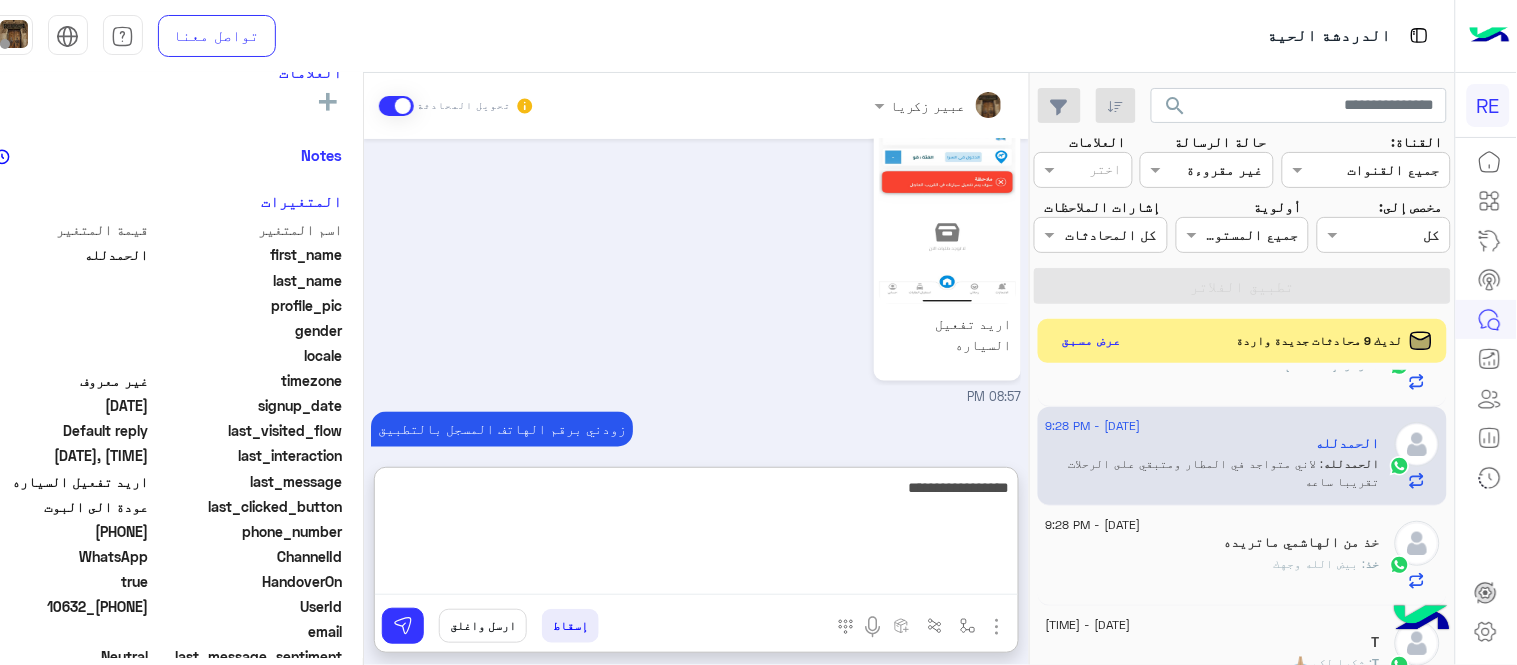 type on "**********" 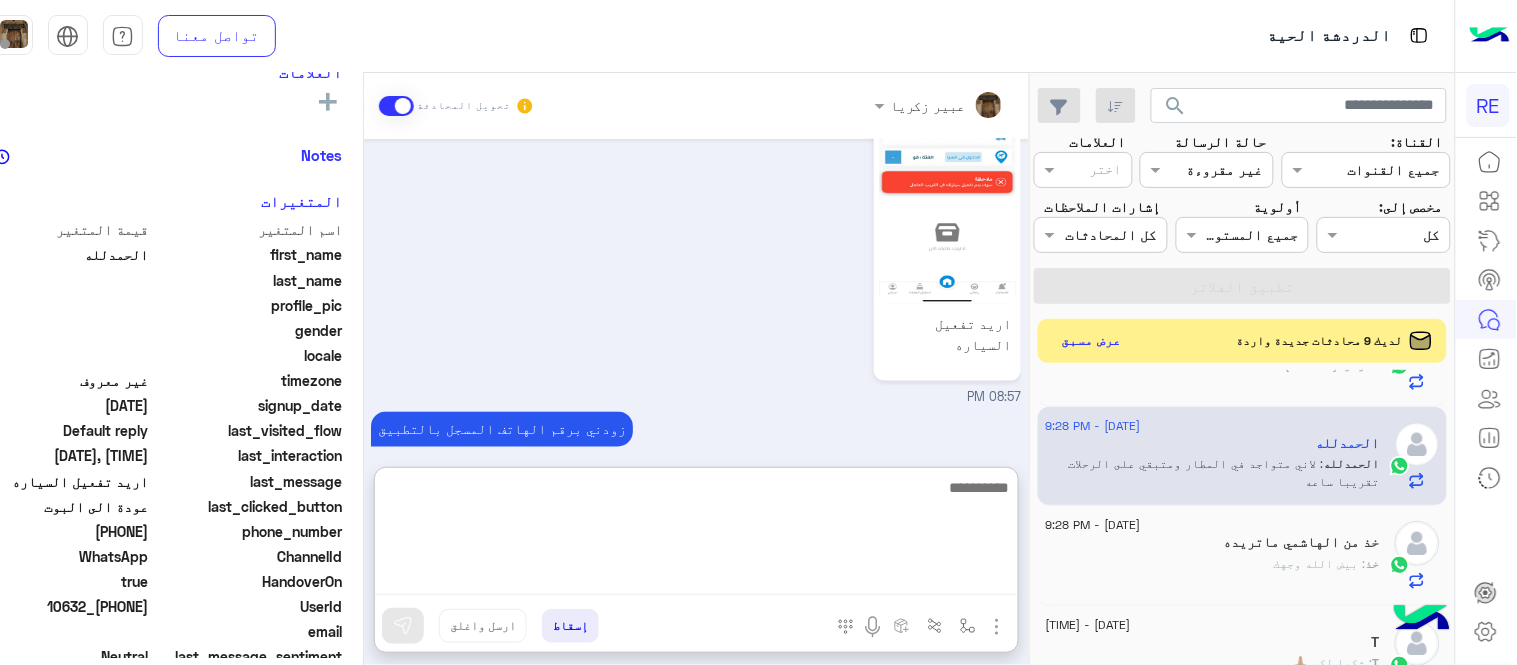 scroll, scrollTop: 1046, scrollLeft: 0, axis: vertical 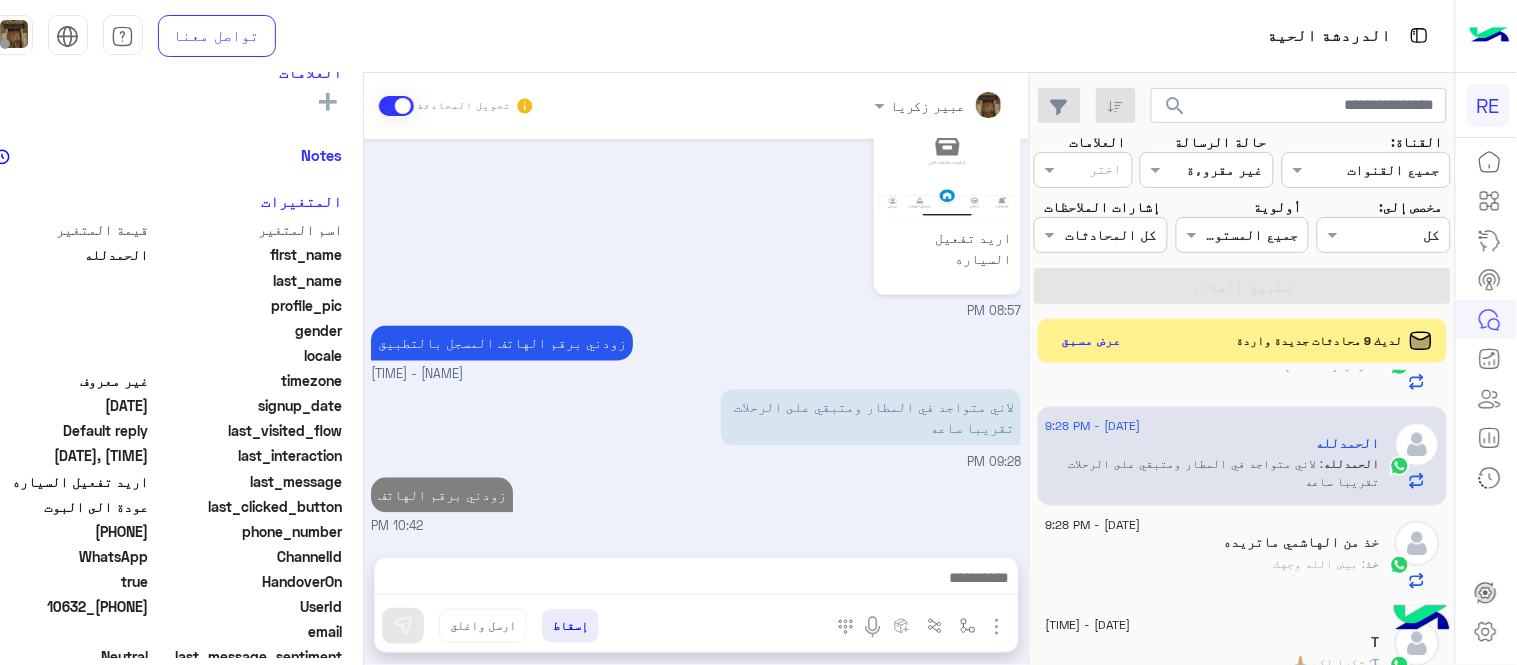 click on "[DATE]   تم تعيين المحادثة إلى Zahraa Alfadhl   [TIME]       عودة الى البوت    [TIME]
اهلًا بك في تطبيق رحلة 👋
Welcome to Rehla  👋
من فضلك أختر لغة التواصل
Please choose your preferred Language
English   عربي     [TIME]   الحمدلله  غادر المحادثة   [TIME]       [FIRST] [LAST] وضع التسليم للمحادثات نشط   [TIME]      تفضل كيف اخدمك؟  [FIRST] [LAST] -  [TIME]   [FIRST] [LAST] انضم إلى المحادثة   [TIME]       اريد تفعيل السياره    [TIME]  زودني برقم الهاتف المسجل بالتطبيق  [FIRST] [LAST] -  [TIME]  لاني متواجد في المطار ومتبقي على الرحلات تقريبا ساعه   [TIME]  زودني برقم الهاتف   [TIME]" at bounding box center (696, 338) 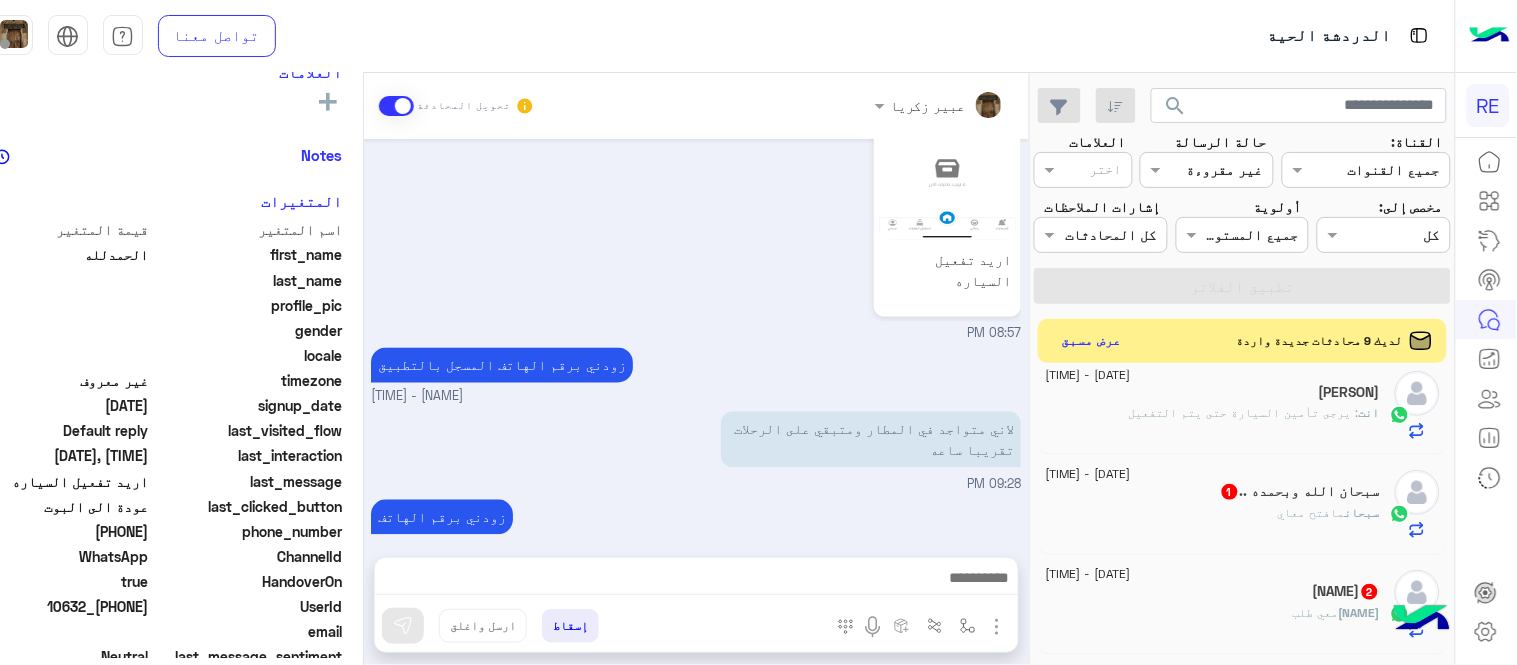 scroll, scrollTop: 133, scrollLeft: 0, axis: vertical 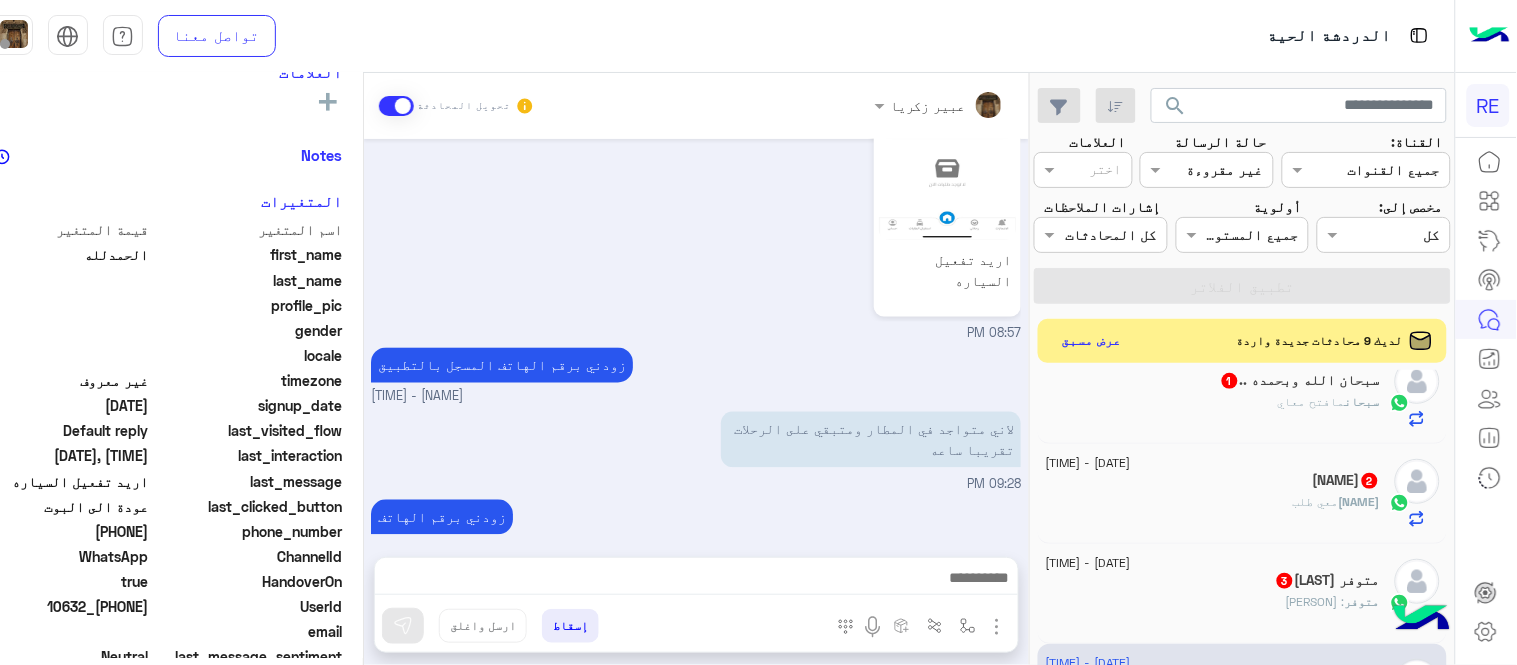 click on "[FIRST] [LAST]  3" 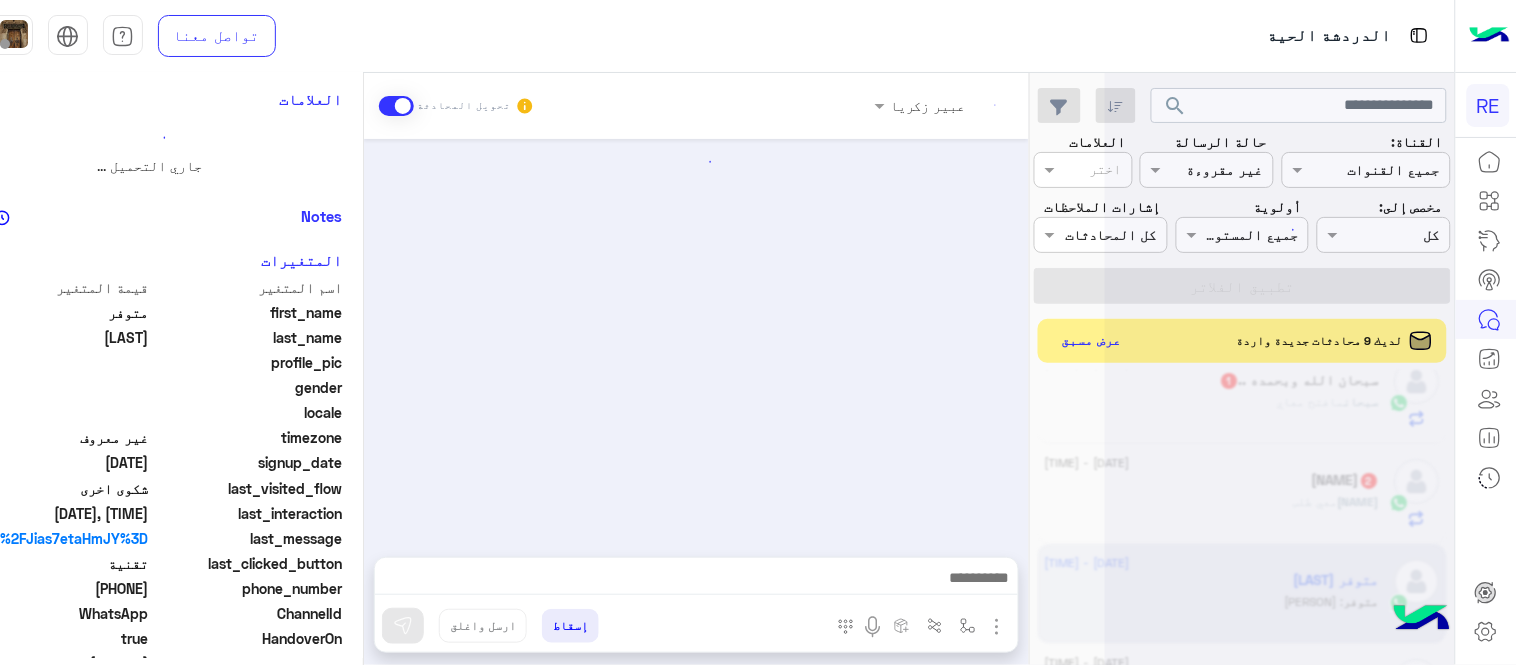 scroll, scrollTop: 0, scrollLeft: 0, axis: both 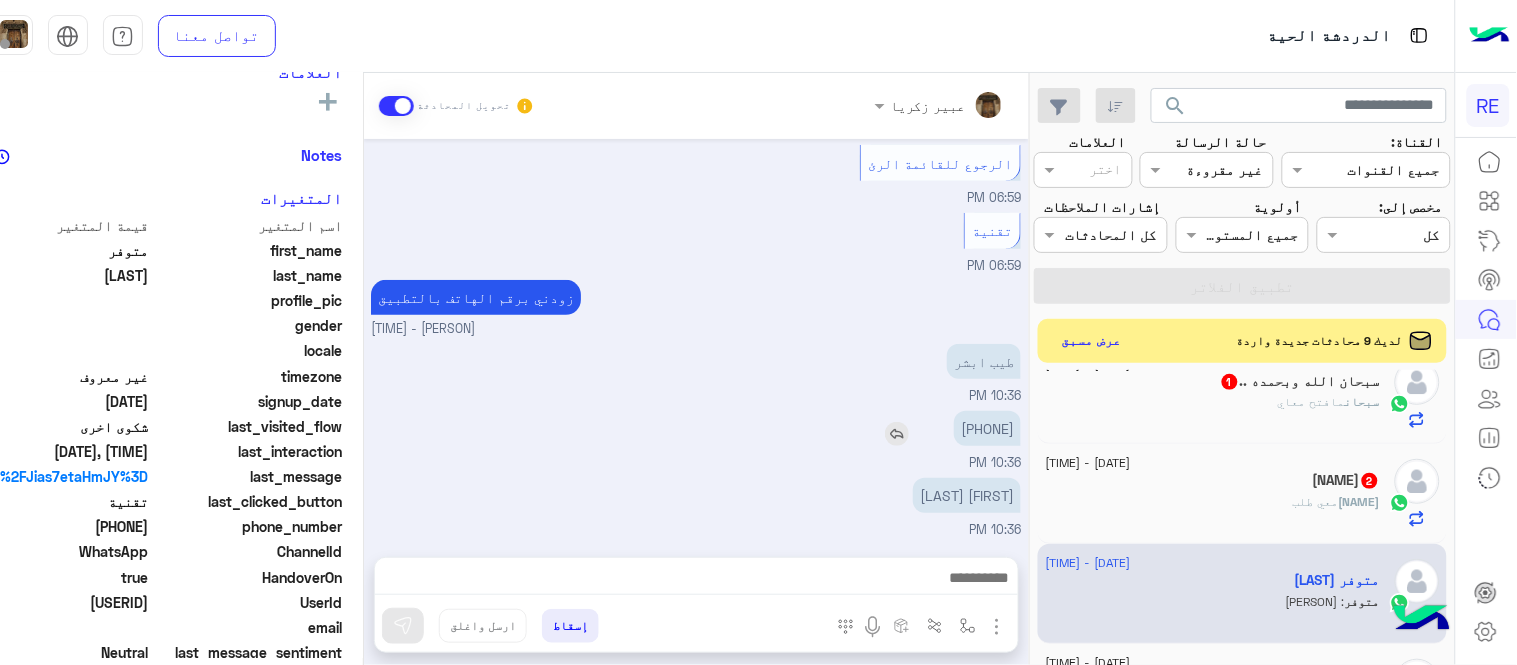 click on "[PHONE]" at bounding box center (987, 428) 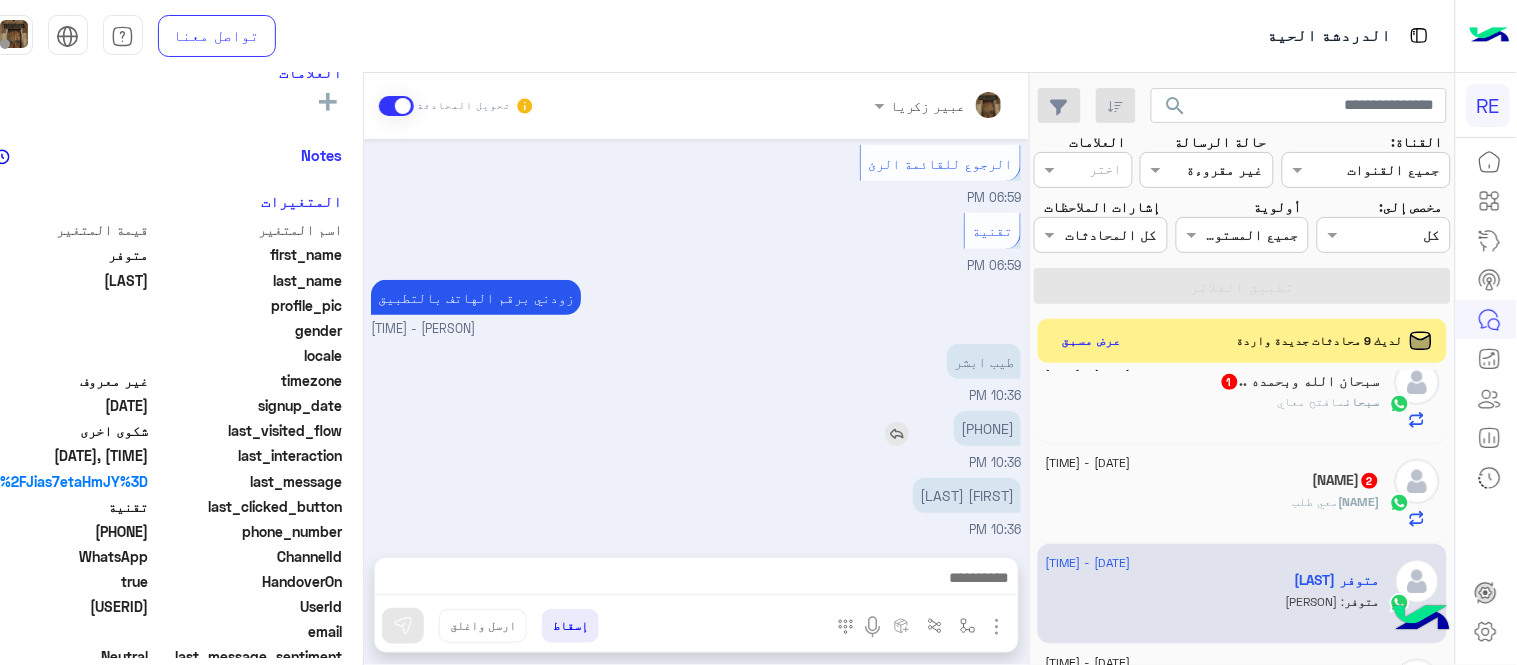 copy on "[PHONE]" 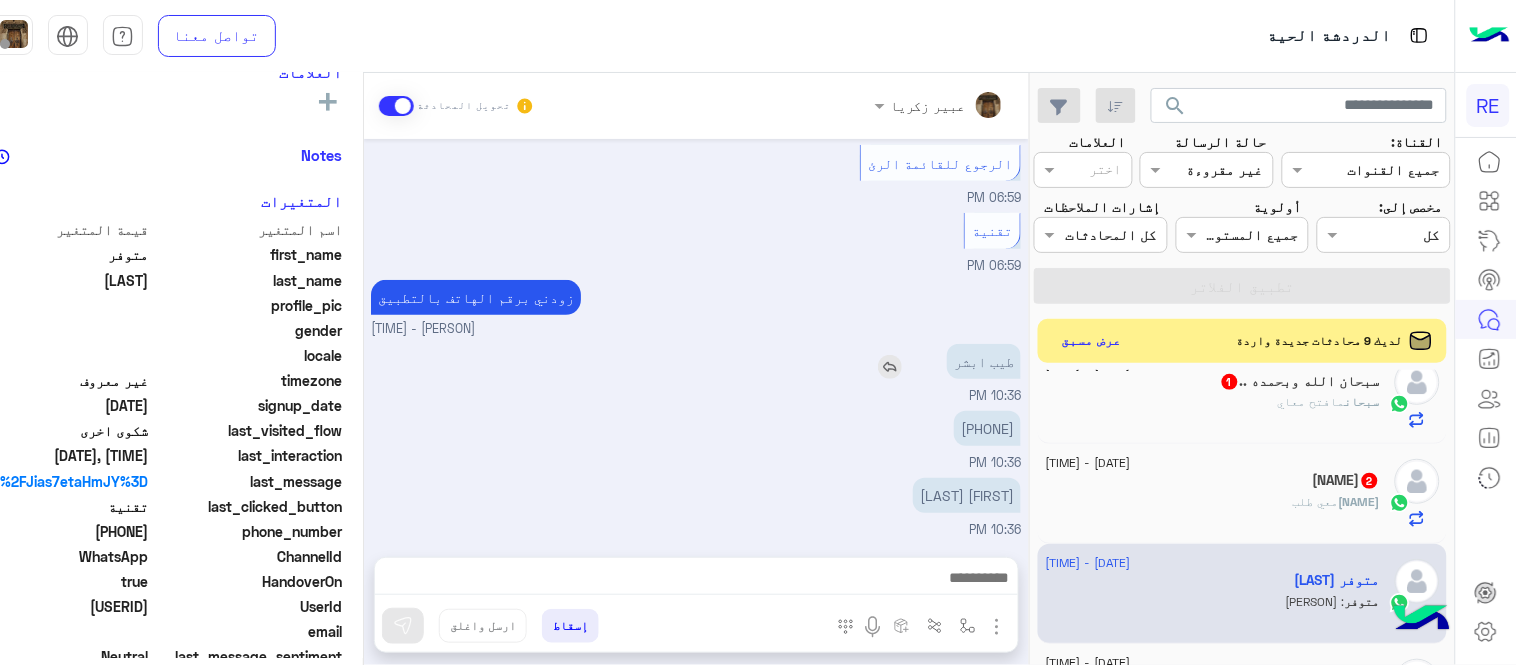 click on "طيب ابشر" at bounding box center (927, 361) 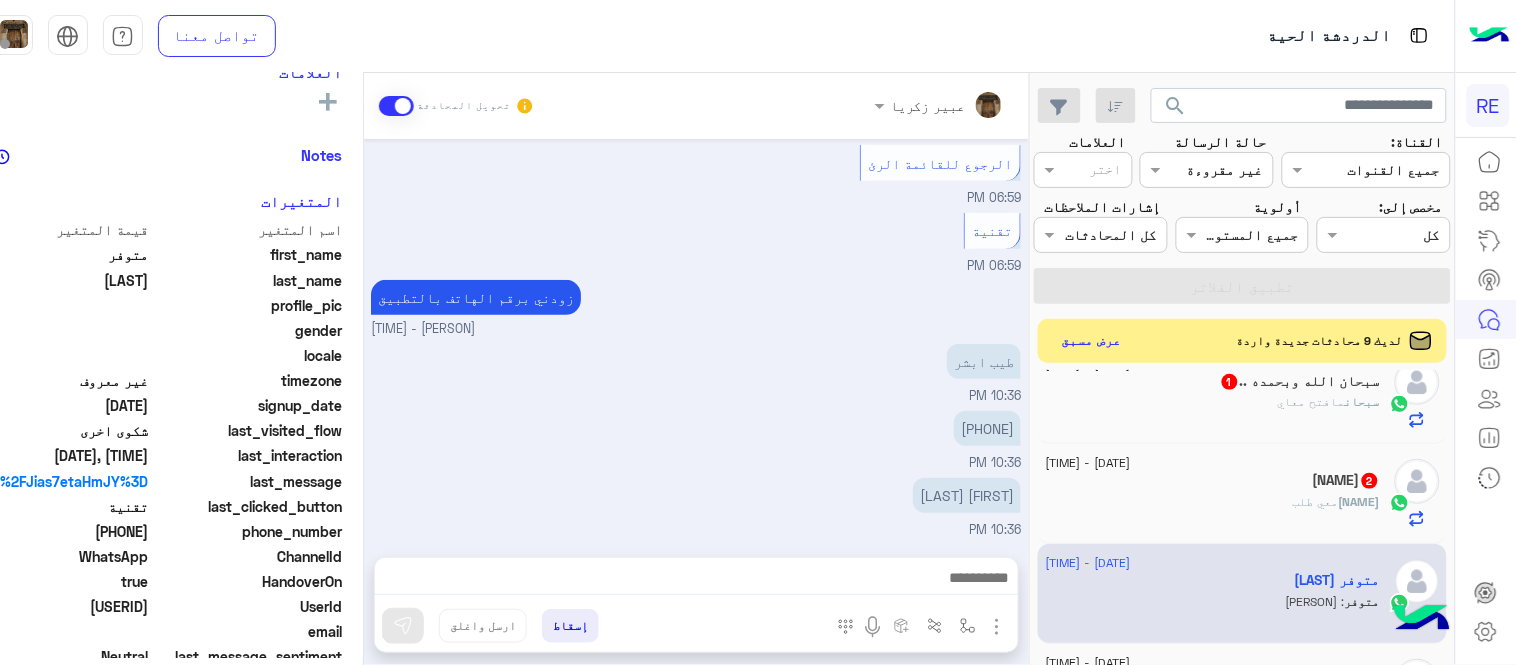 click on "سبحان : مافتح معاي" 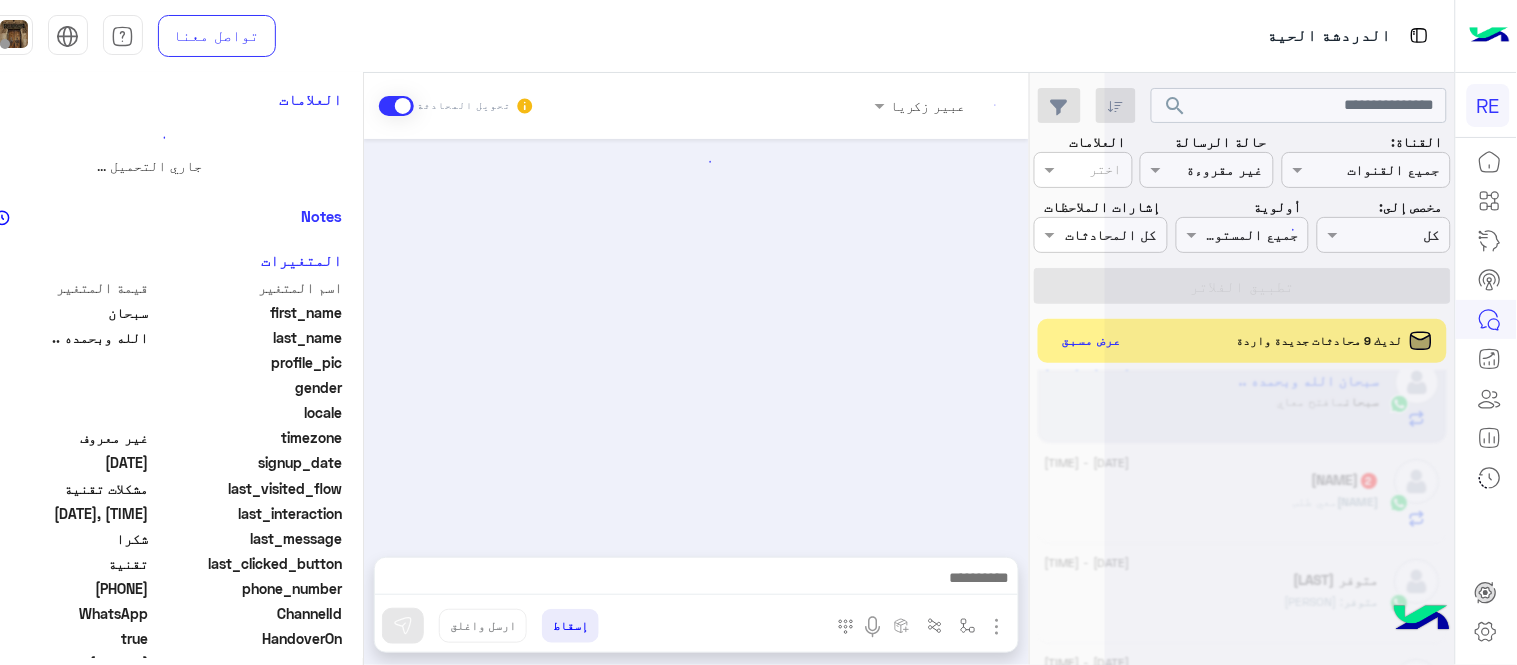 scroll, scrollTop: 0, scrollLeft: 0, axis: both 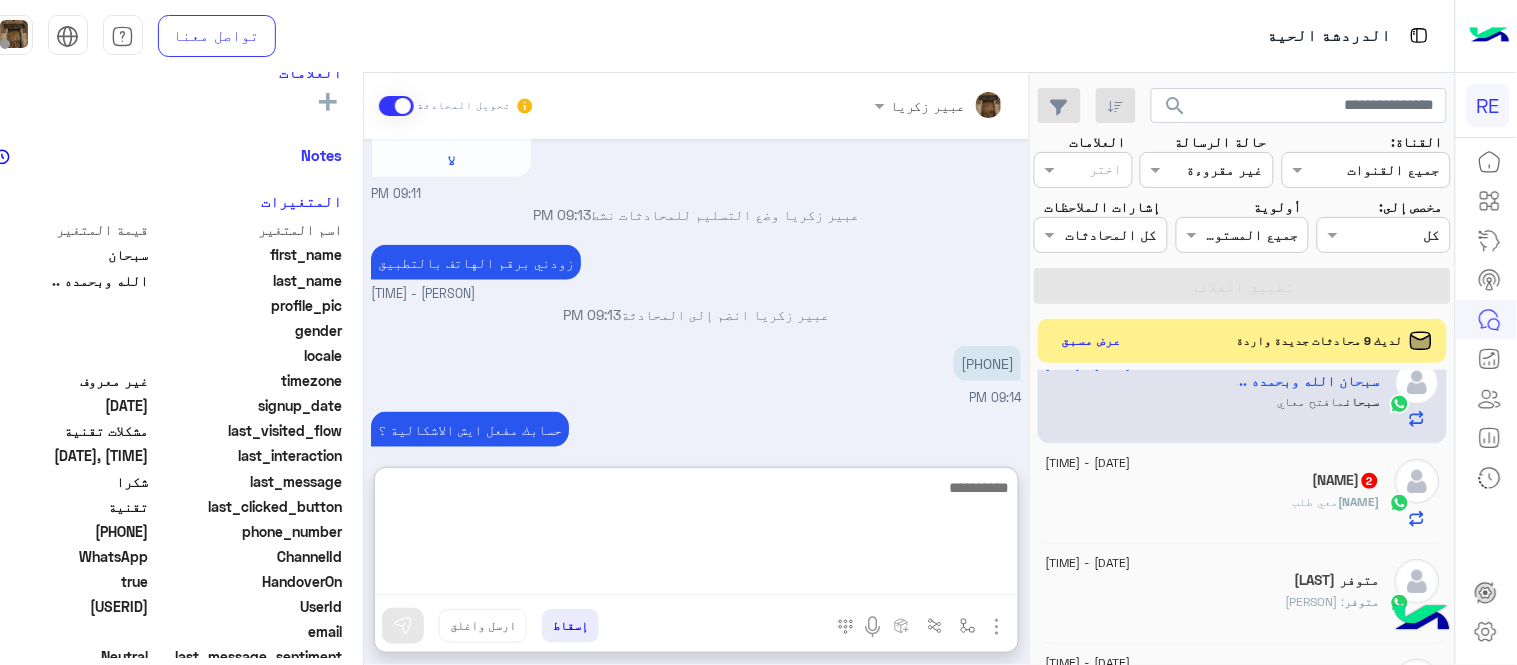 click at bounding box center (696, 535) 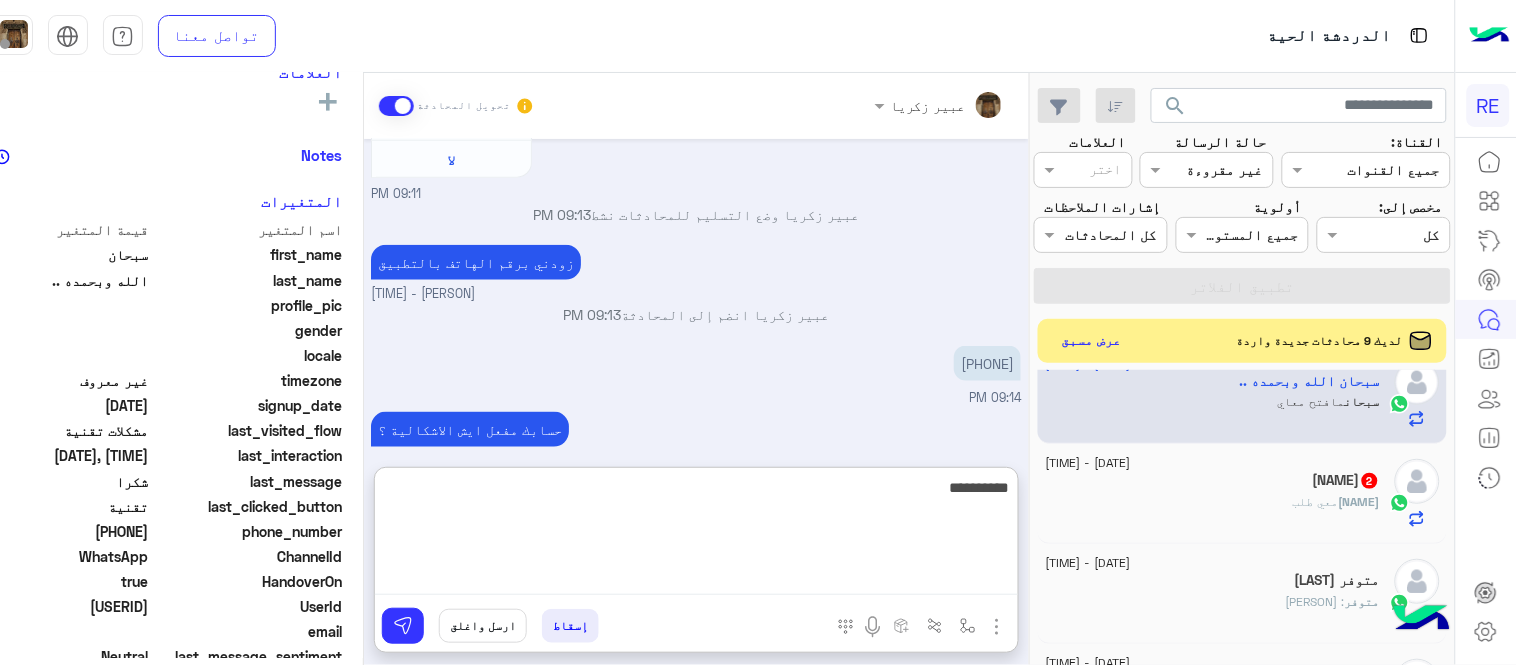 type on "**********" 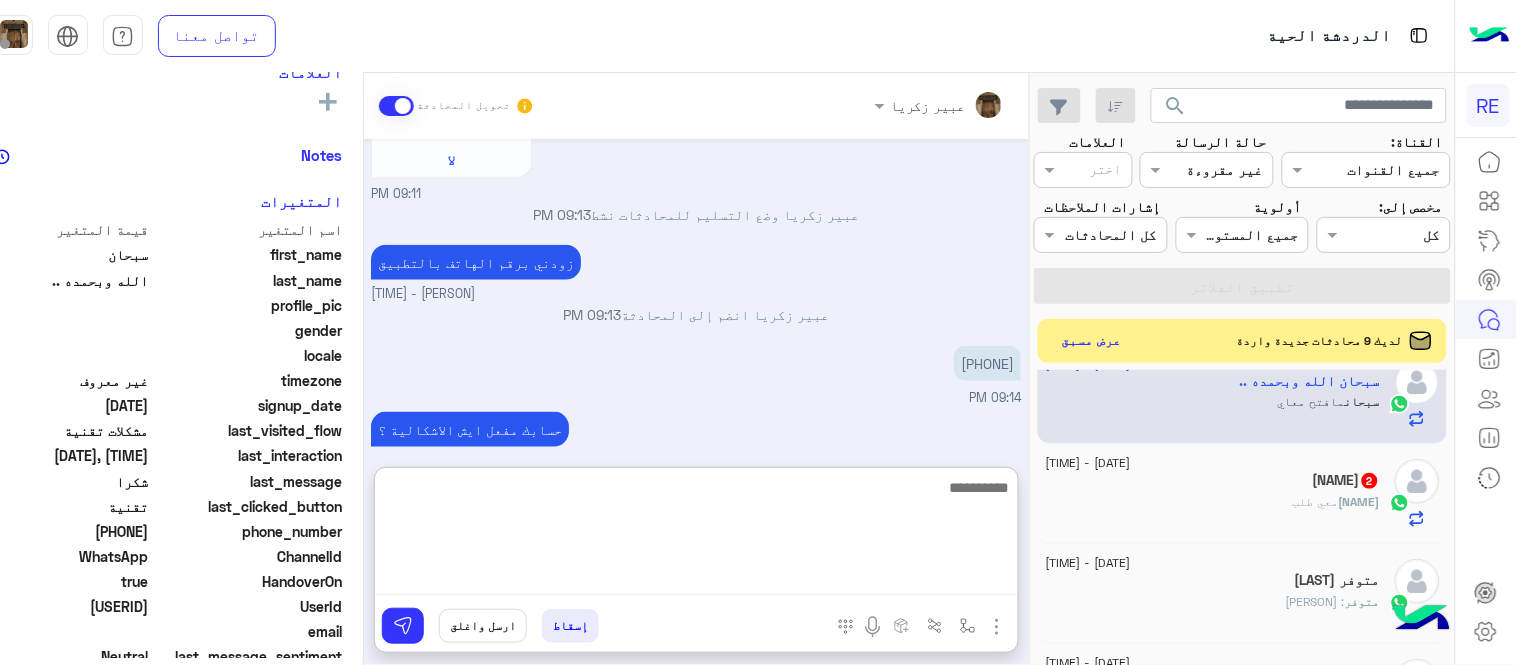 scroll, scrollTop: 746, scrollLeft: 0, axis: vertical 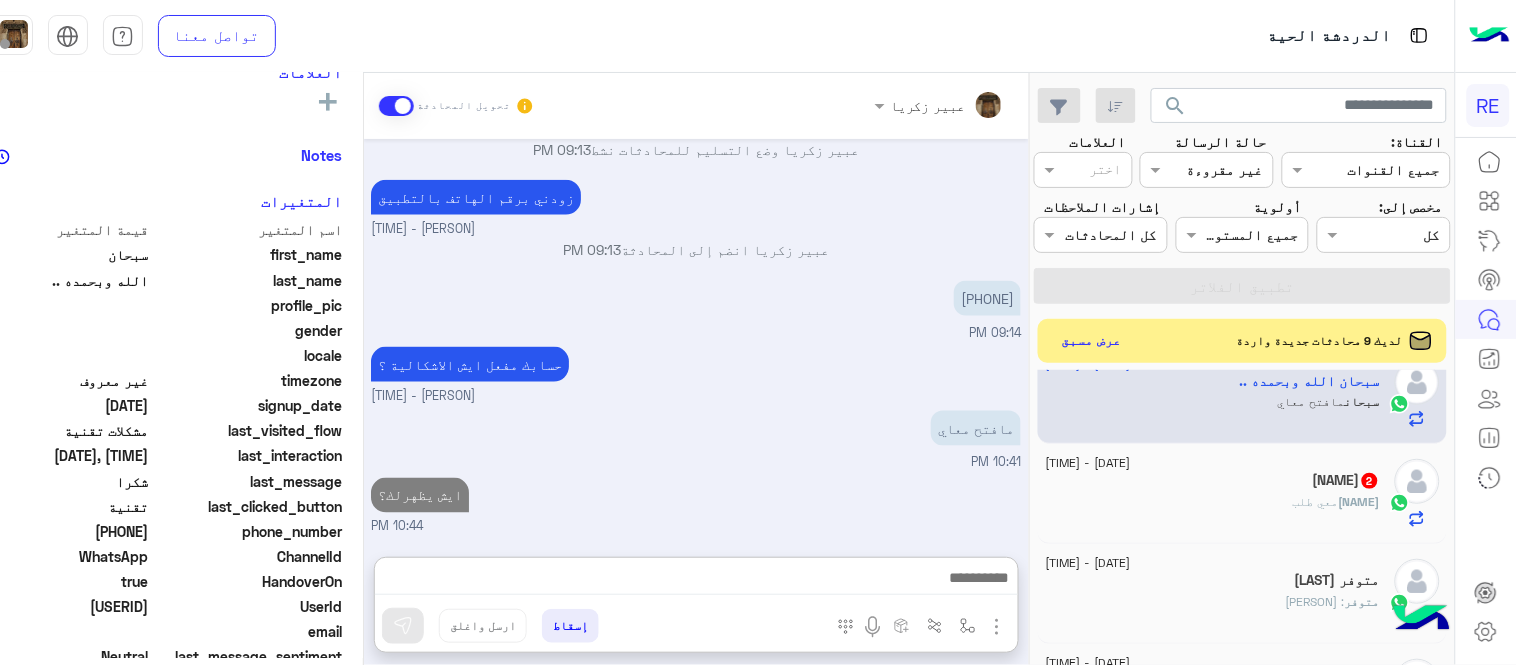 click on "[PERSON] 2" 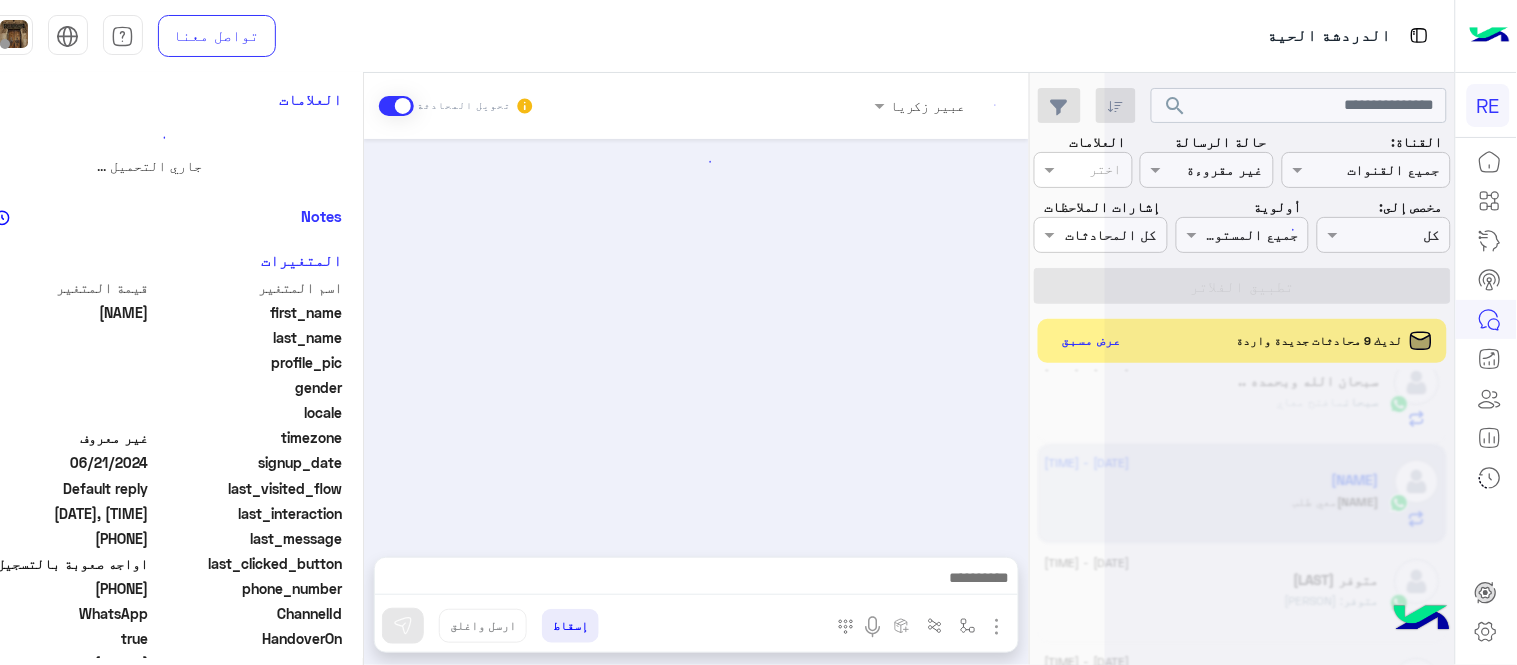 scroll, scrollTop: 0, scrollLeft: 0, axis: both 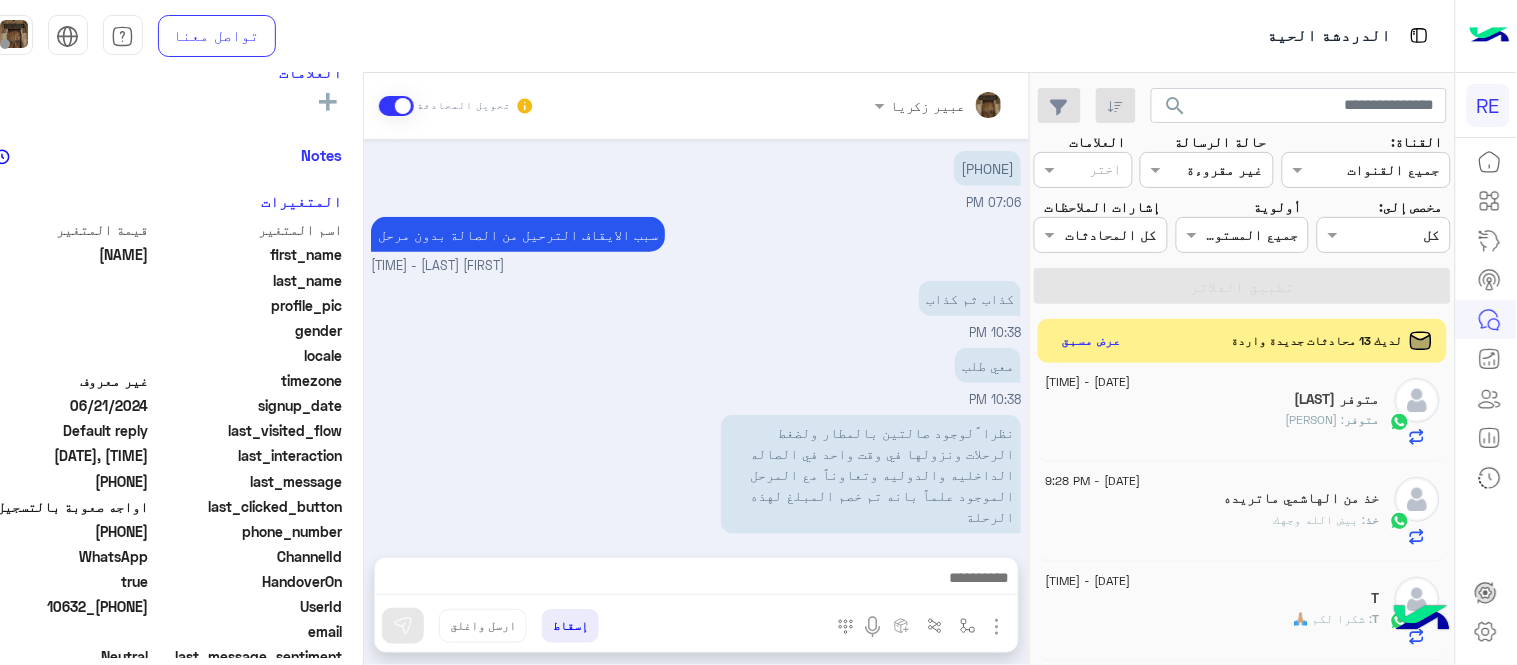 click on "متوفر : [FIRST] [LAST]" 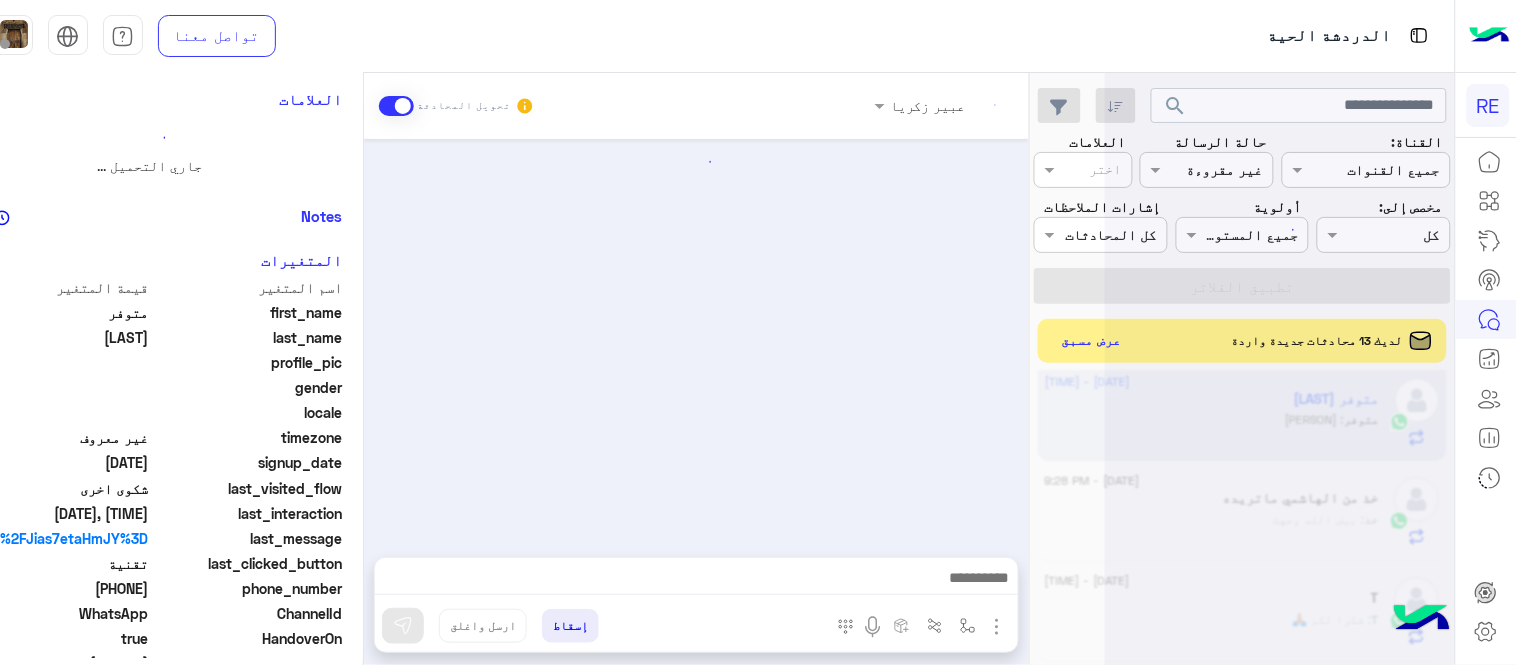 scroll, scrollTop: 0, scrollLeft: 0, axis: both 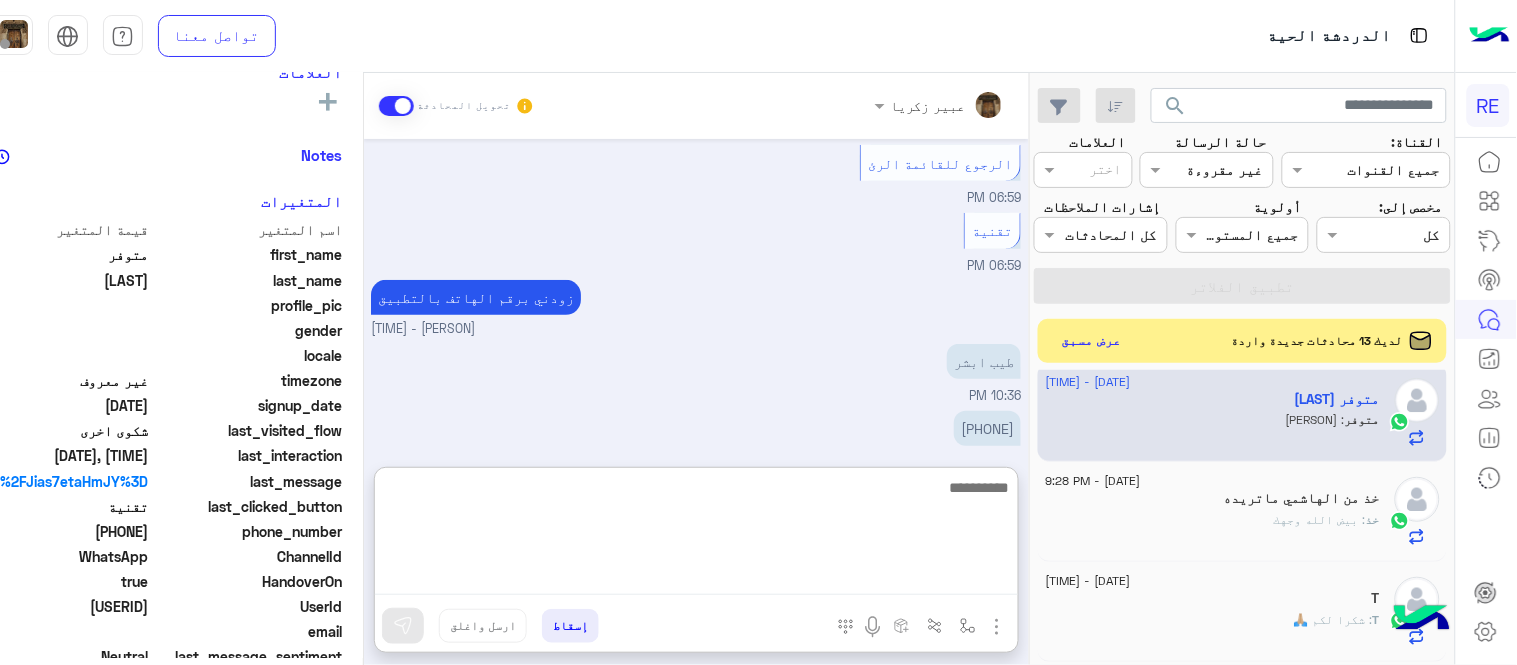 click at bounding box center [696, 535] 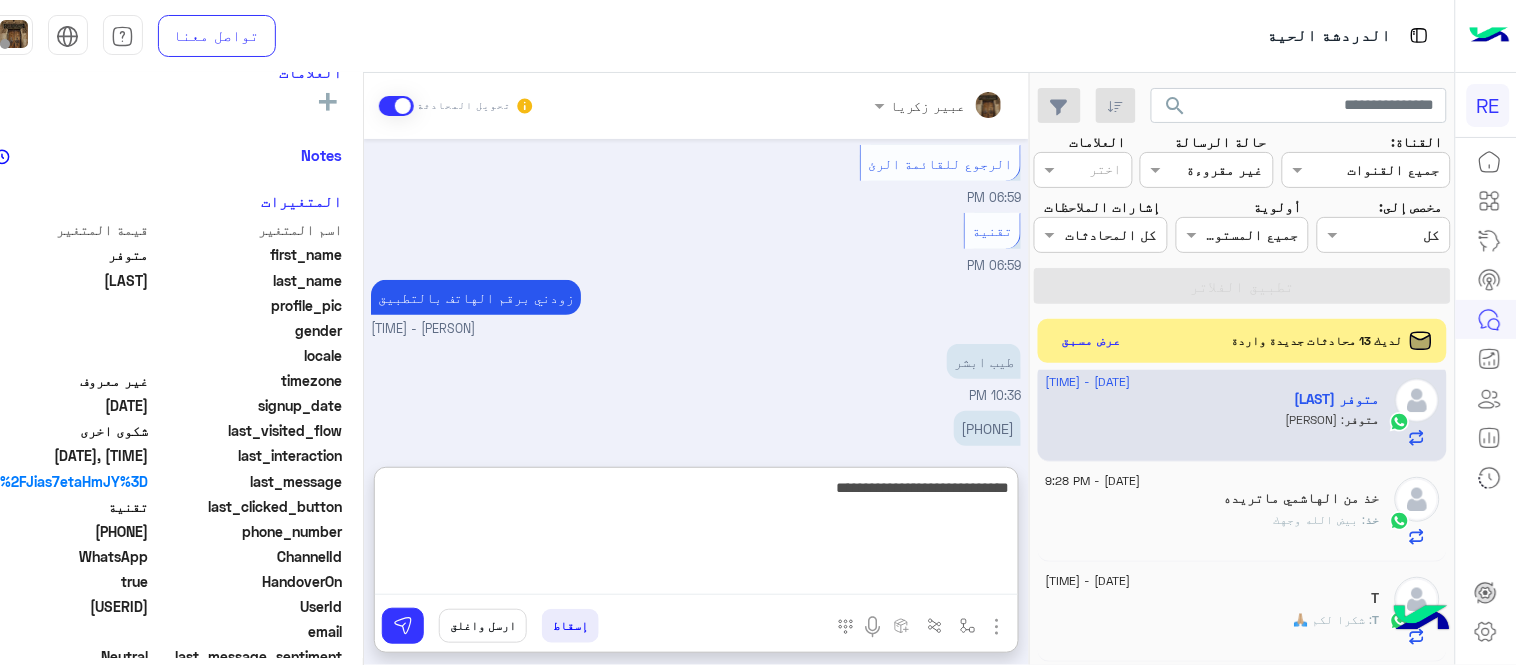 type on "**********" 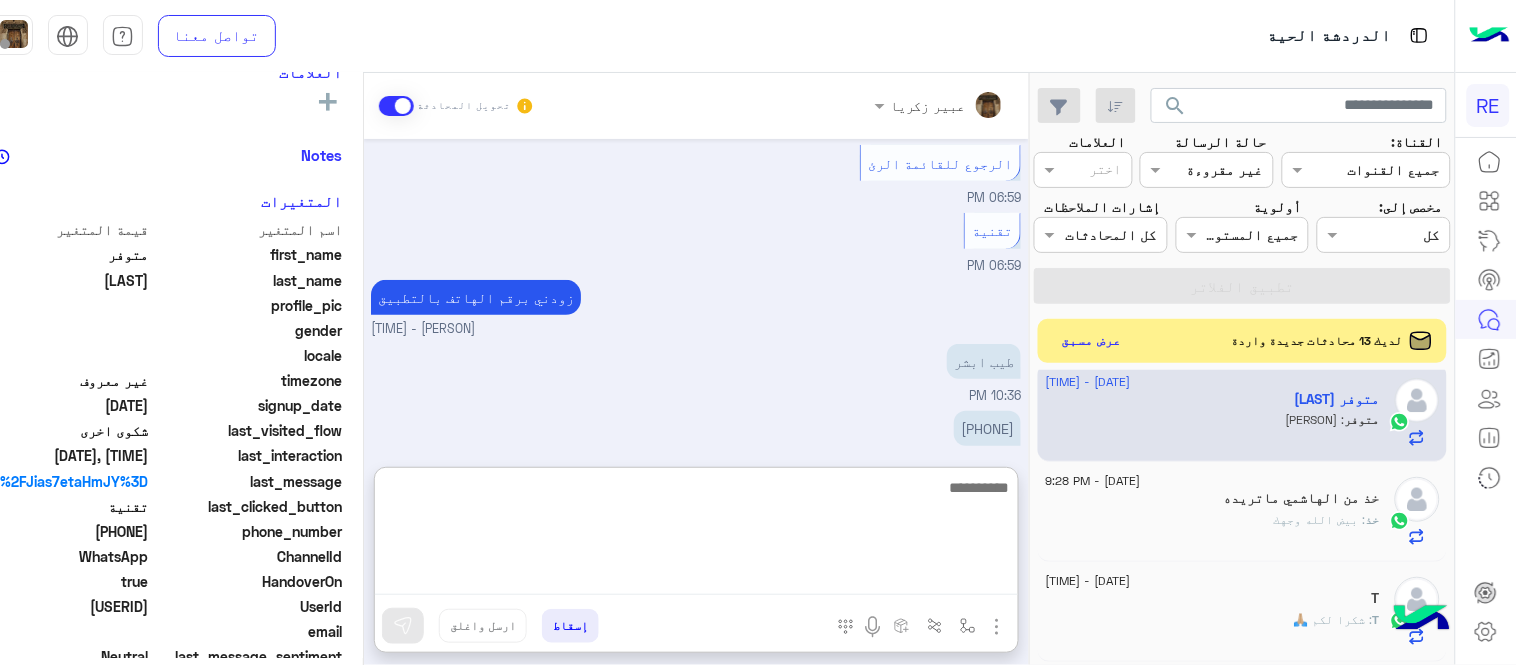scroll, scrollTop: 411, scrollLeft: 0, axis: vertical 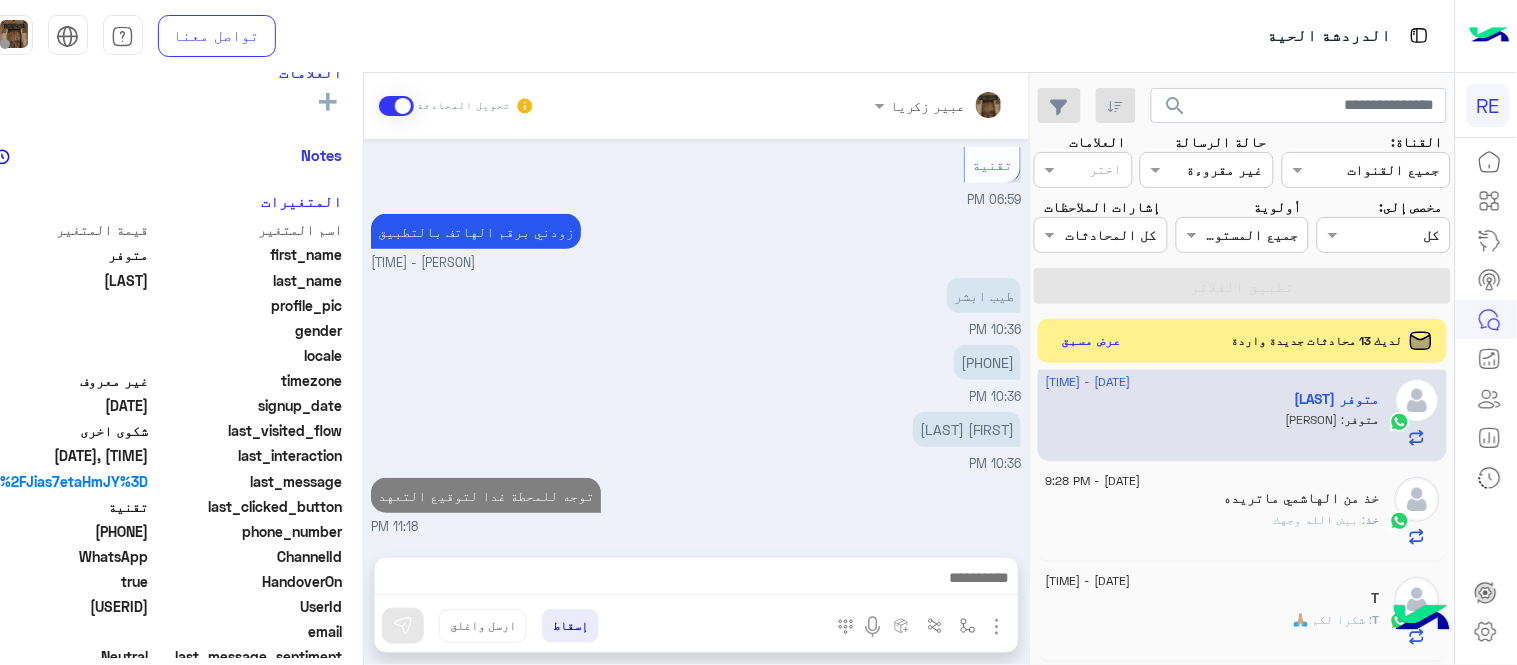 click on "[PERSON] تحويل المحادثة [DATE] [PERSON] وضع التسليم للمحادثات نشط [TIME] تفضل كيف اخدمك؟ [PERSON] - [TIME] [PERSON] انضم إلى المحادثة [TIME] Your browser does not support the audio tag. [TIME] الرجوع للقائمة الرئ [TIME] تقنية [TIME] زودني برقم الهاتف بالتطبيق [PERSON] - [TIME] طيب ابشر [TIME] [PHONE] [TIME] [PERSON] [TIME] توجه للمحطة غدا لتوقيع التعهد [TIME] أدخل اسم مجموعة الرسائل إسقاط ارسل واغلق" at bounding box center [696, 373] 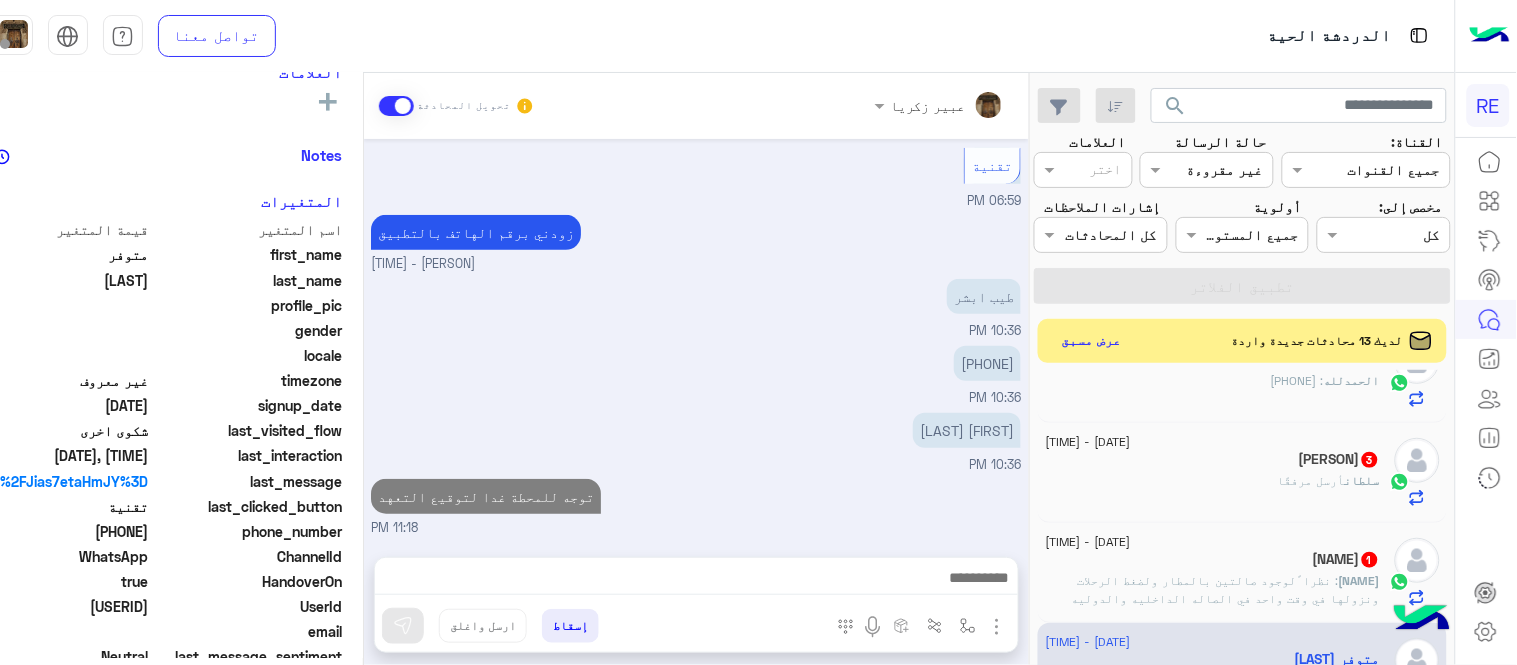 scroll, scrollTop: 170, scrollLeft: 0, axis: vertical 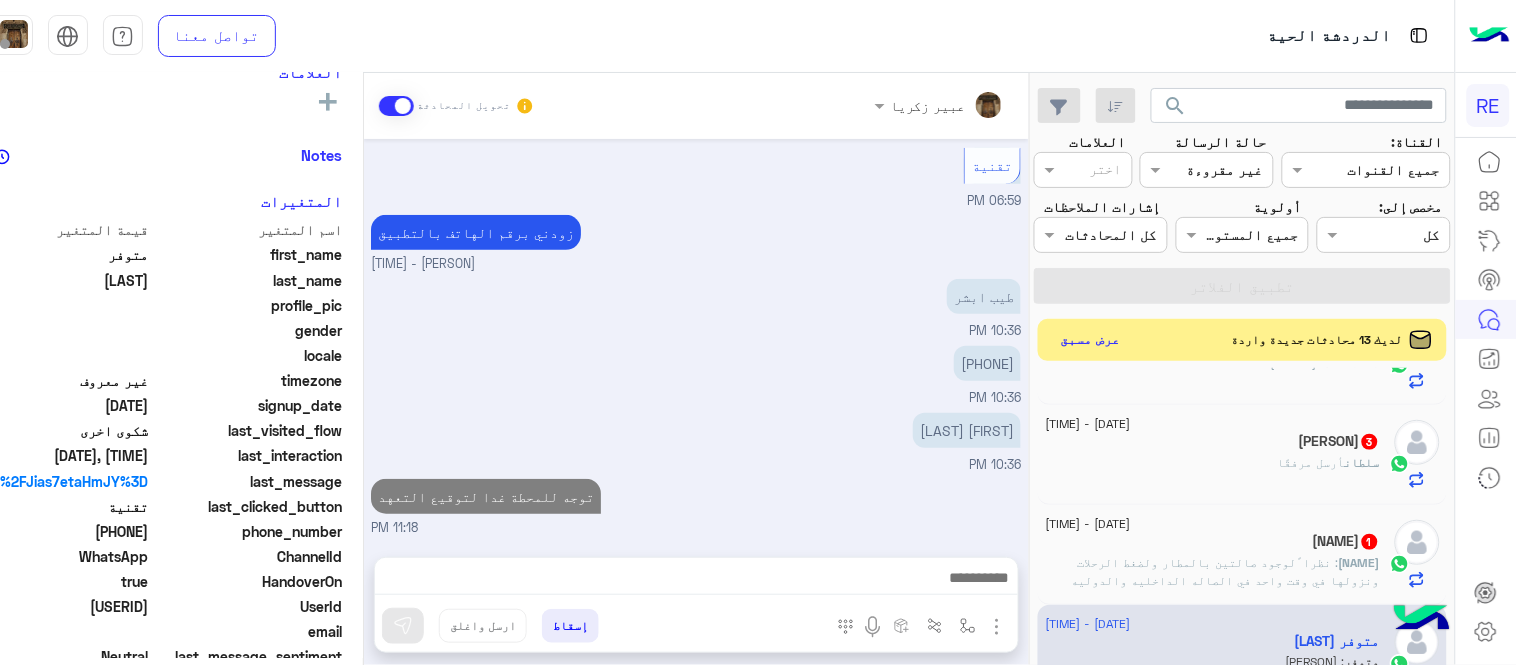 click on "عرض مسبق" 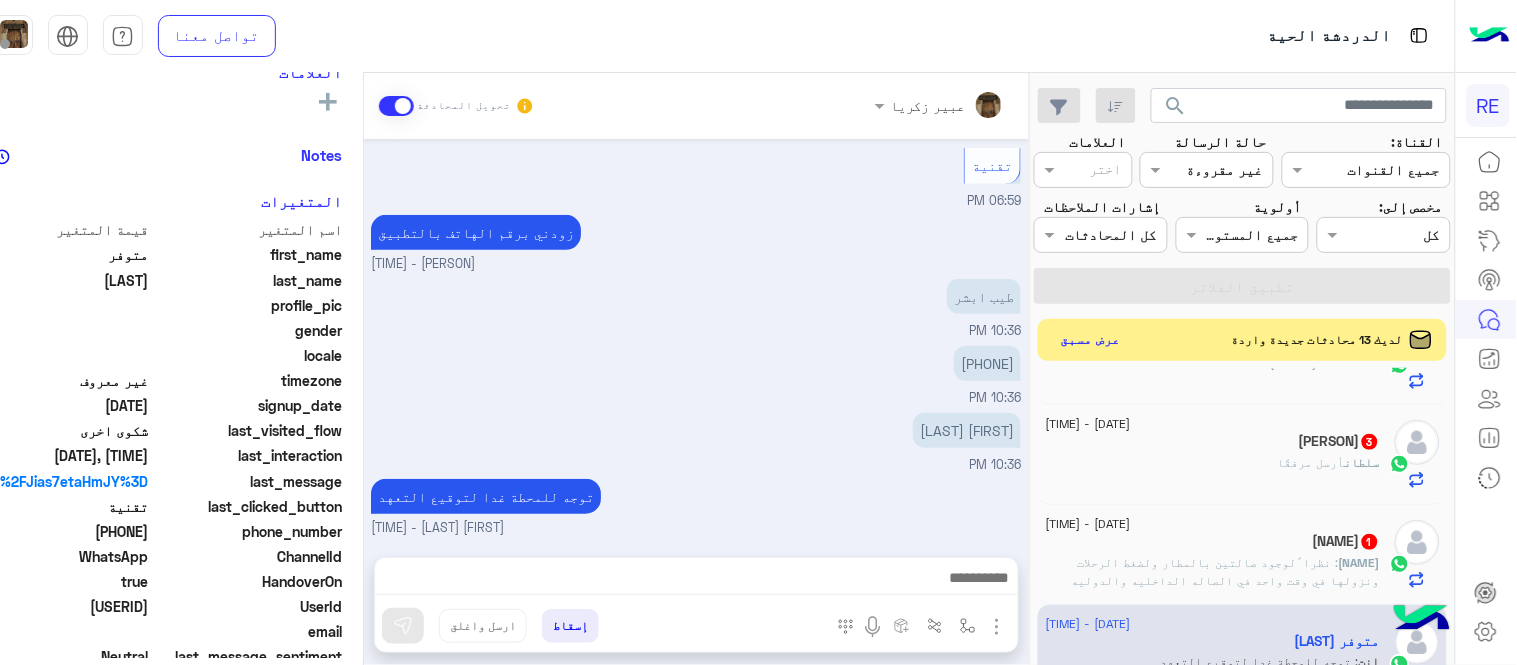 scroll, scrollTop: 0, scrollLeft: 0, axis: both 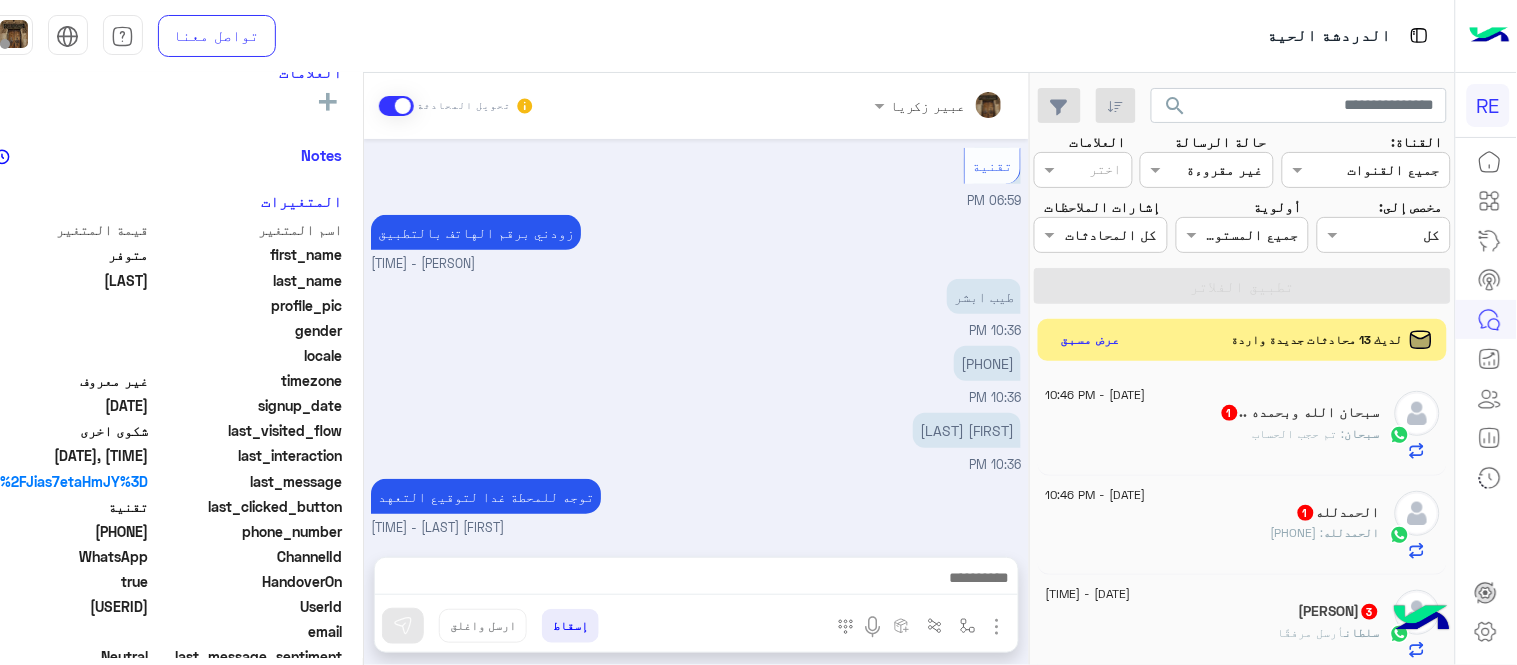 click on "عرض مسبق" 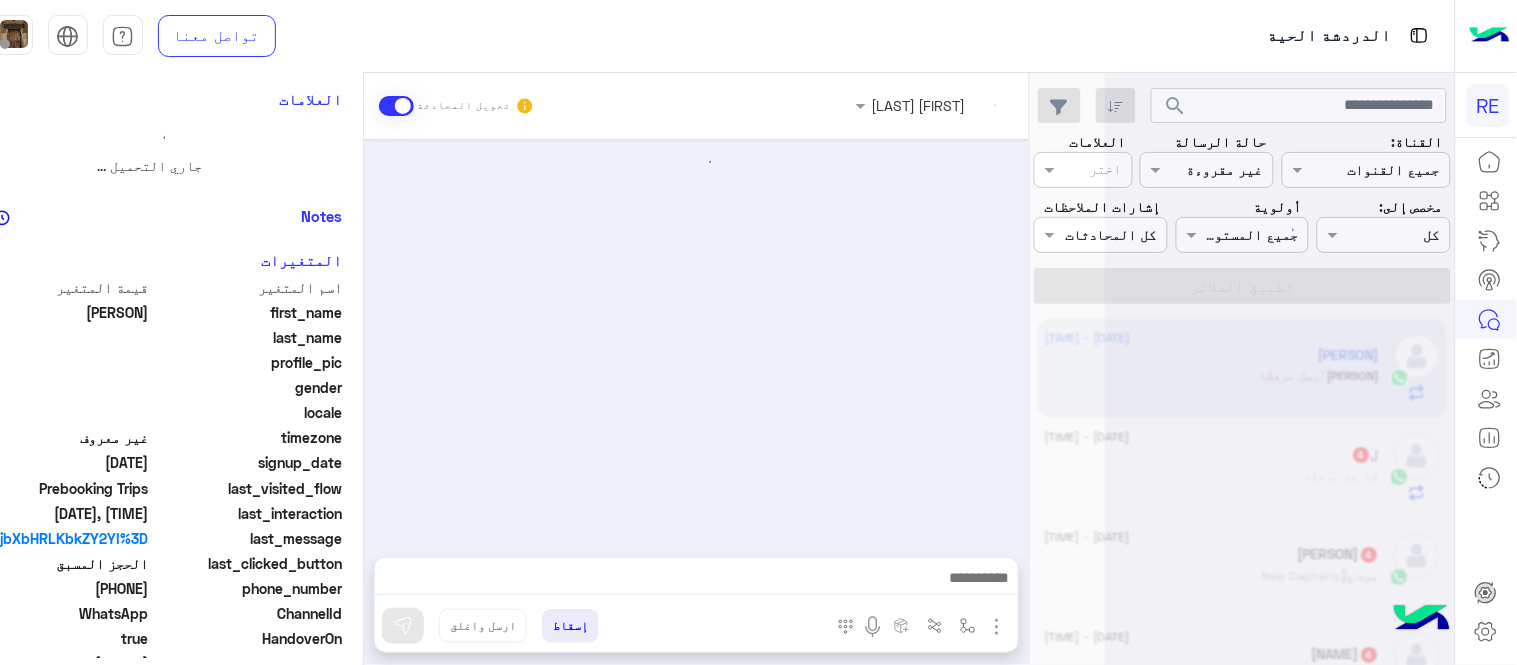 scroll, scrollTop: 0, scrollLeft: 0, axis: both 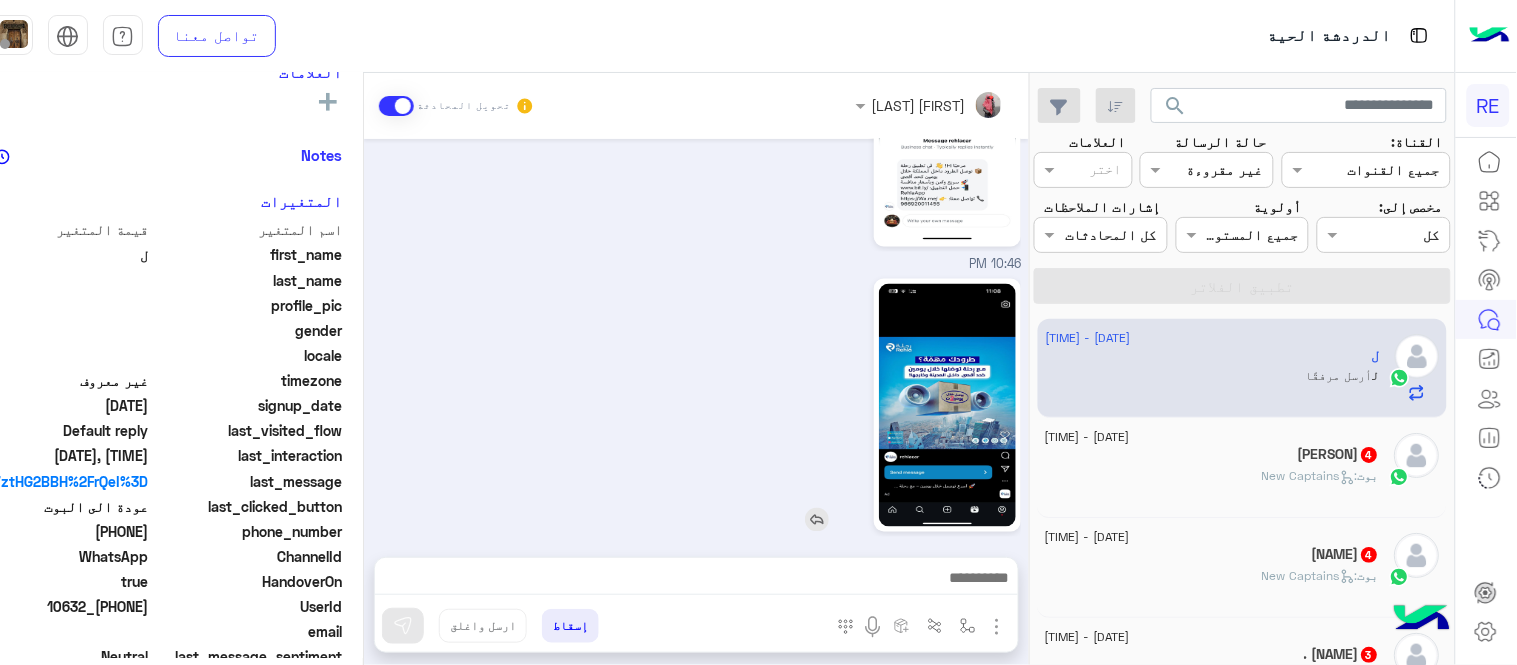 click 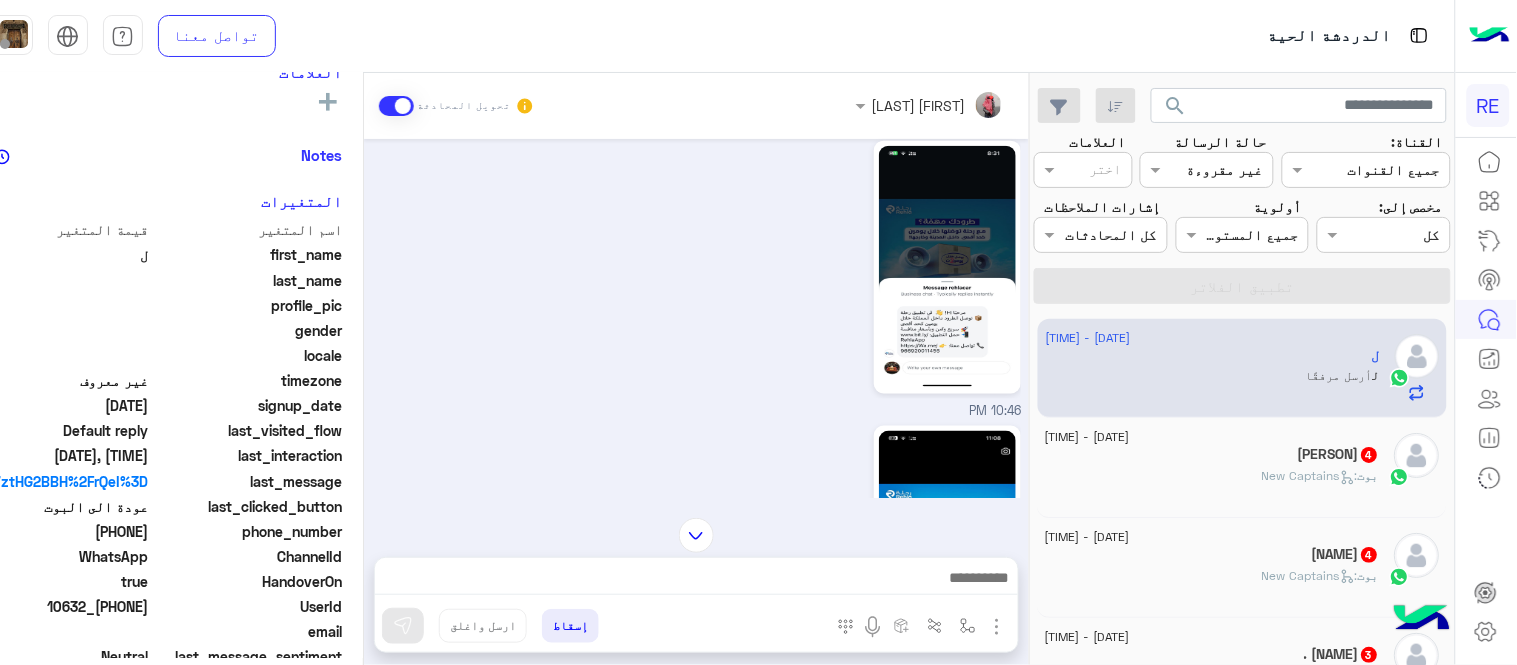 scroll, scrollTop: 496, scrollLeft: 0, axis: vertical 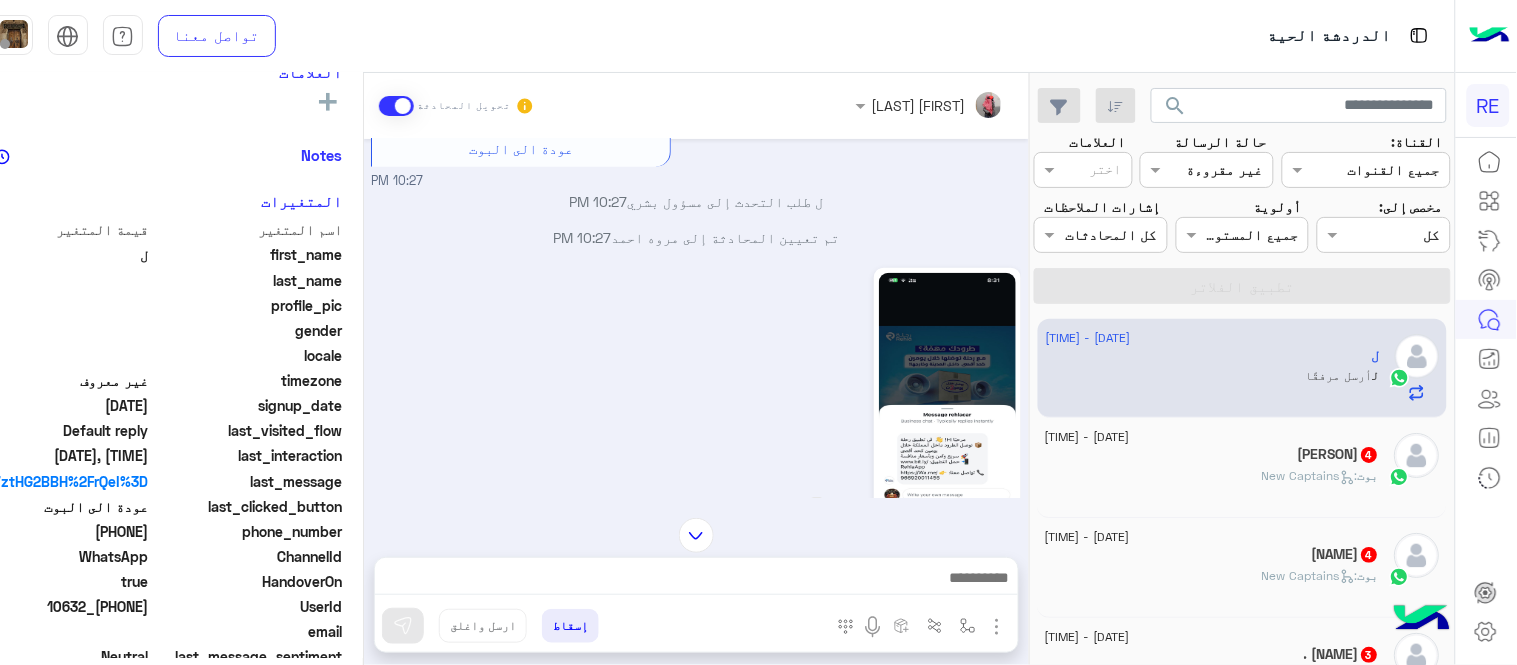 click 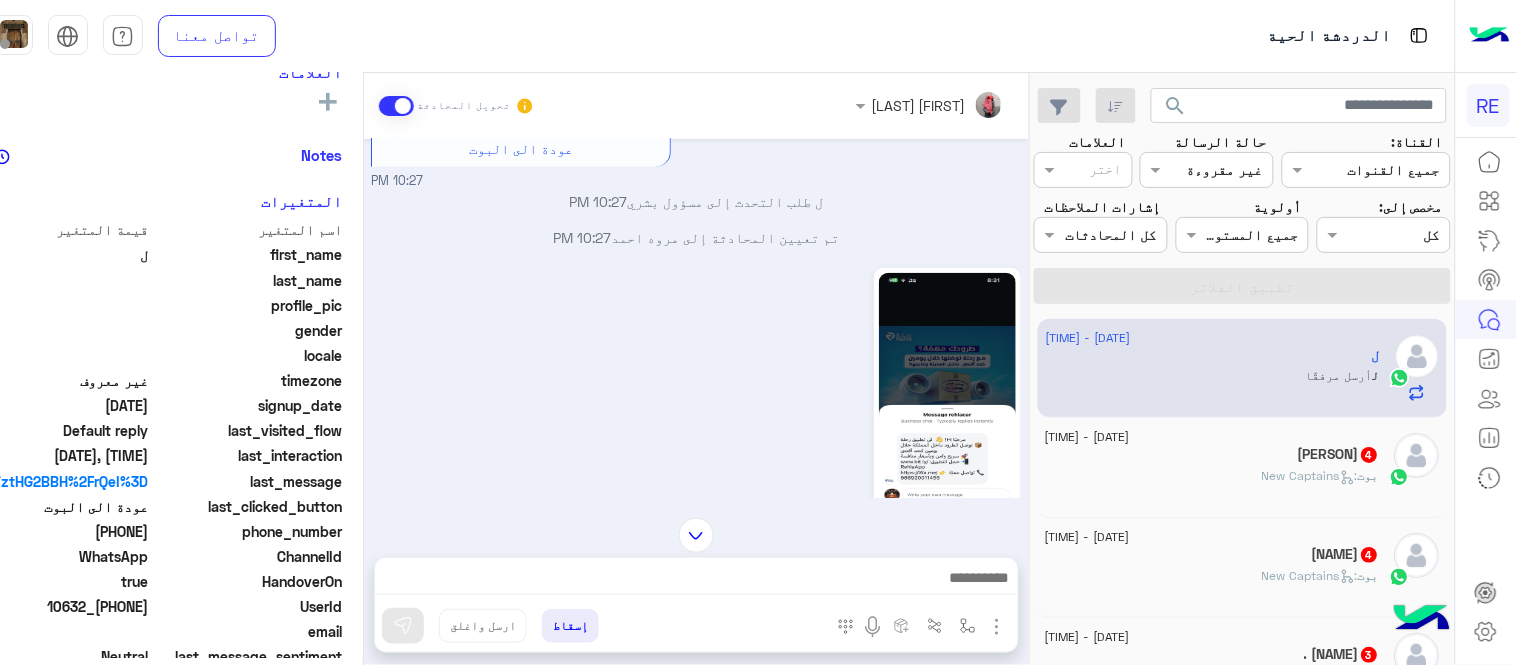 click on "[PERSON] تحويل المحادثة [DATE] في المطار [TIME] تم إلغاء التخصيص التلقائي للرد على المحادثة في [TIME] [DATE] لو سمحتم اريد العمل مندوب توصيل طرود [TIME] سعدنا بتواصلك، نأمل منك توضيح استفسارك أكثر [TIME] لو سمحتم اريد العمل مندوب توصيل طرود [TIME] تم إعادة توجيه المحادثة. للعودة إلي الرد الالي، أنقر الزر الموجود بالأسفل عودة الى البوت [TIME] ل طلب التحدث إلى مسؤول بشري [TIME] تم تعيين المحادثة إلى [PERSON] [TIME] [TIME] [TIME] أدخل اسم مجموعة الرسائل إسقاط ارسل واغلق" at bounding box center [696, 373] 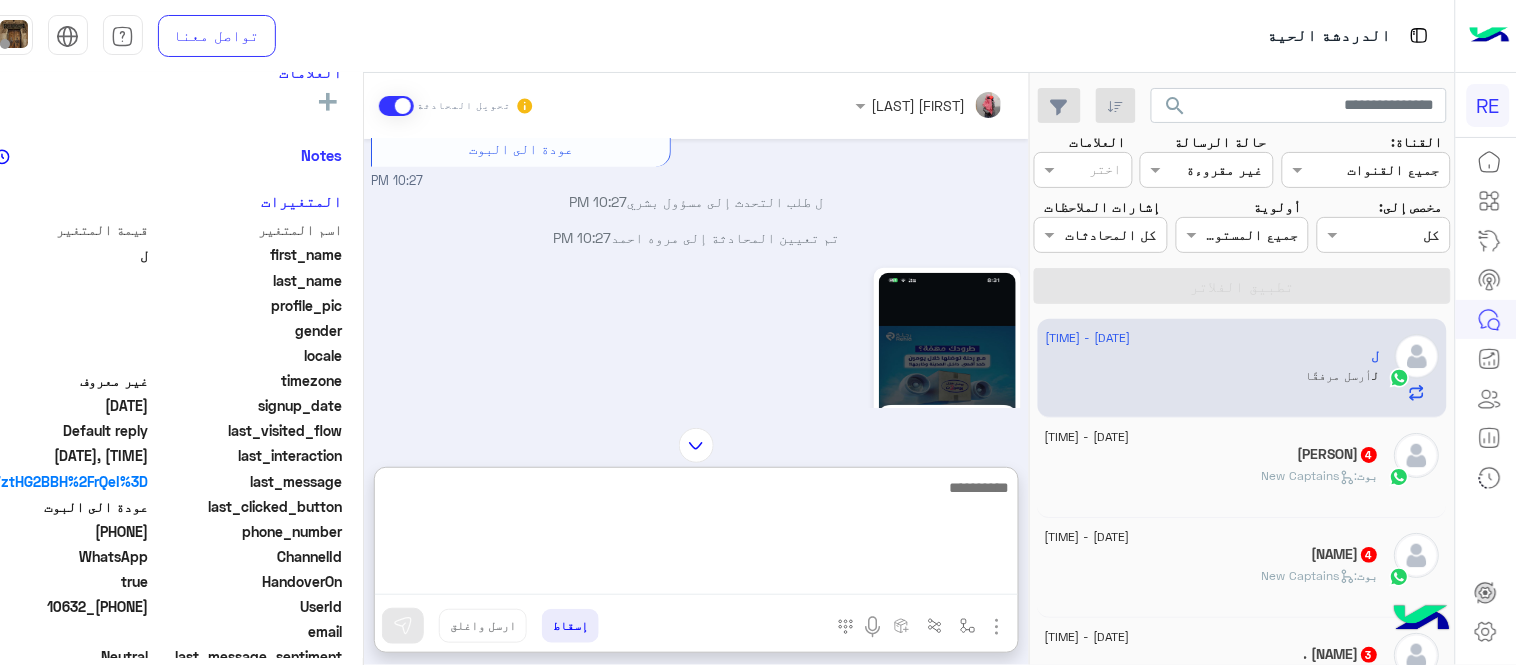 click at bounding box center [696, 535] 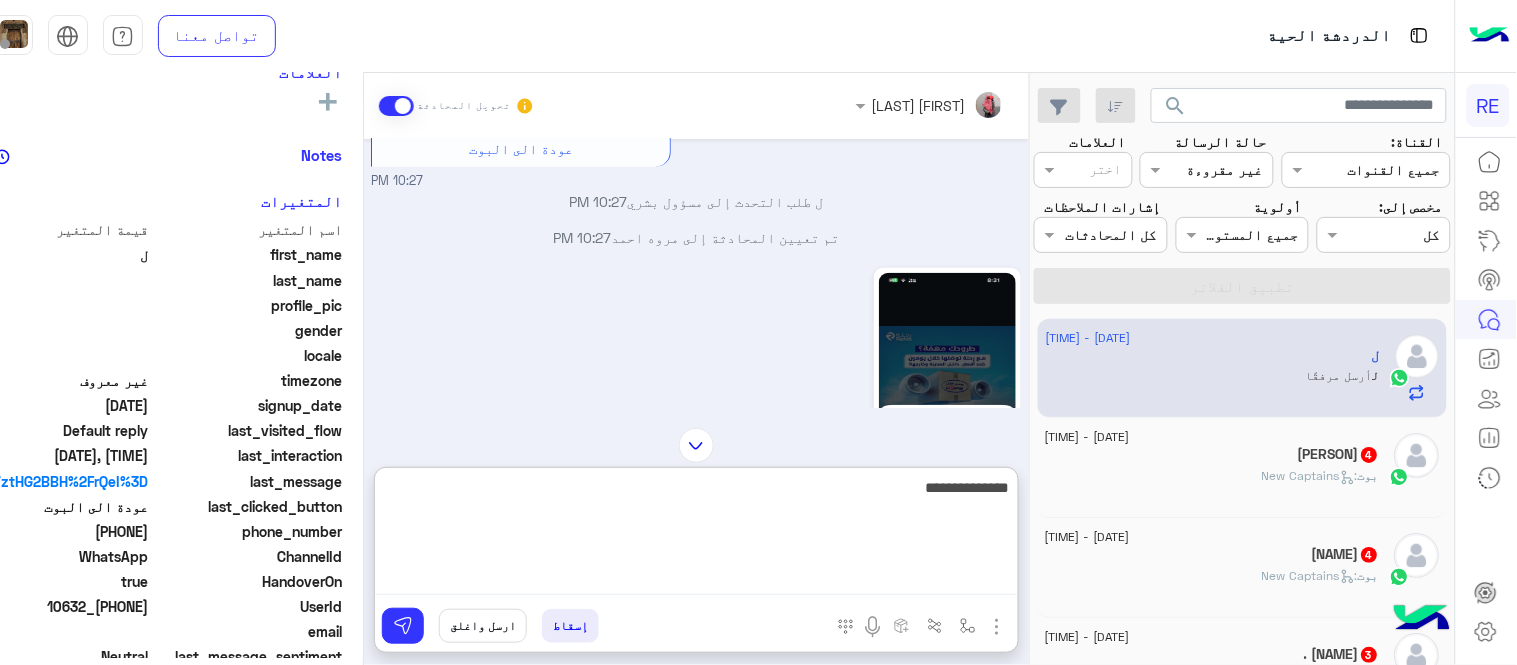 type on "**********" 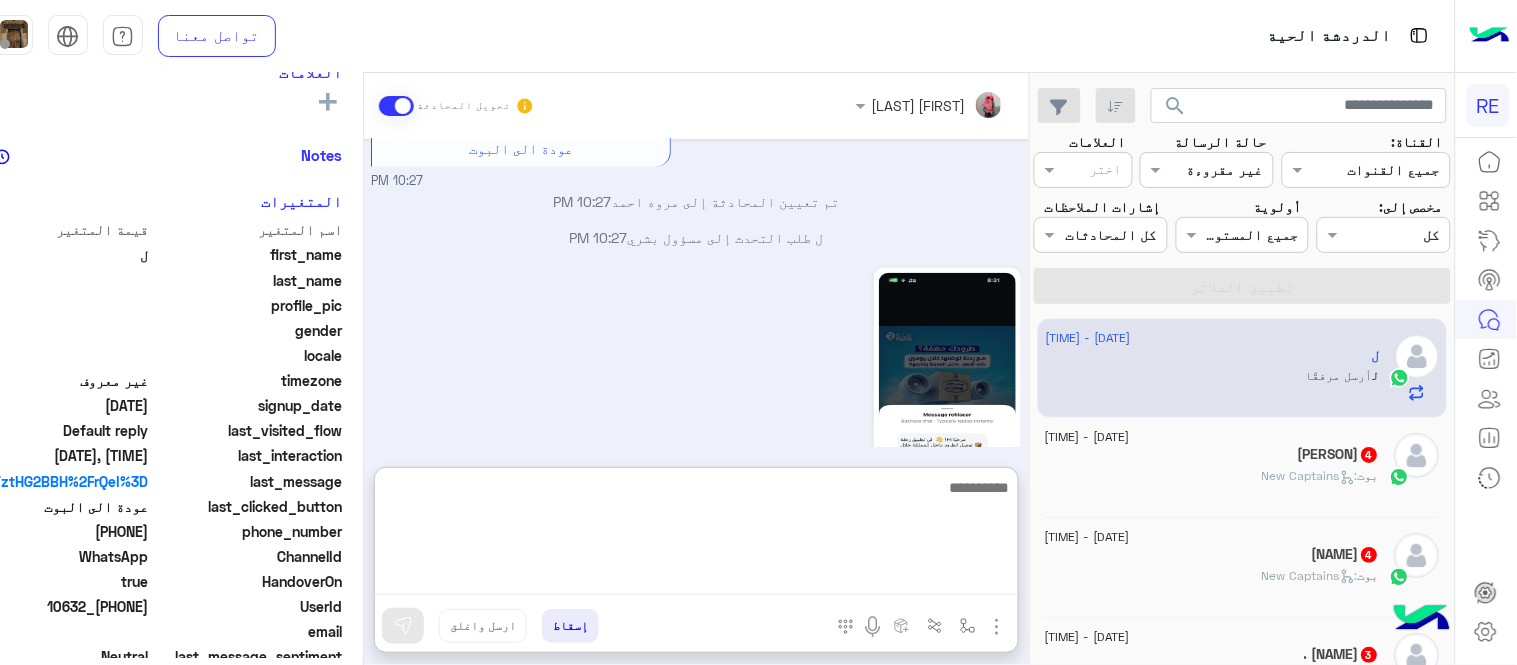 scroll, scrollTop: 923, scrollLeft: 0, axis: vertical 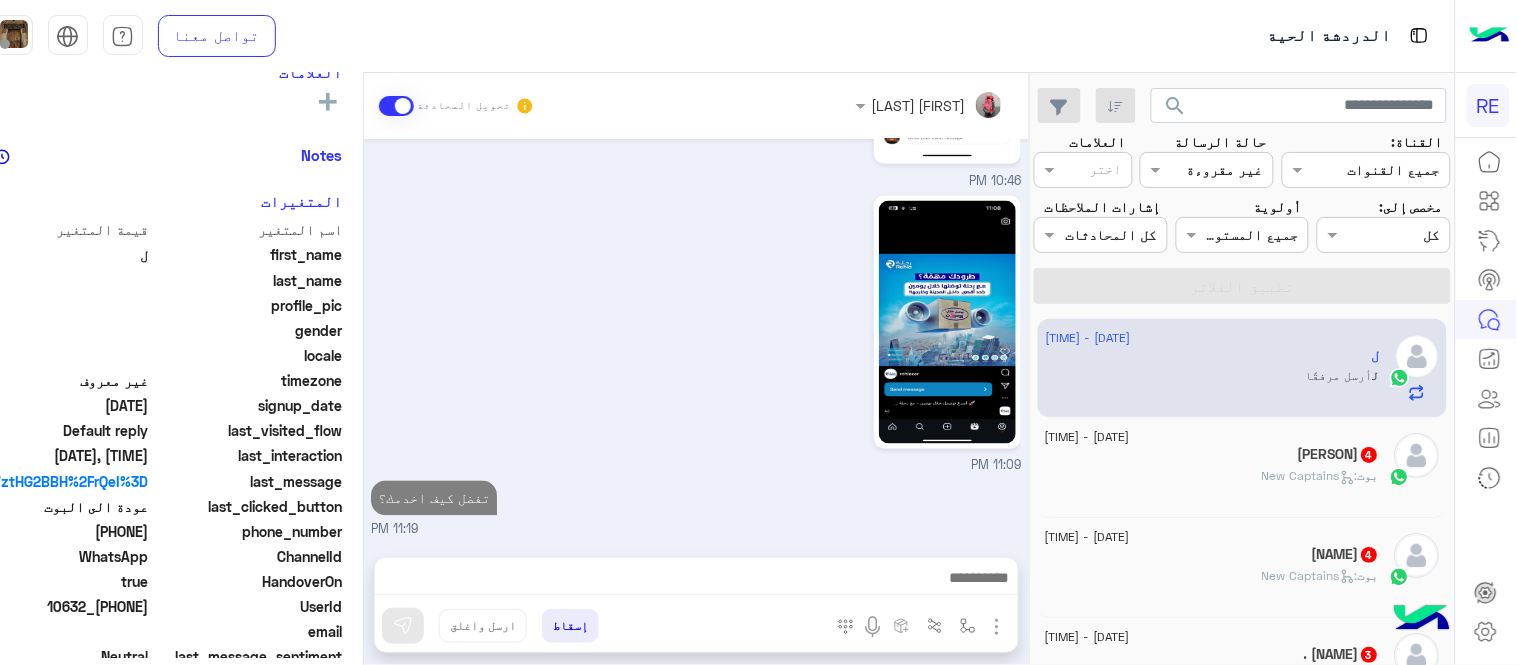 click on "11:09 PM" at bounding box center (696, 333) 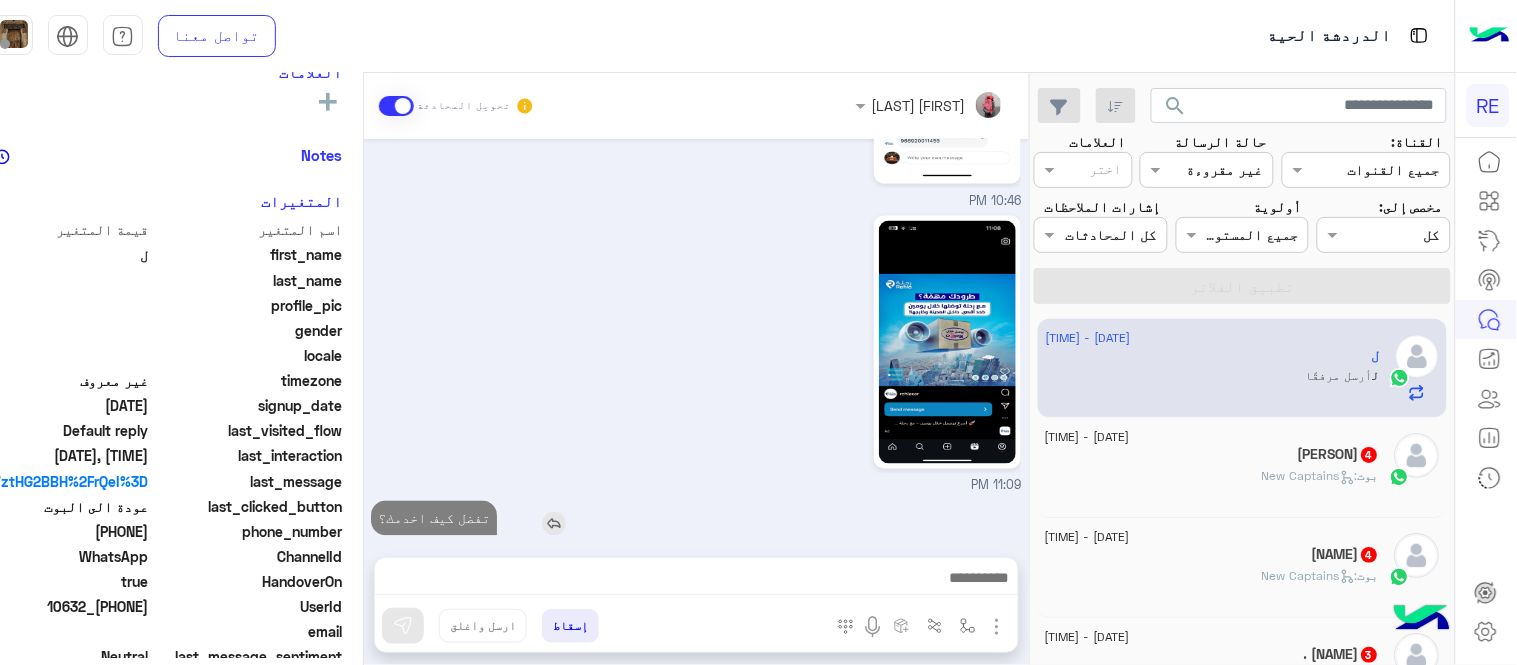 scroll, scrollTop: 870, scrollLeft: 0, axis: vertical 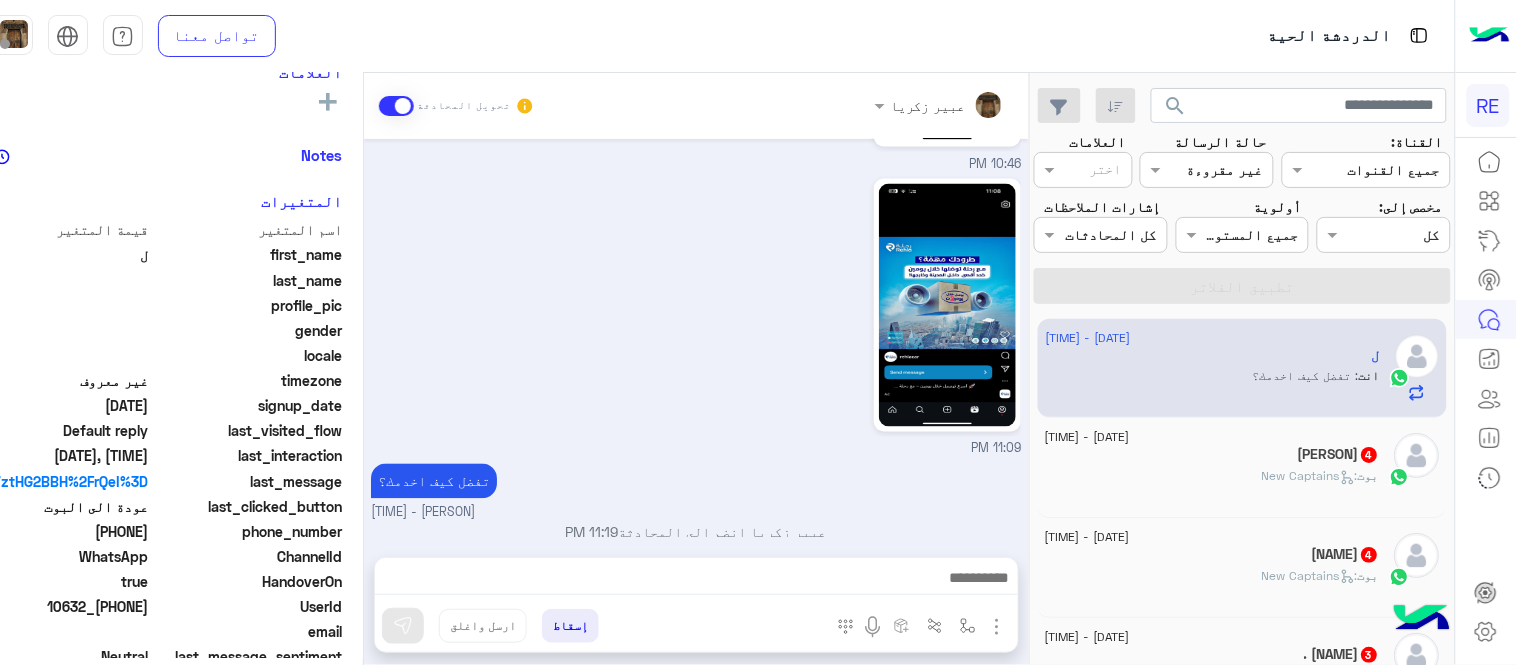 click on "[FIRST] [LAST]  4" 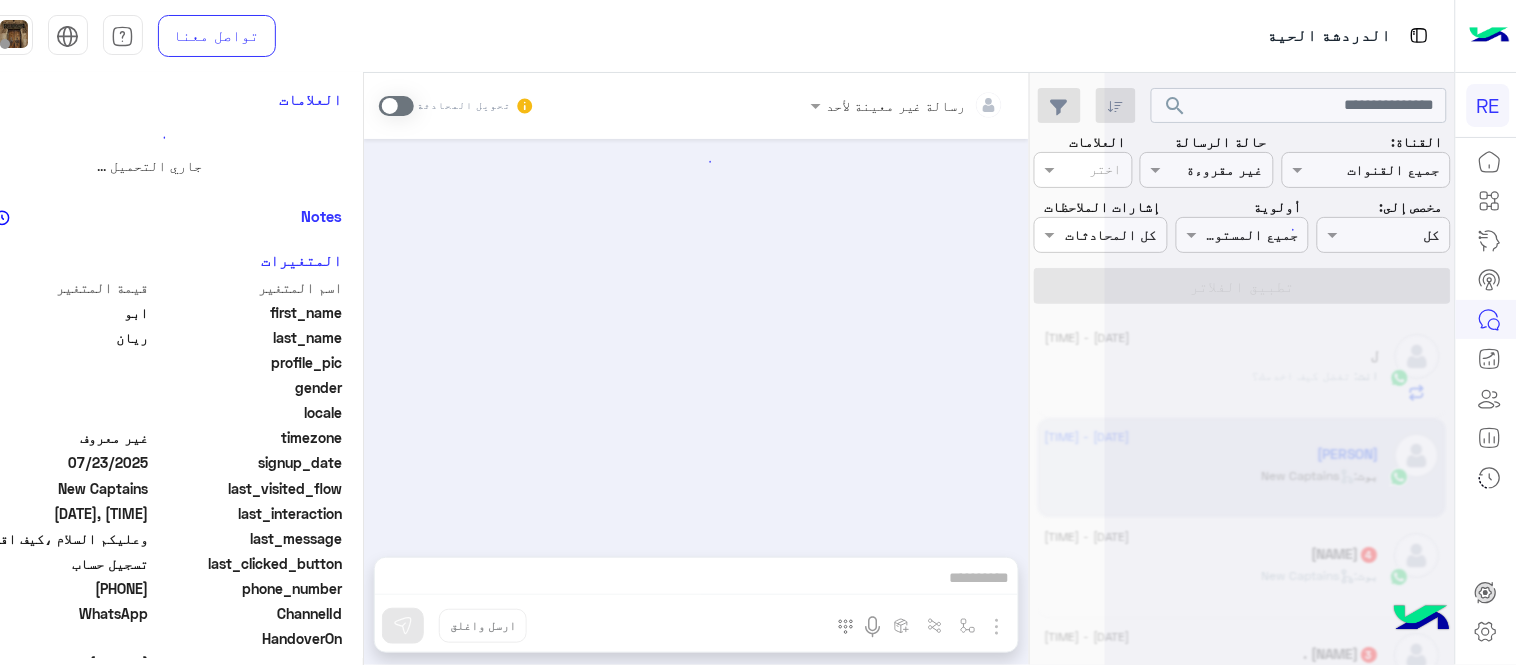 scroll, scrollTop: 0, scrollLeft: 0, axis: both 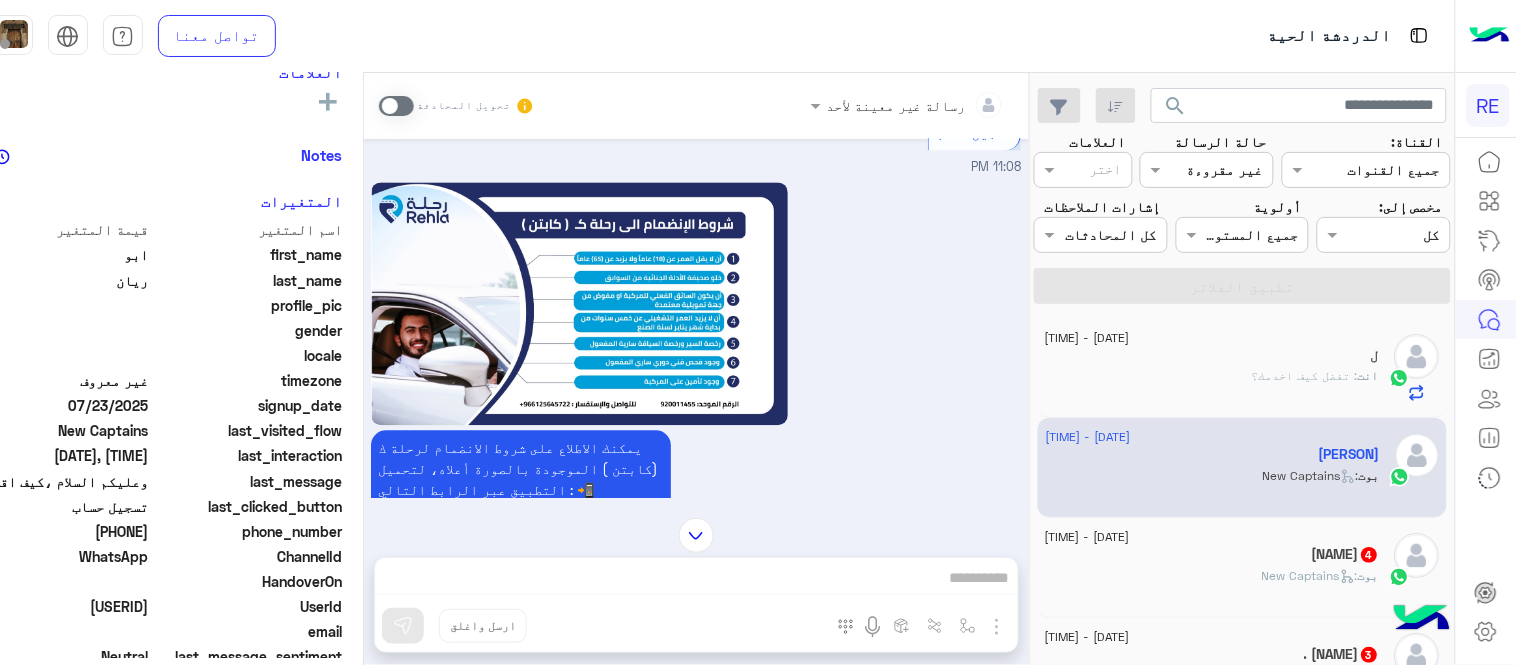 click at bounding box center (396, 106) 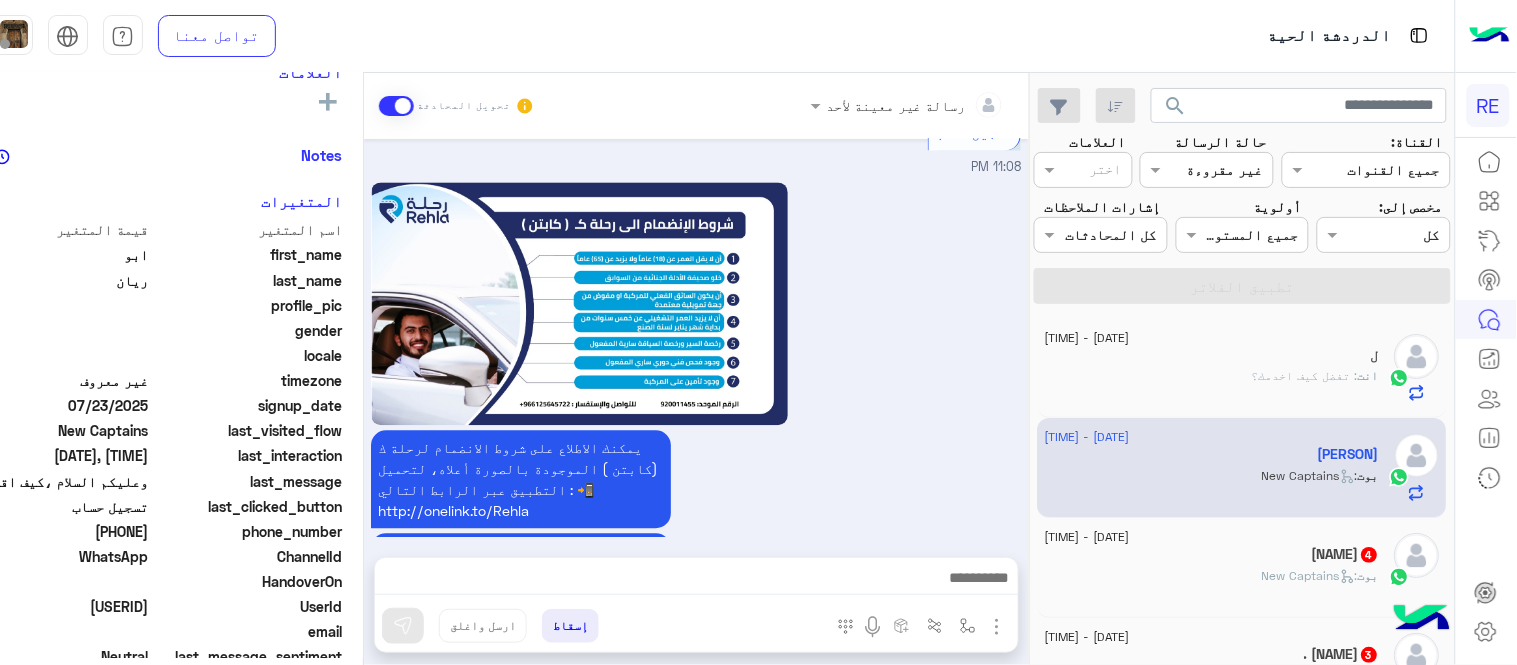 scroll, scrollTop: 1683, scrollLeft: 0, axis: vertical 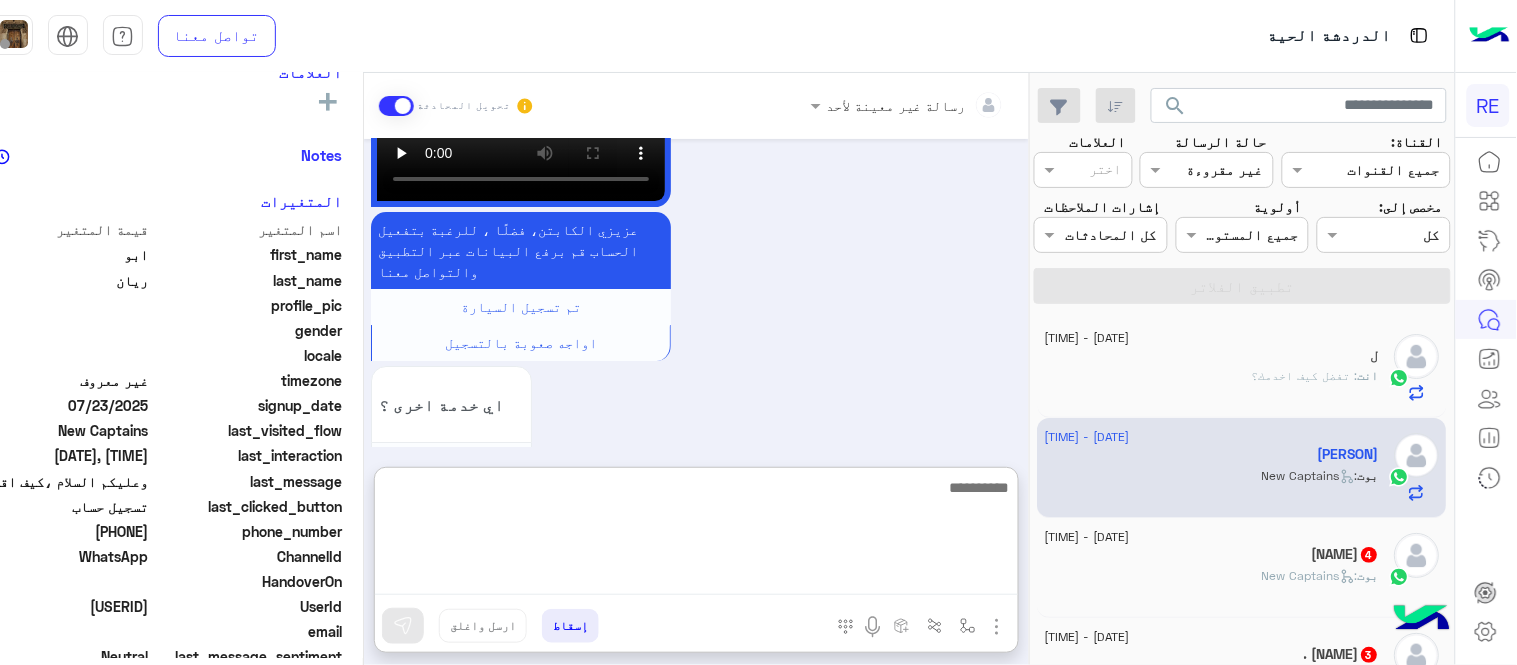 click at bounding box center [696, 535] 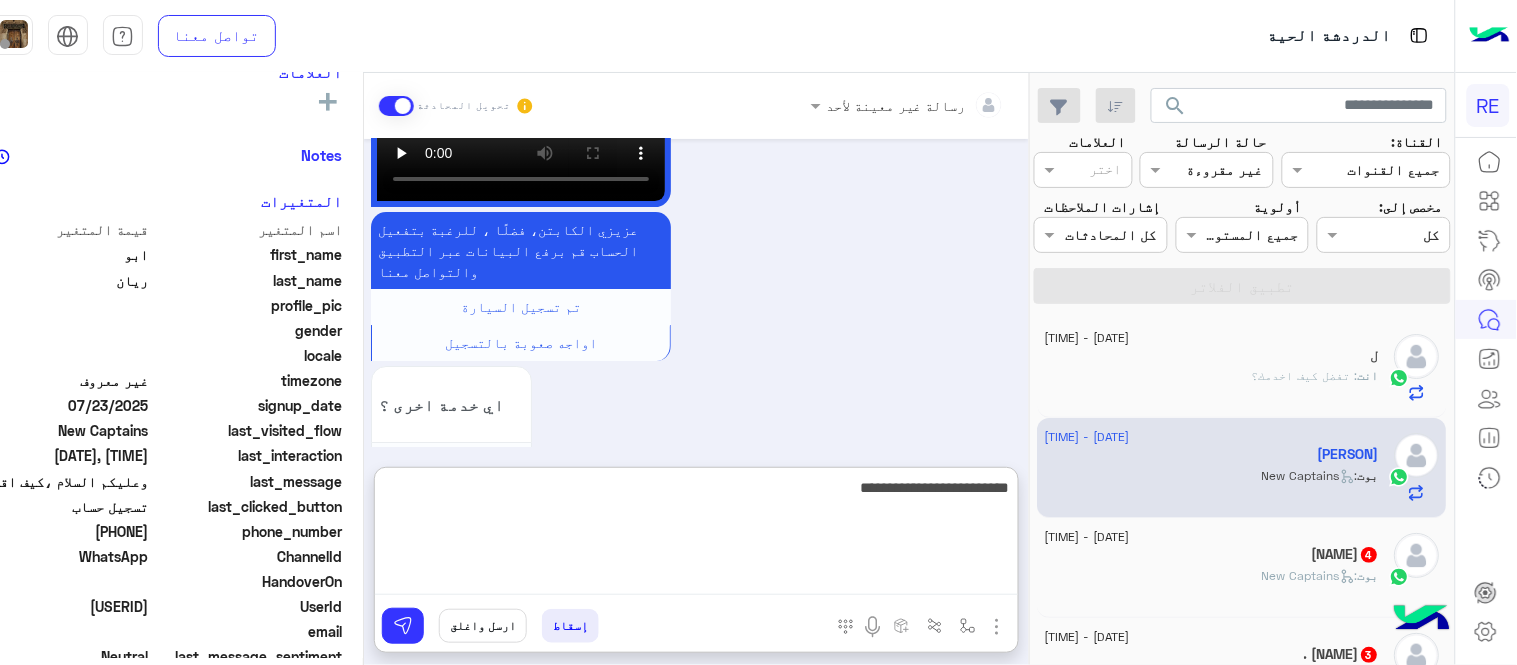 type on "**********" 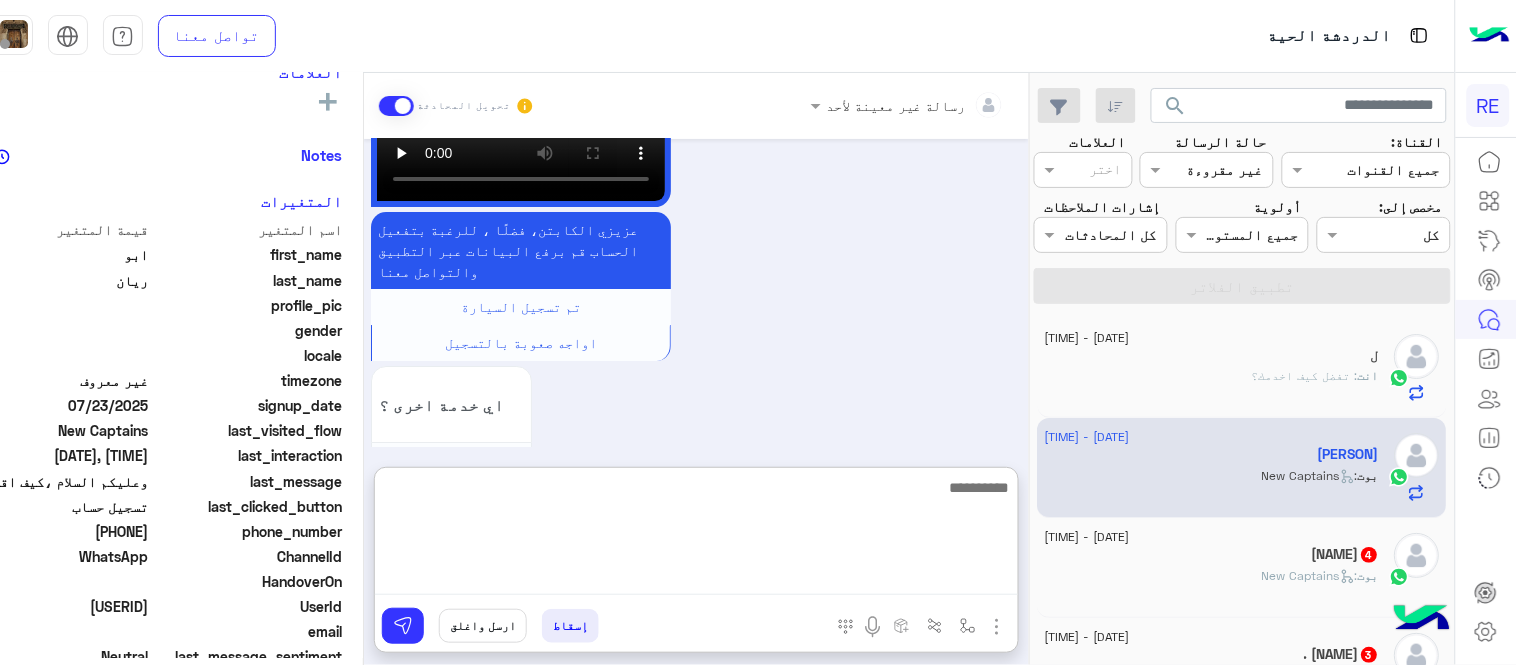 scroll, scrollTop: 1836, scrollLeft: 0, axis: vertical 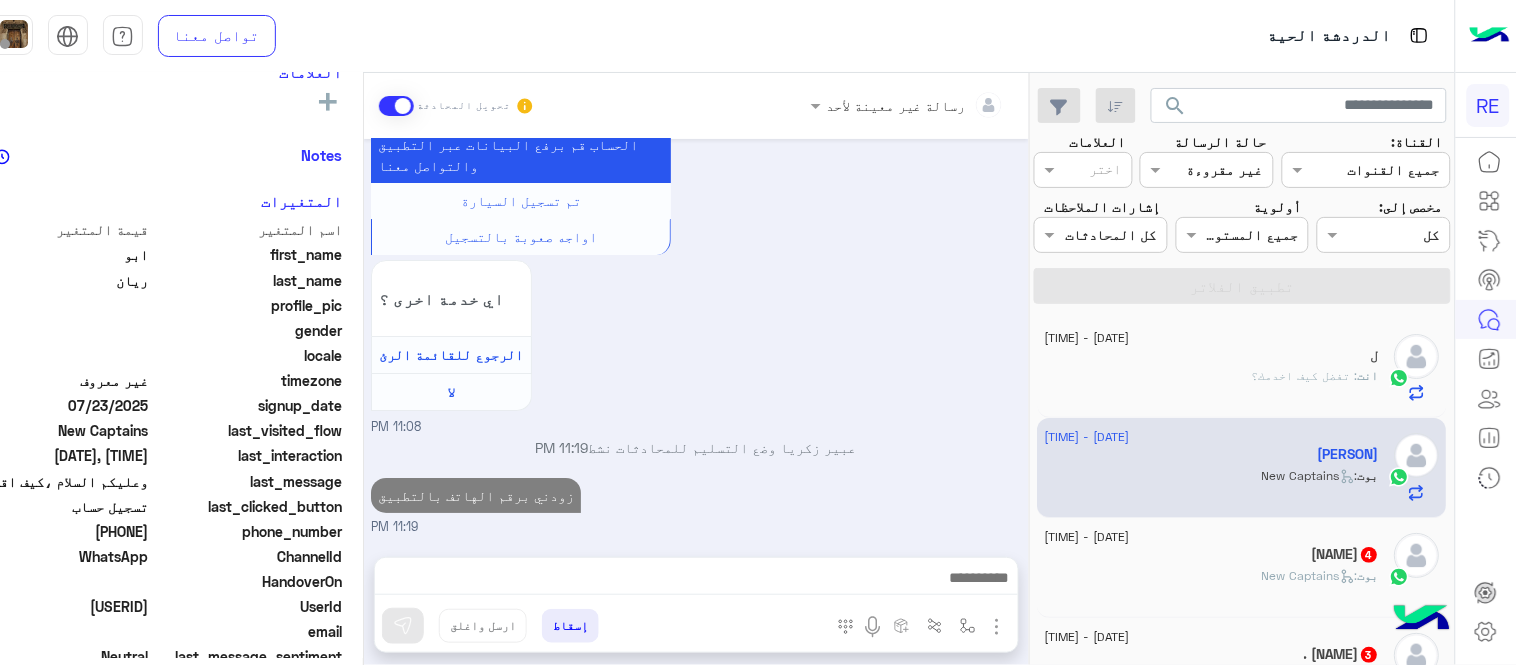 click on "بوت :   New Captains" 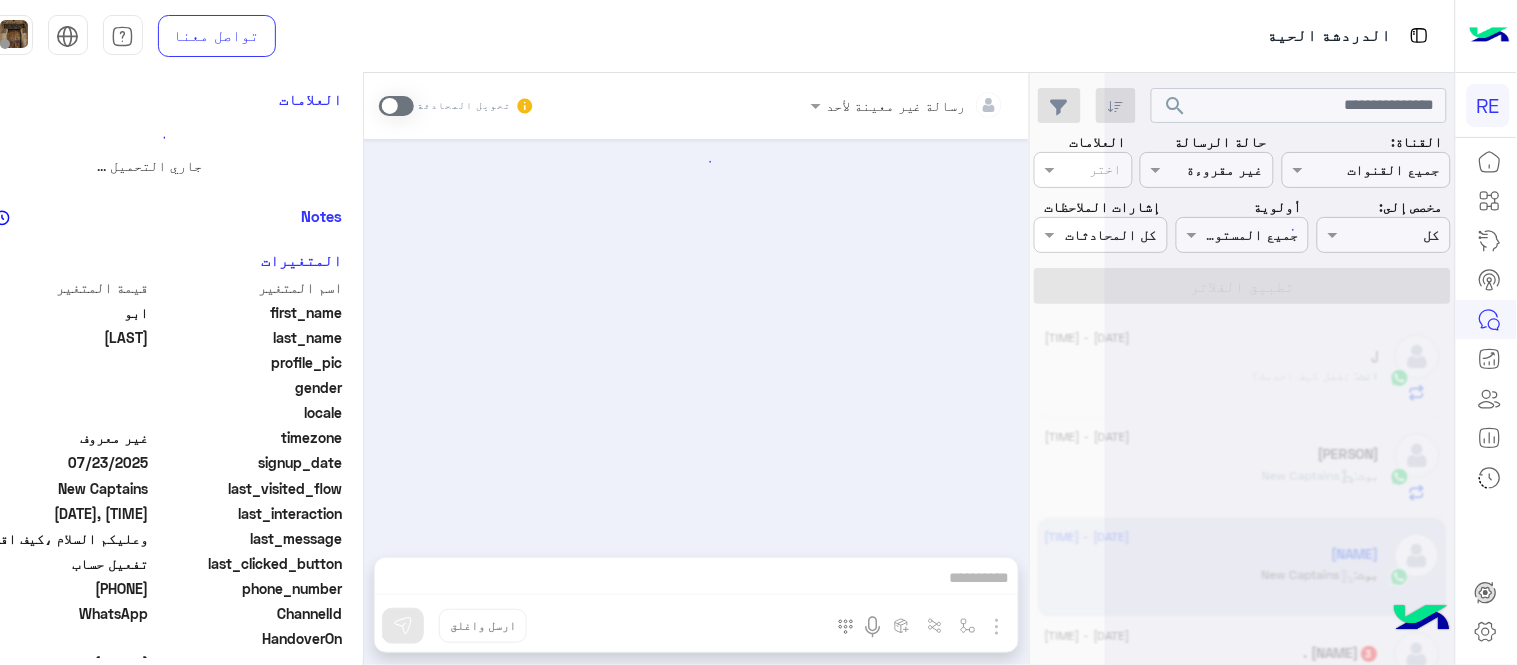 scroll, scrollTop: 381, scrollLeft: 0, axis: vertical 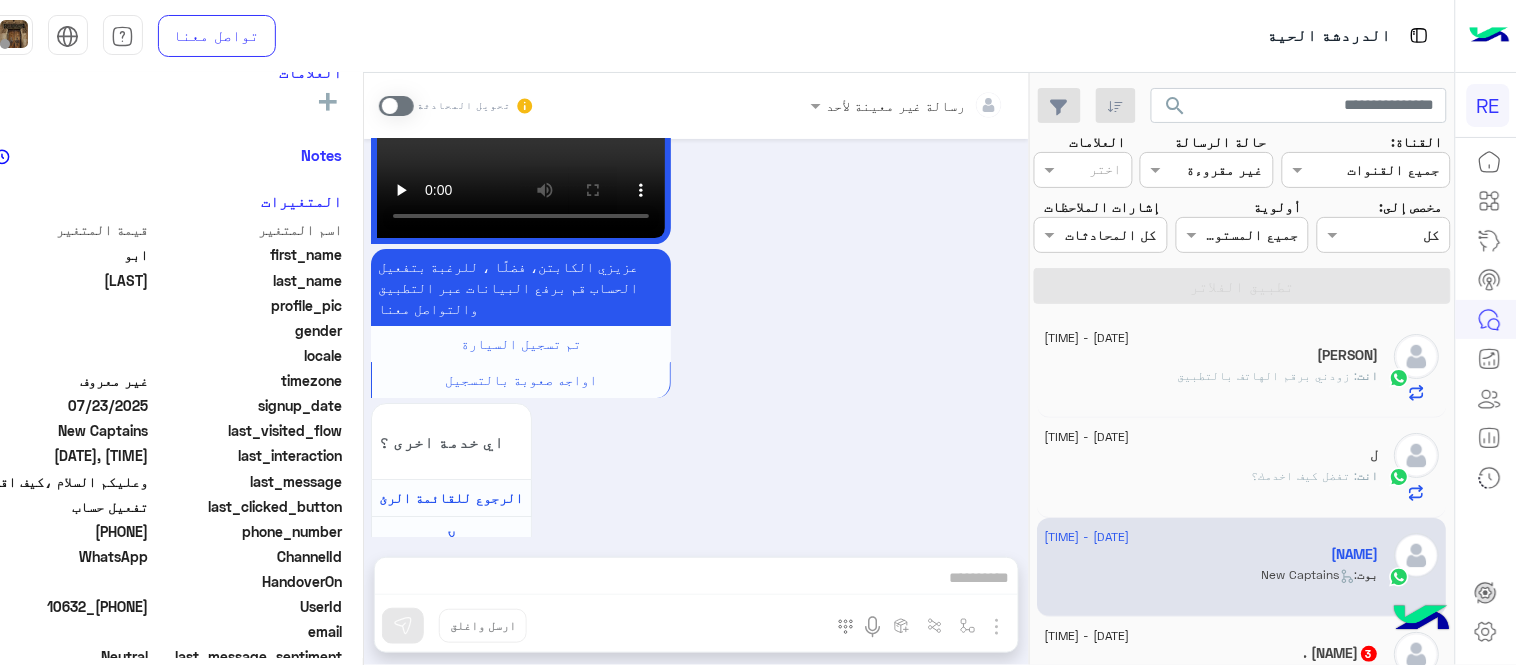 click at bounding box center [396, 106] 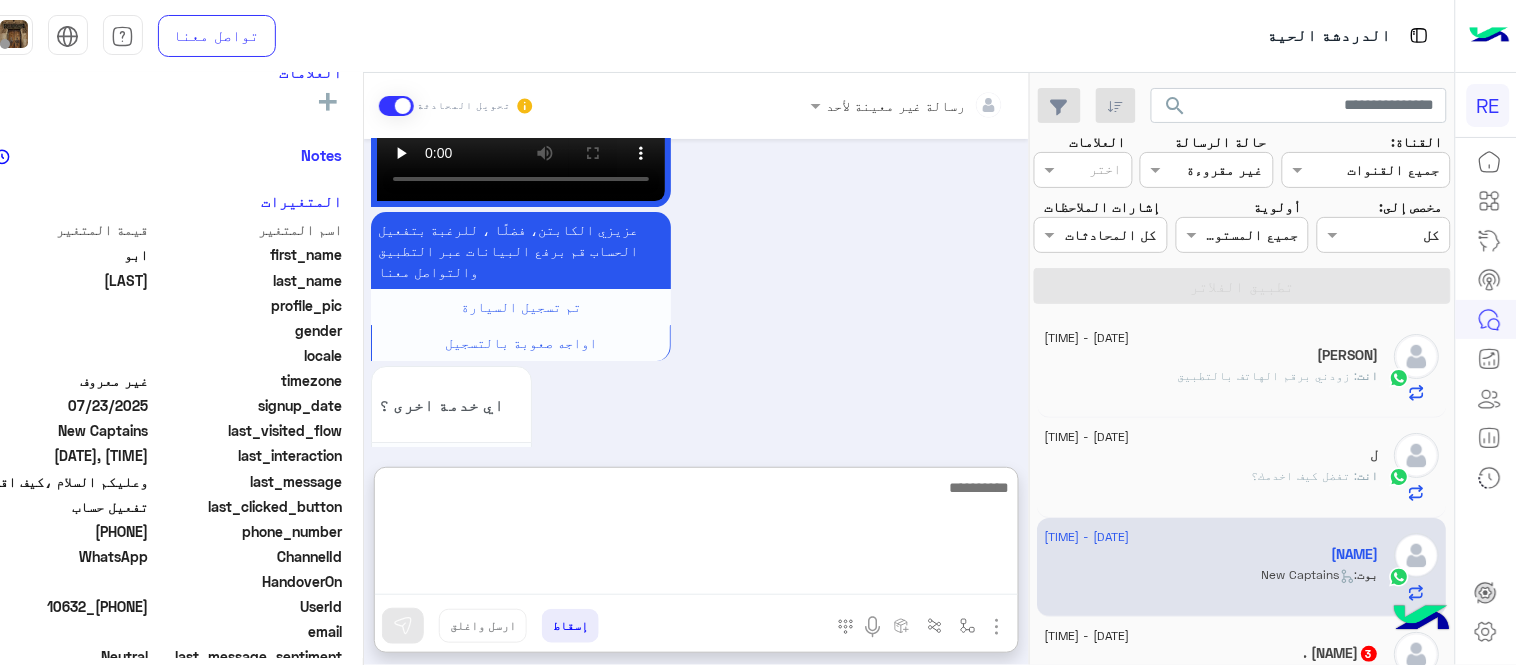 click at bounding box center (696, 535) 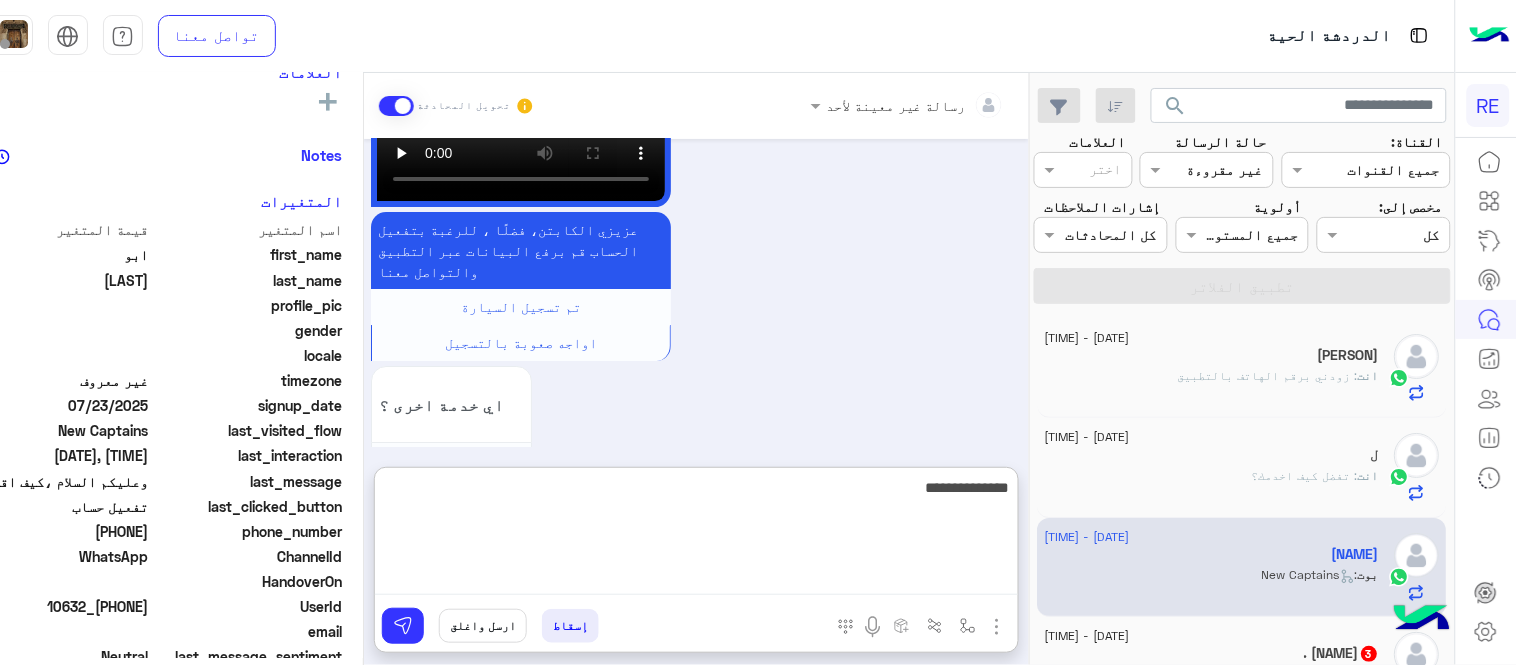 type on "**********" 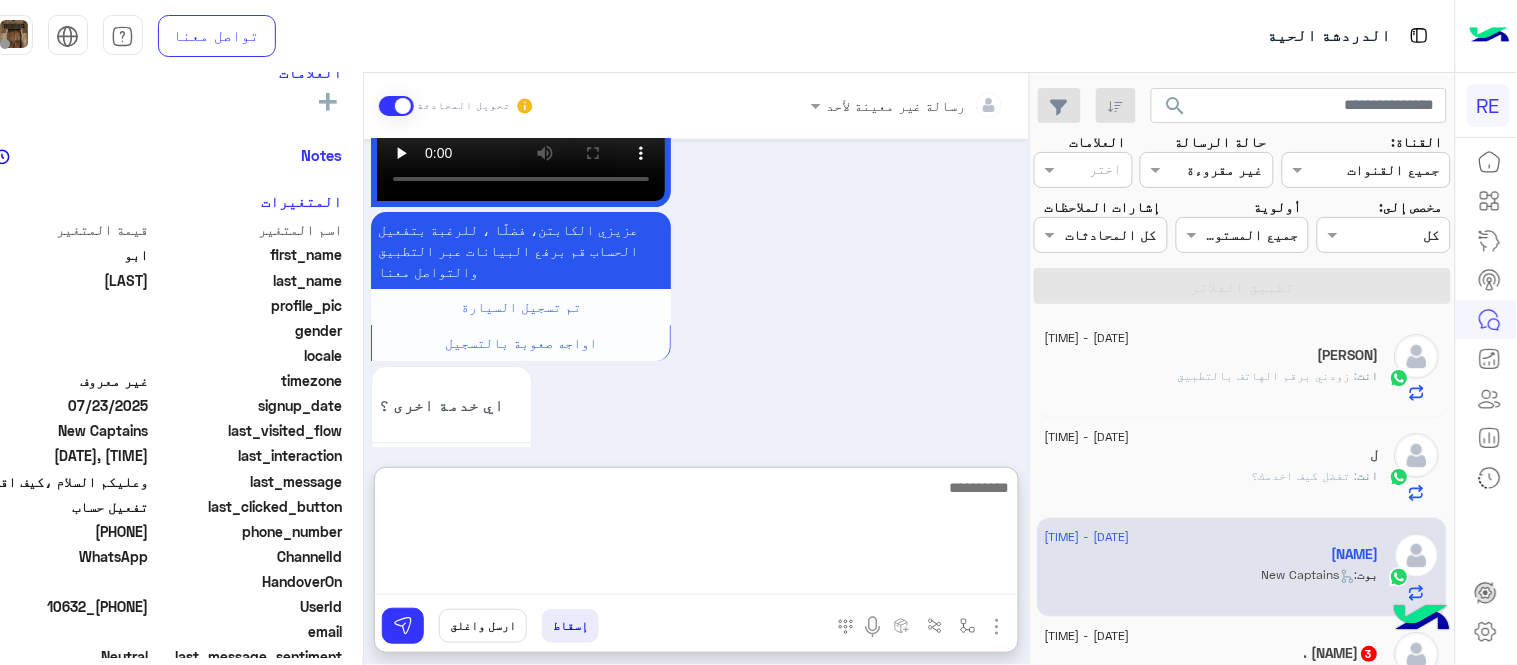 scroll, scrollTop: 1836, scrollLeft: 0, axis: vertical 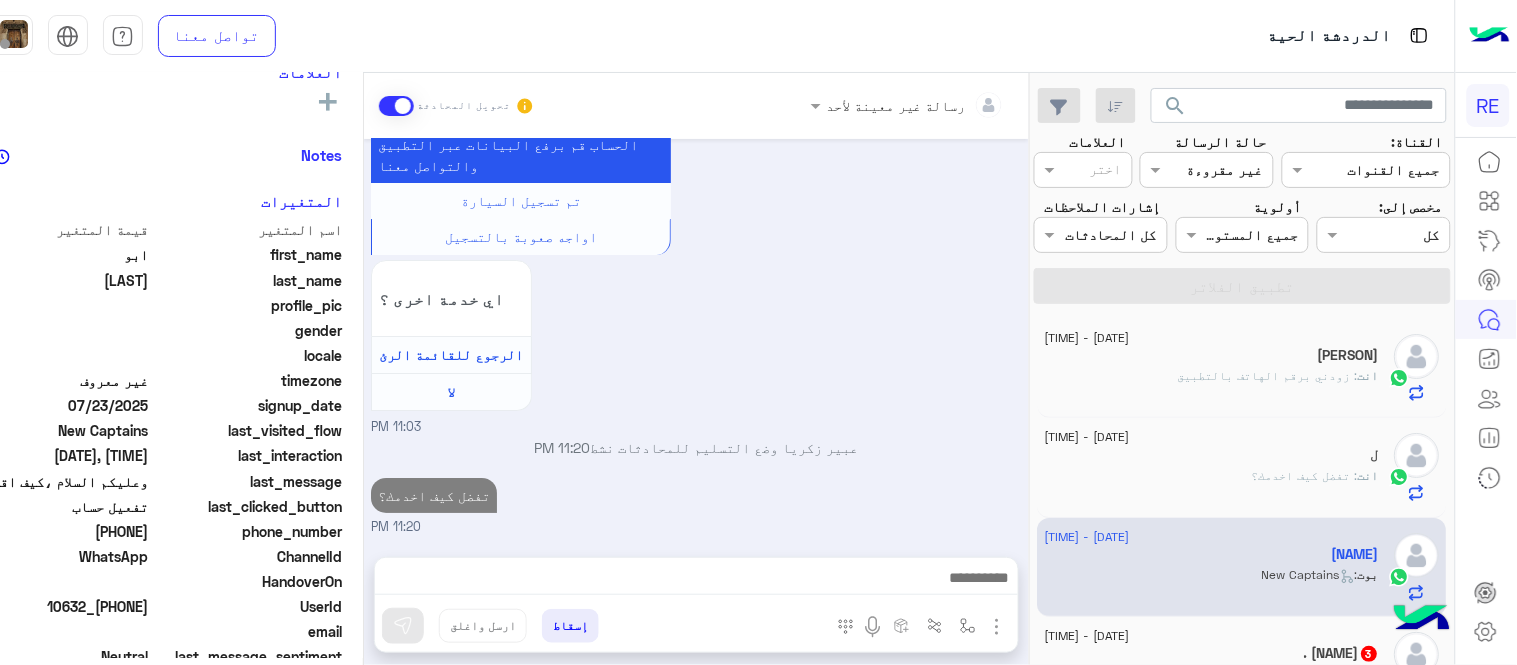 click on "[DATE]  سلام عليكم   [TIME]  وعليكم السلام ،كيف اقدر اساعدك
اهلًا بك في تطبيق رحلة 👋
Welcome to Rehla  👋
من فضلك أختر لغة التواصل
Please choose your preferred Language
English   عربي     [TIME]   عربي    [TIME]  هل أنت ؟   كابتن 👨🏻‍✈️   عميل 🧳   رحال (مرشد مرخص) 🏖️     [TIME]   كابتن     [TIME]  اختر احد الخدمات التالية:    [TIME]   تفعيل حساب    [TIME]  يمكنك الاطلاع على شروط الانضمام لرحلة ك (كابتن ) الموجودة بالصورة أعلاه،
لتحميل التطبيق عبر الرابط التالي : 📲
http://onelink.to/Rehla    يسعدنا انضمامك لتطبيق رحلة يمكنك اتباع الخطوات الموضحة لتسجيل بيانات سيارتك بالفيديو التالي  :  تم تسجيل السيارة  اي خدمة اخرى ؟  لا" at bounding box center (696, 338) 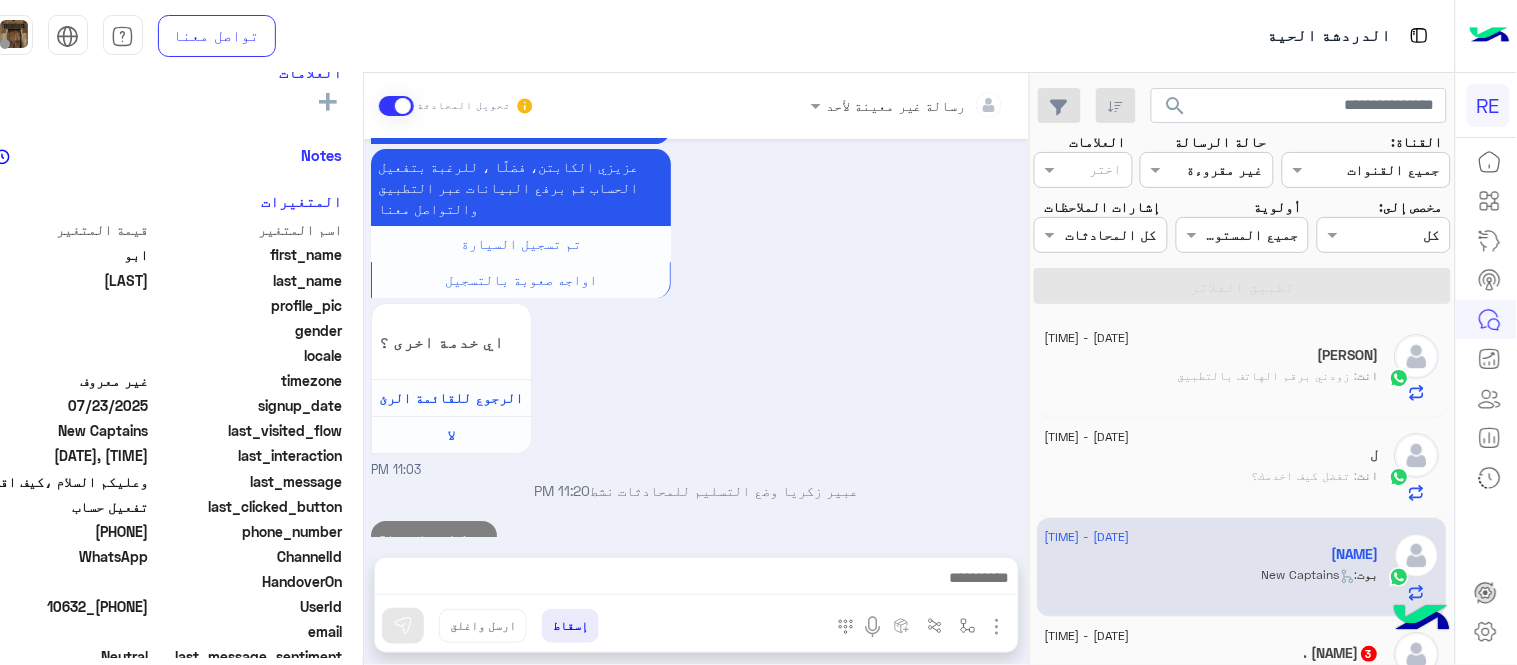 scroll, scrollTop: 1783, scrollLeft: 0, axis: vertical 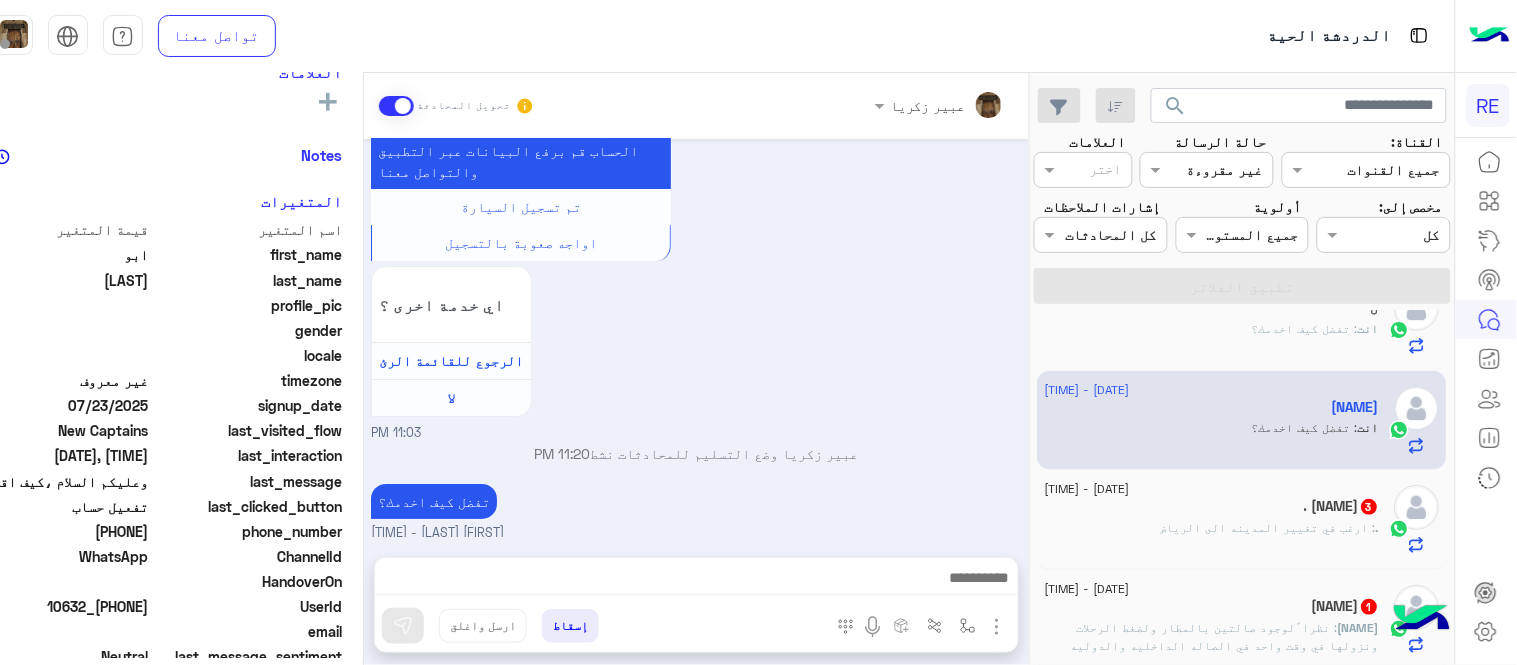 click on ". : ارغب في تغيير المدينه الى الرياض" 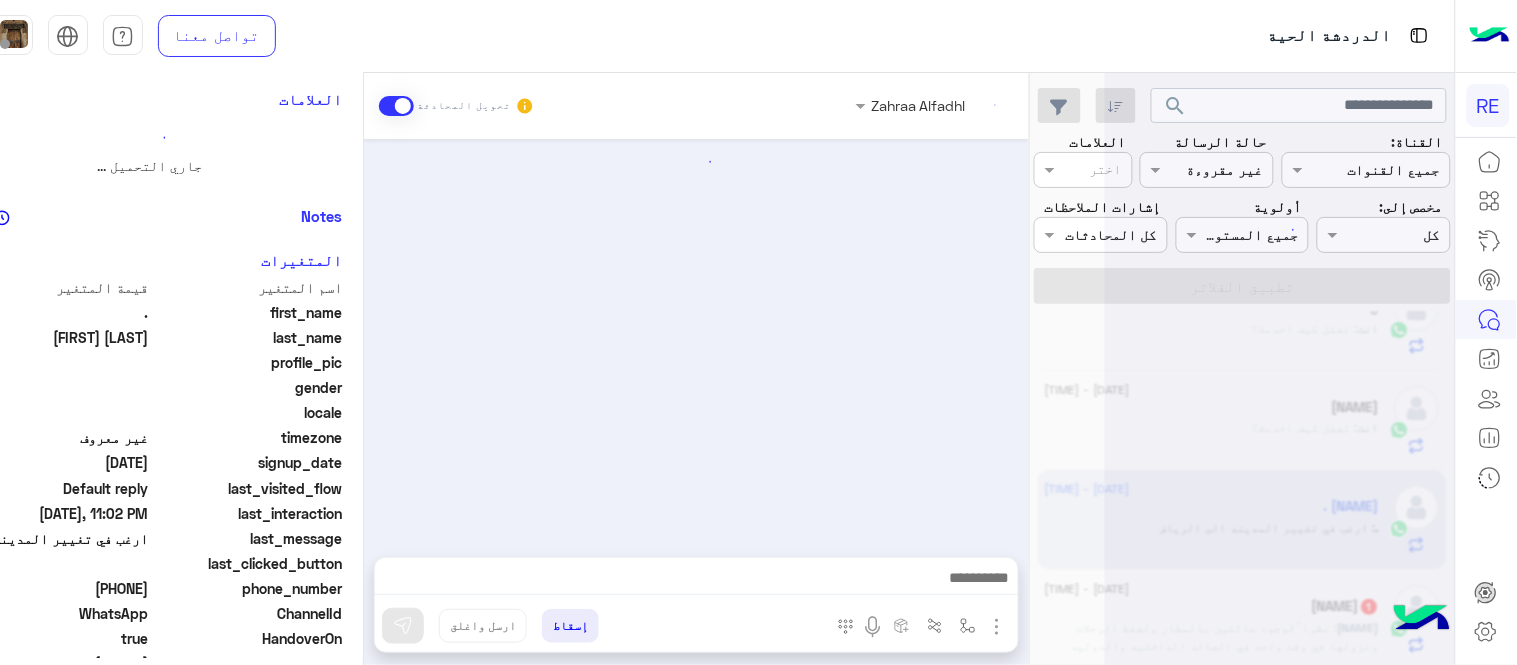 scroll, scrollTop: 0, scrollLeft: 0, axis: both 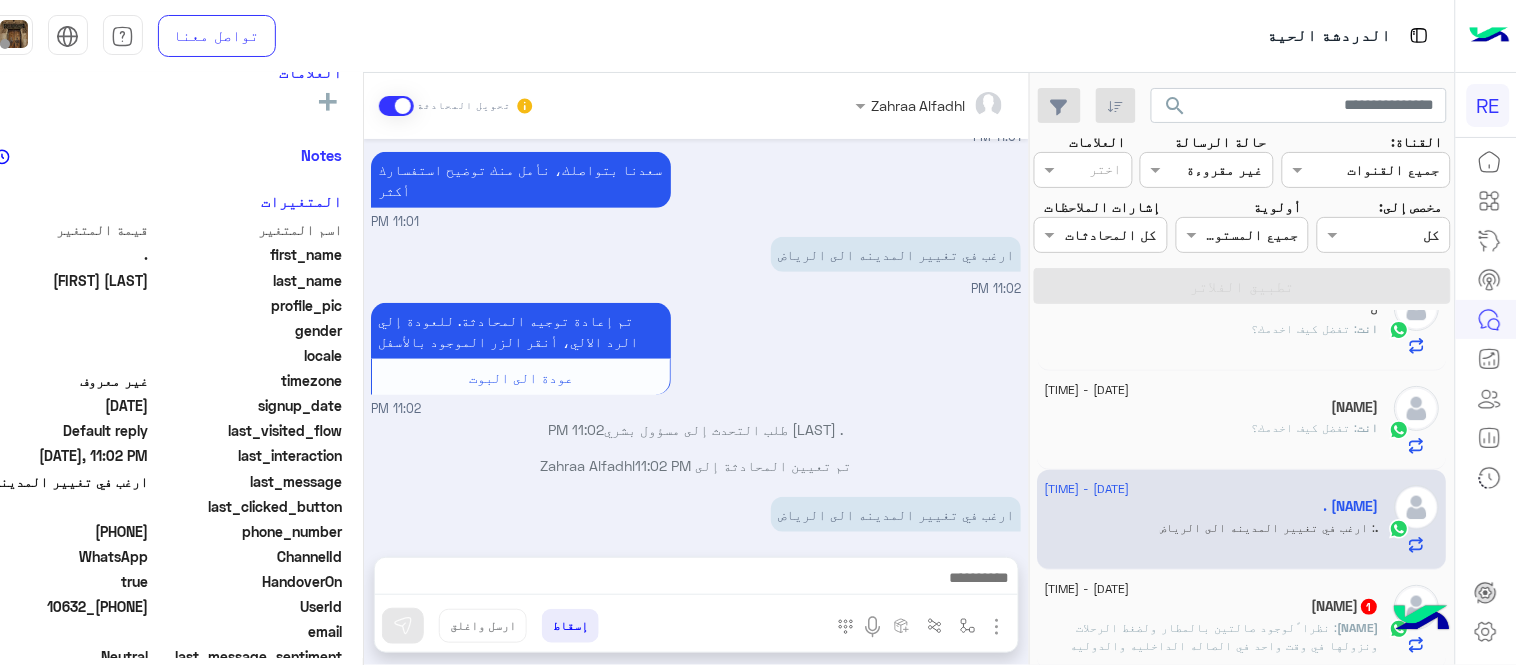 drag, startPoint x: 83, startPoint y: 532, endPoint x: 153, endPoint y: 541, distance: 70.5762 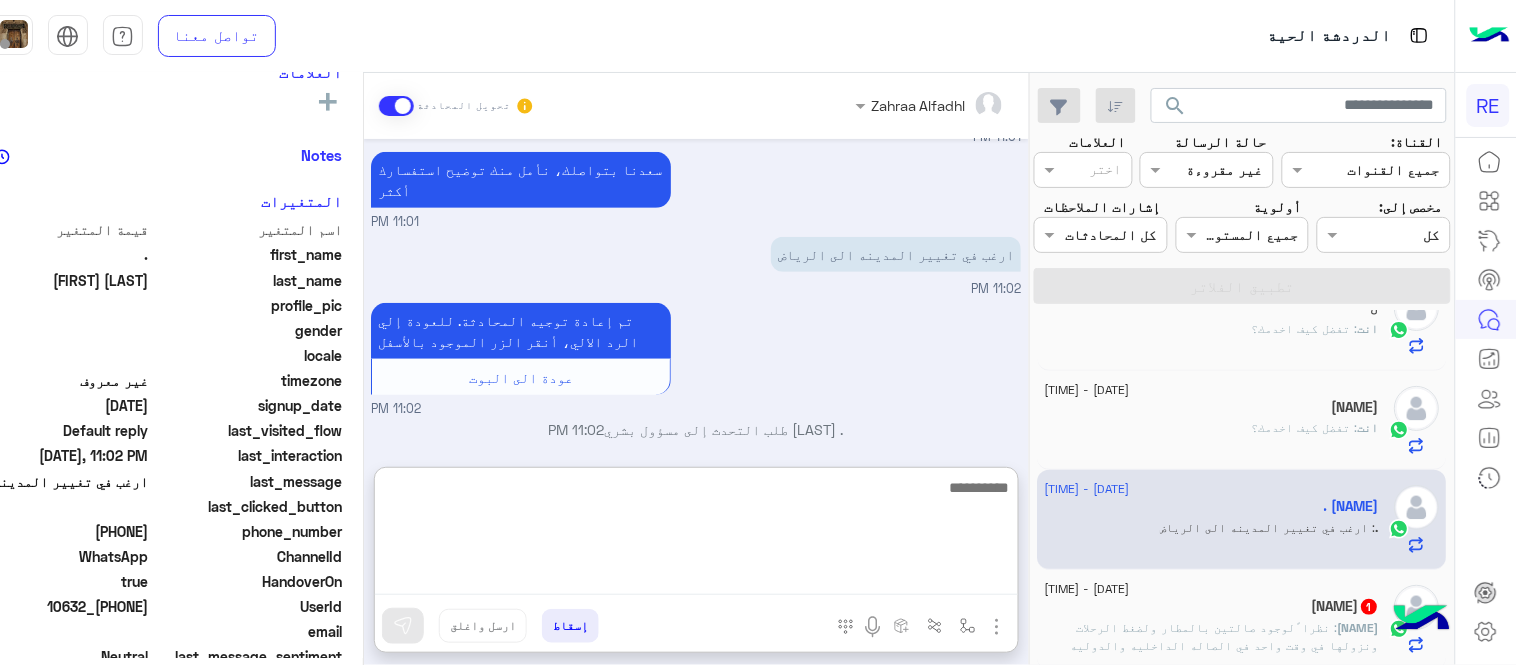 click at bounding box center [696, 535] 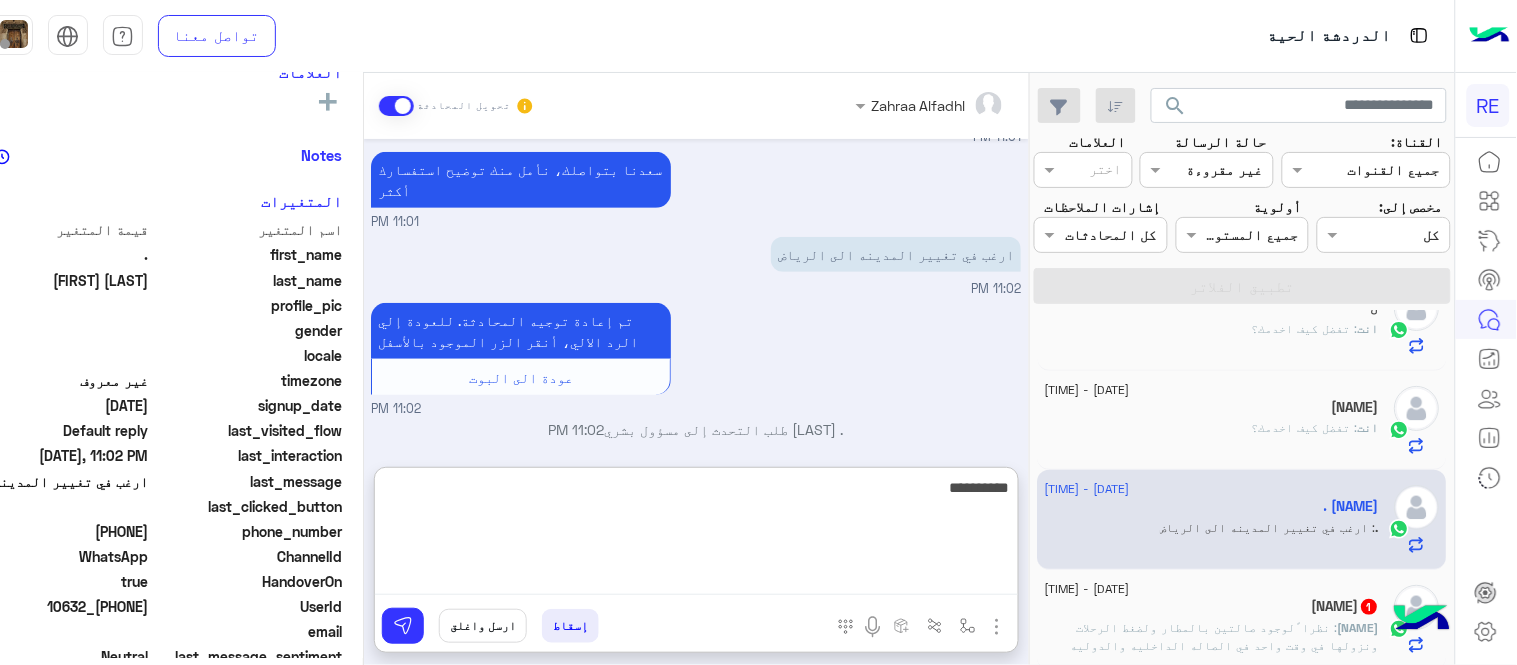 type on "**********" 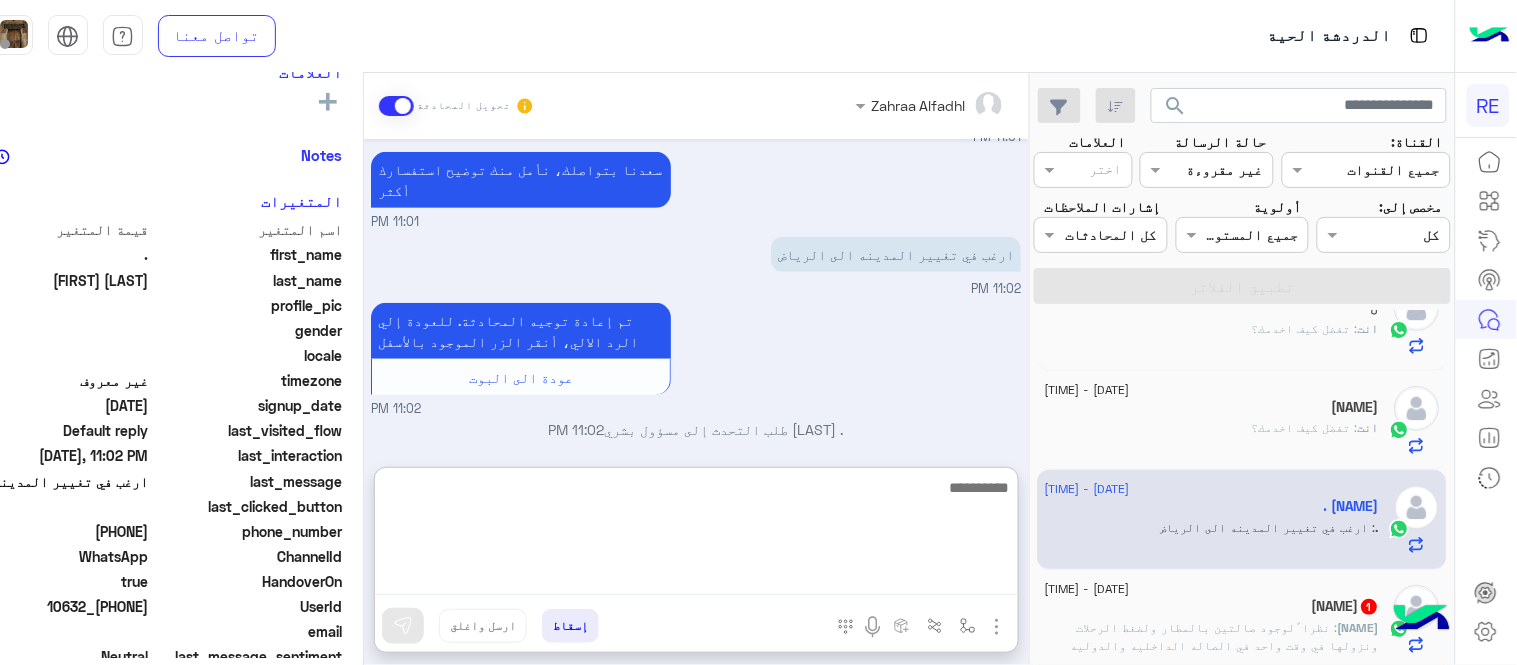 scroll, scrollTop: 454, scrollLeft: 0, axis: vertical 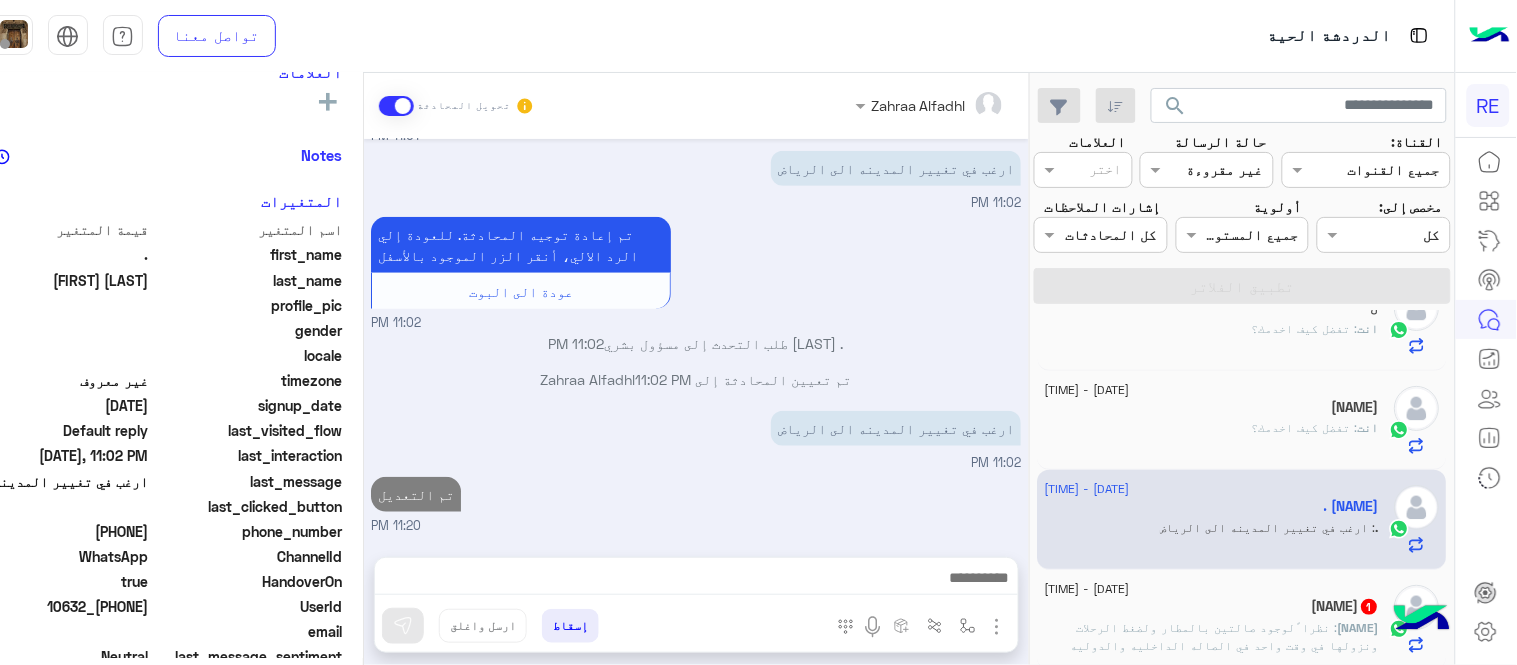 click on "[NAME] تحويل المحادثة     [DATE]   تم التفعيل  [NAME] -  [TIME]   [NAME] انضم إلى المحادثة   [TIME]       [DATE]   تم إلغاء التخصيص التلقائي للرد على المحادثة في   [TIME]       [DATE]  هل يعمل التطبيق غي مدينة الرياض   [TIME]  سعدنا بتواصلك، نأمل منك توضيح استفسارك أكثر    [TIME]  ارغب في تغيير المدينه الى الرياض   [TIME]  تم إعادة توجيه المحادثة. للعودة إلي الرد الالي، أنقر الزر الموجود بالأسفل  عودة الى البوت     [TIME]   . [NAME] طلب التحدث إلى مسؤول بشري   [TIME]       تم تعيين المحادثة إلى [NAME]   [TIME]      ارغب في تغيير المدينه الى الرياض   [TIME]  تم التعديل   [TIME]   إسقاط   ارسل واغلق" at bounding box center (696, 373) 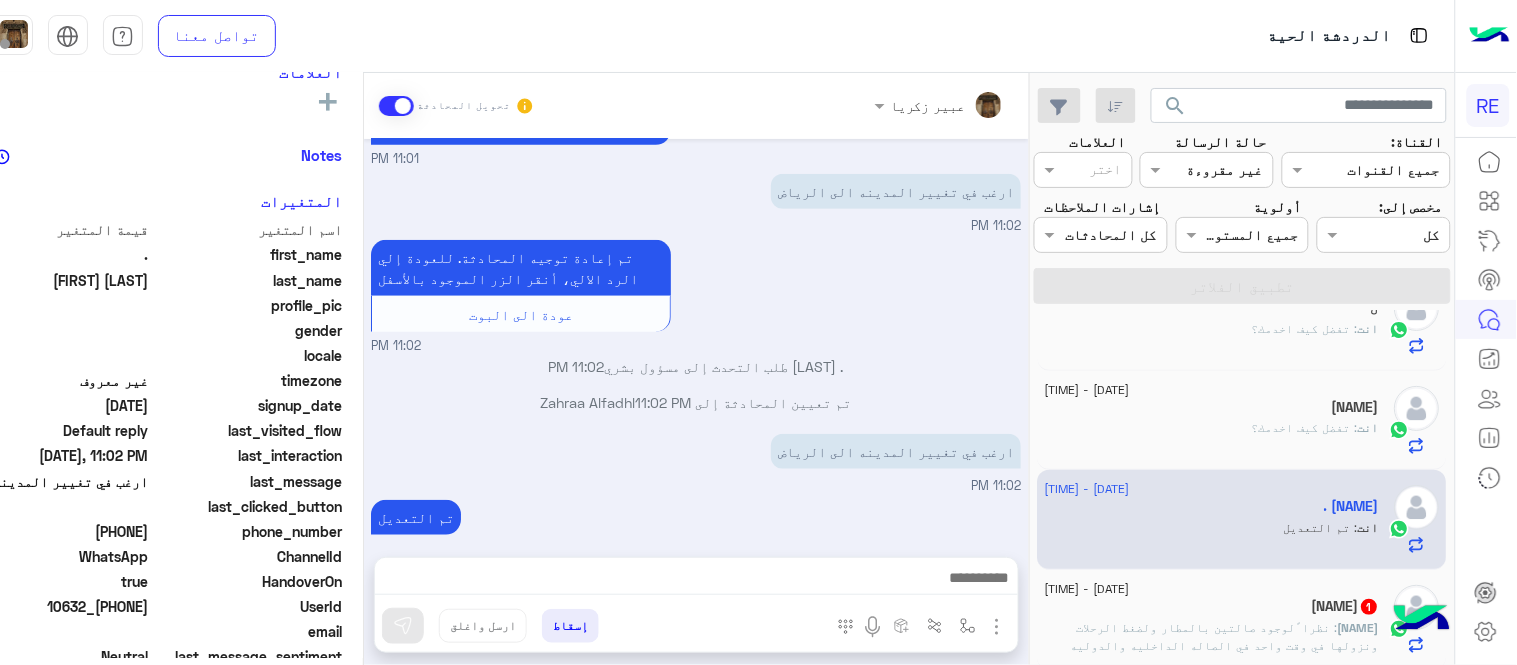 scroll, scrollTop: 401, scrollLeft: 0, axis: vertical 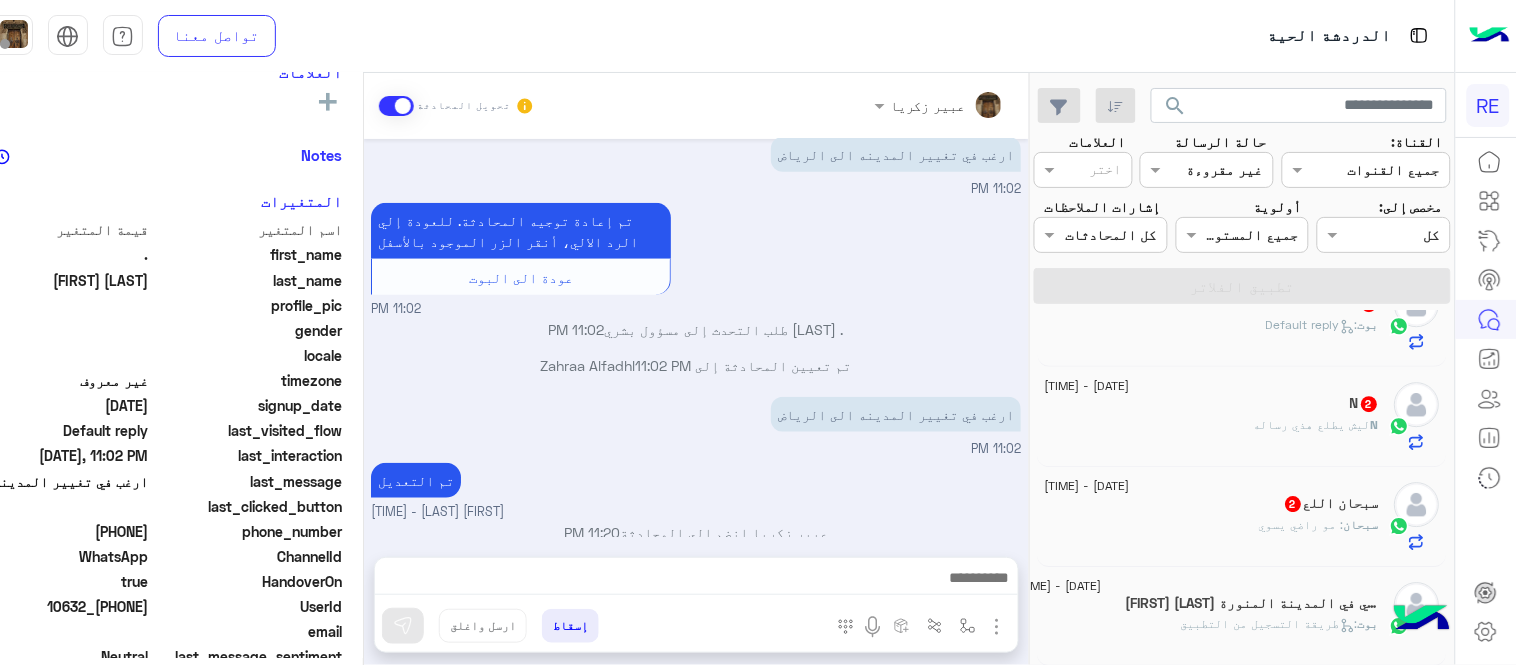 click on ": مو راضي يسوي" 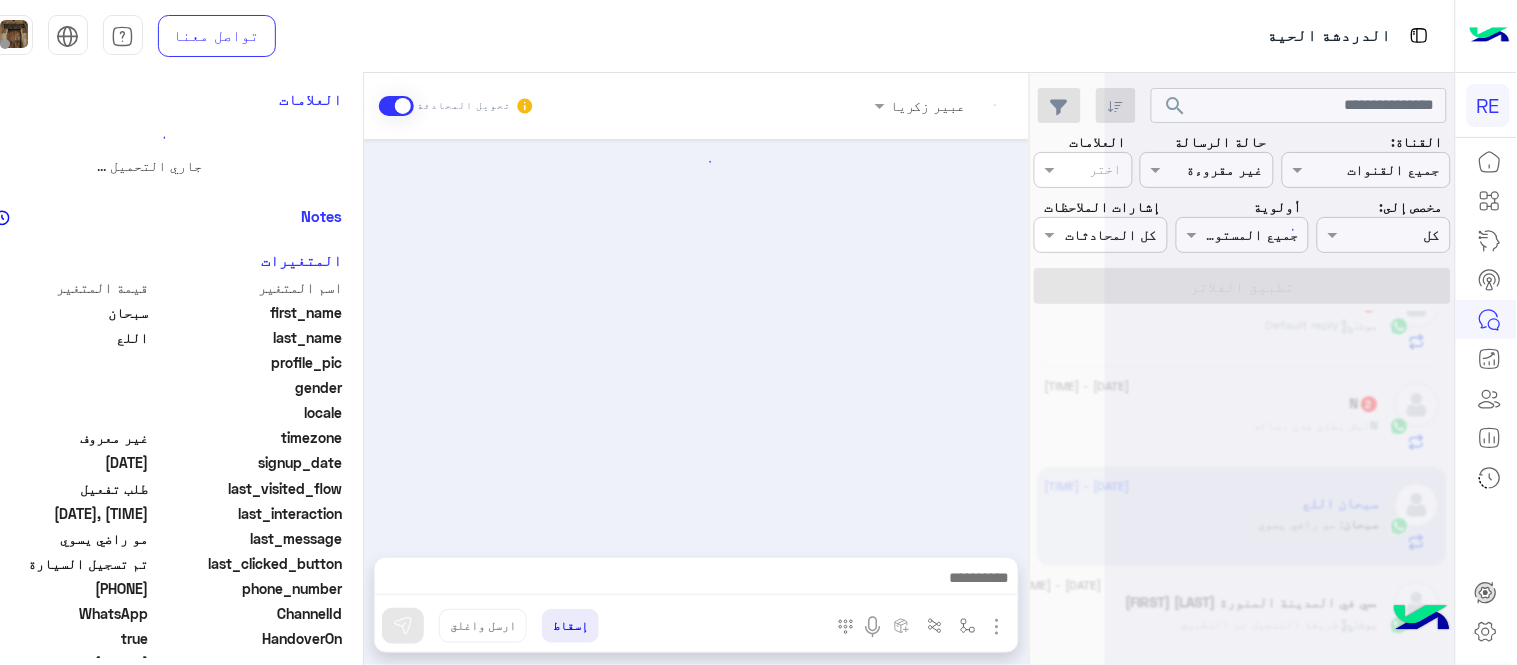 scroll, scrollTop: 0, scrollLeft: 0, axis: both 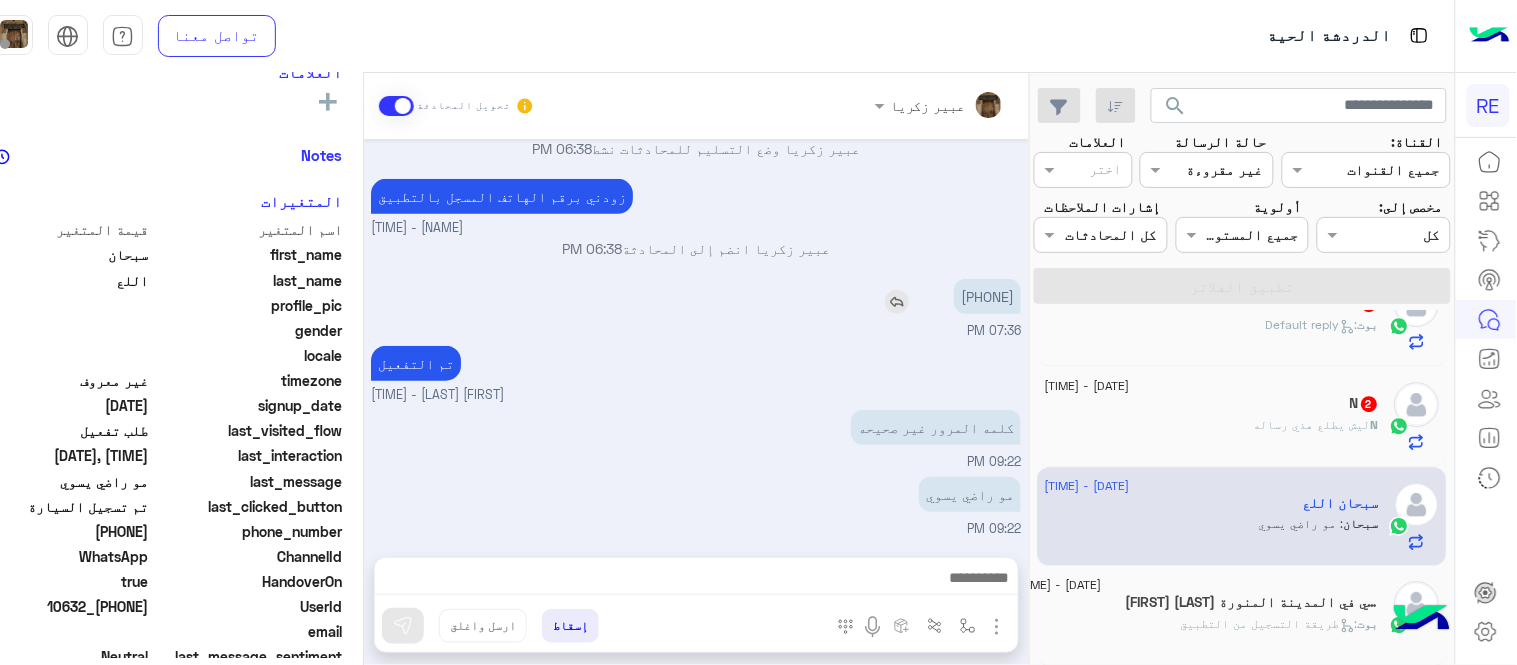 click on "[PHONE]" at bounding box center (987, 296) 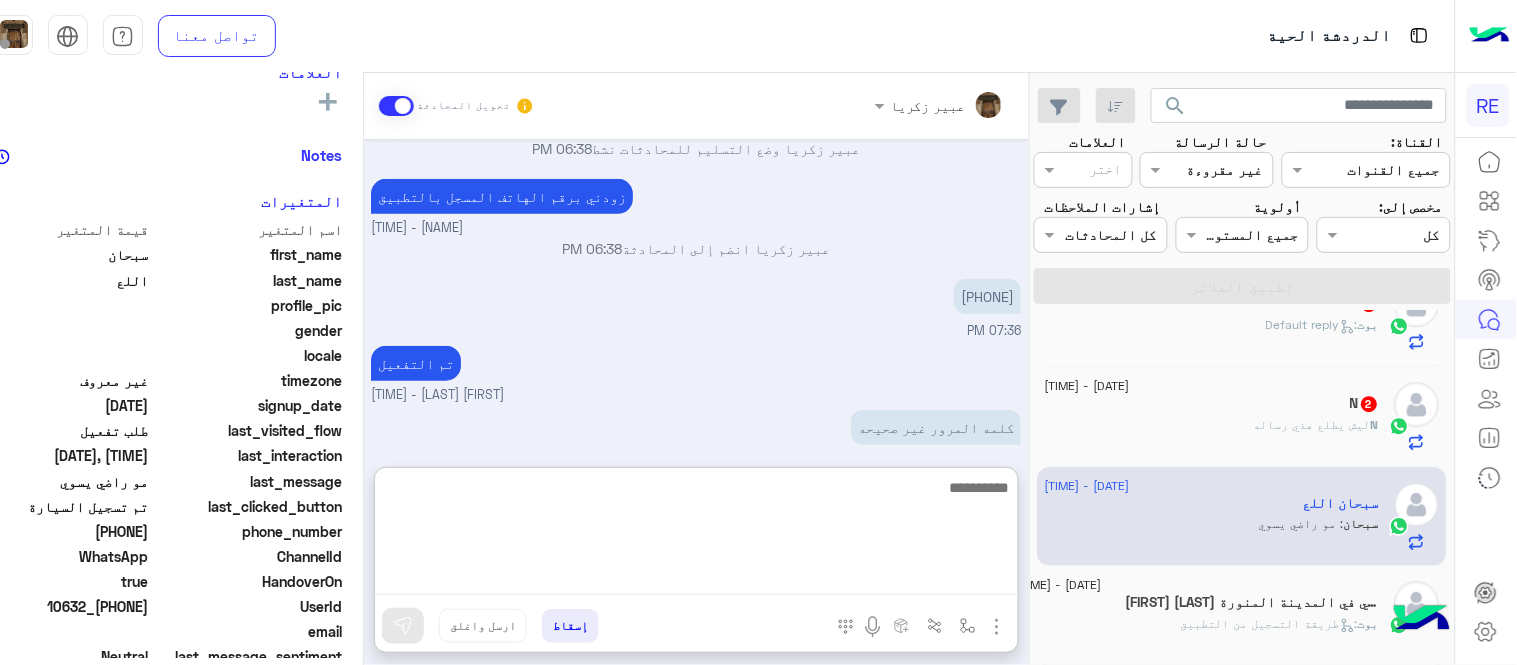 click at bounding box center (696, 535) 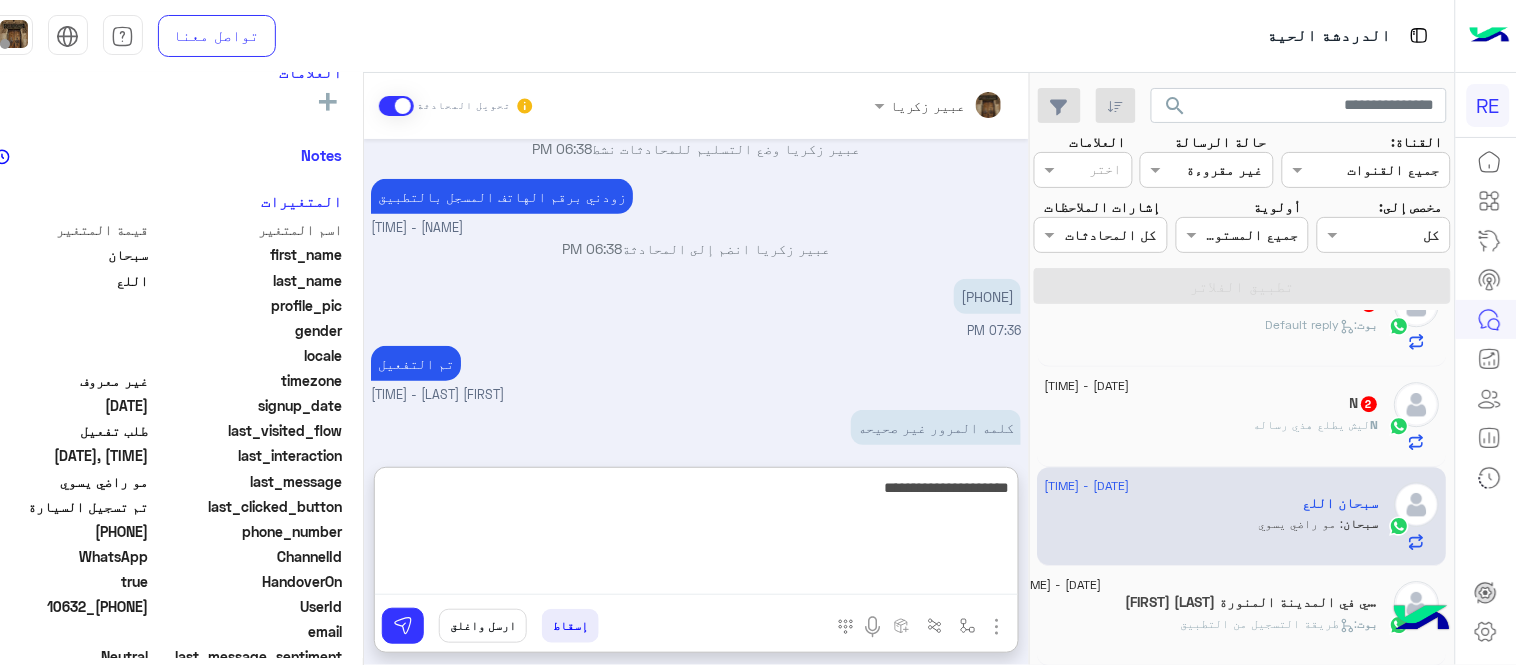 type on "**********" 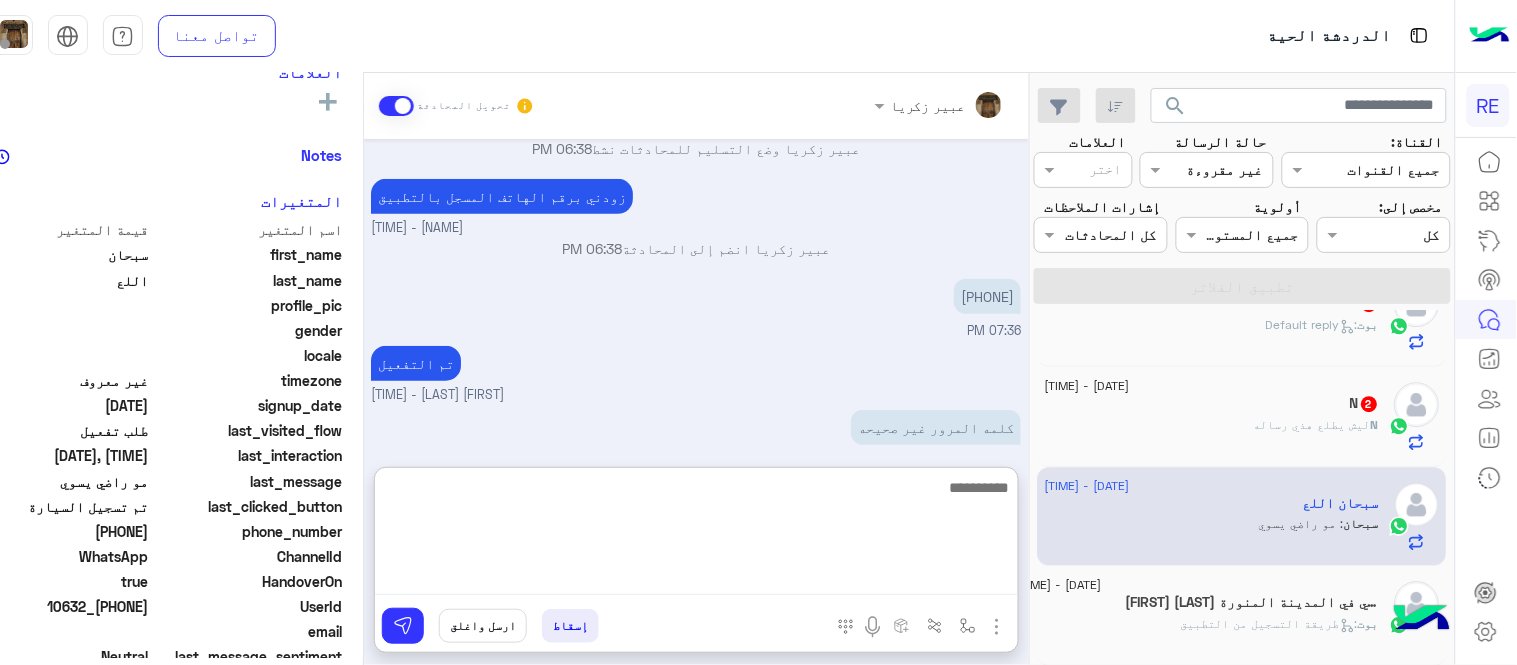 scroll, scrollTop: 470, scrollLeft: 0, axis: vertical 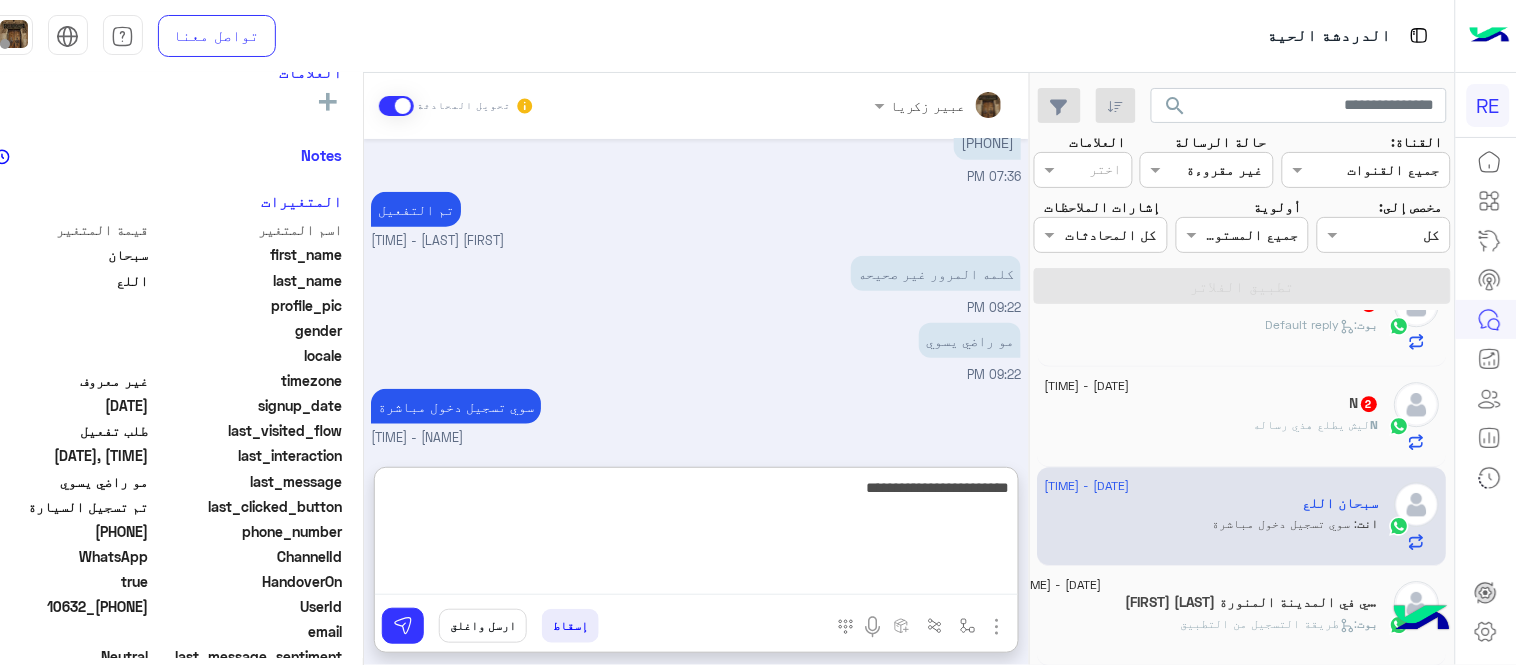 type on "**********" 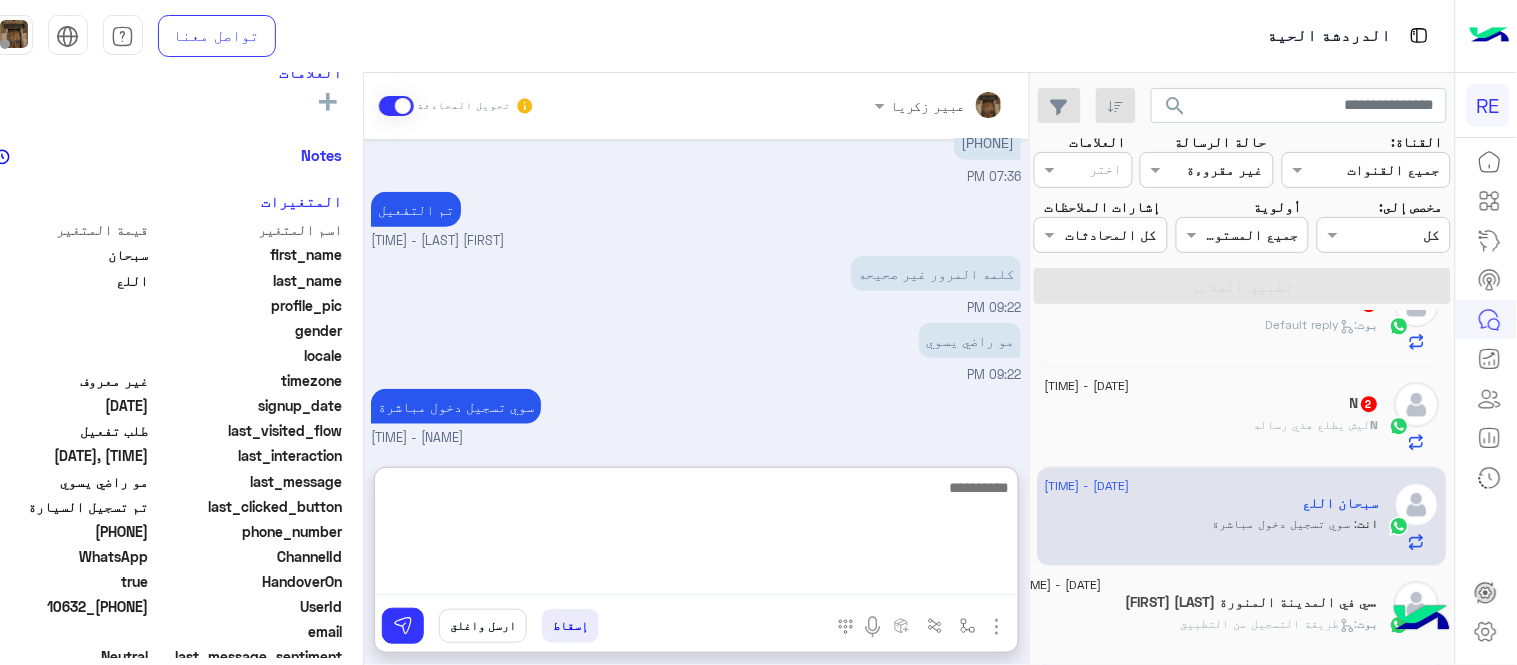 scroll, scrollTop: 533, scrollLeft: 0, axis: vertical 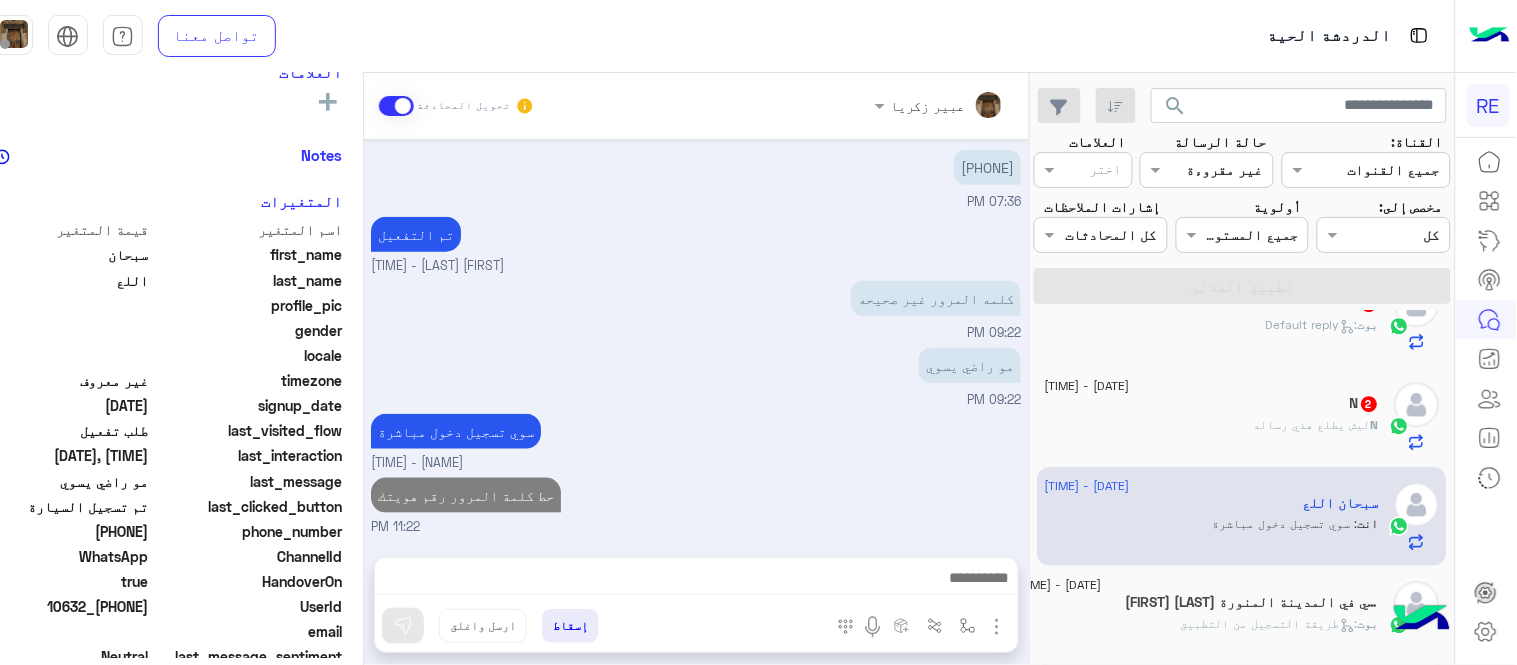 click on "N : ليش يطلع هذي رساله" 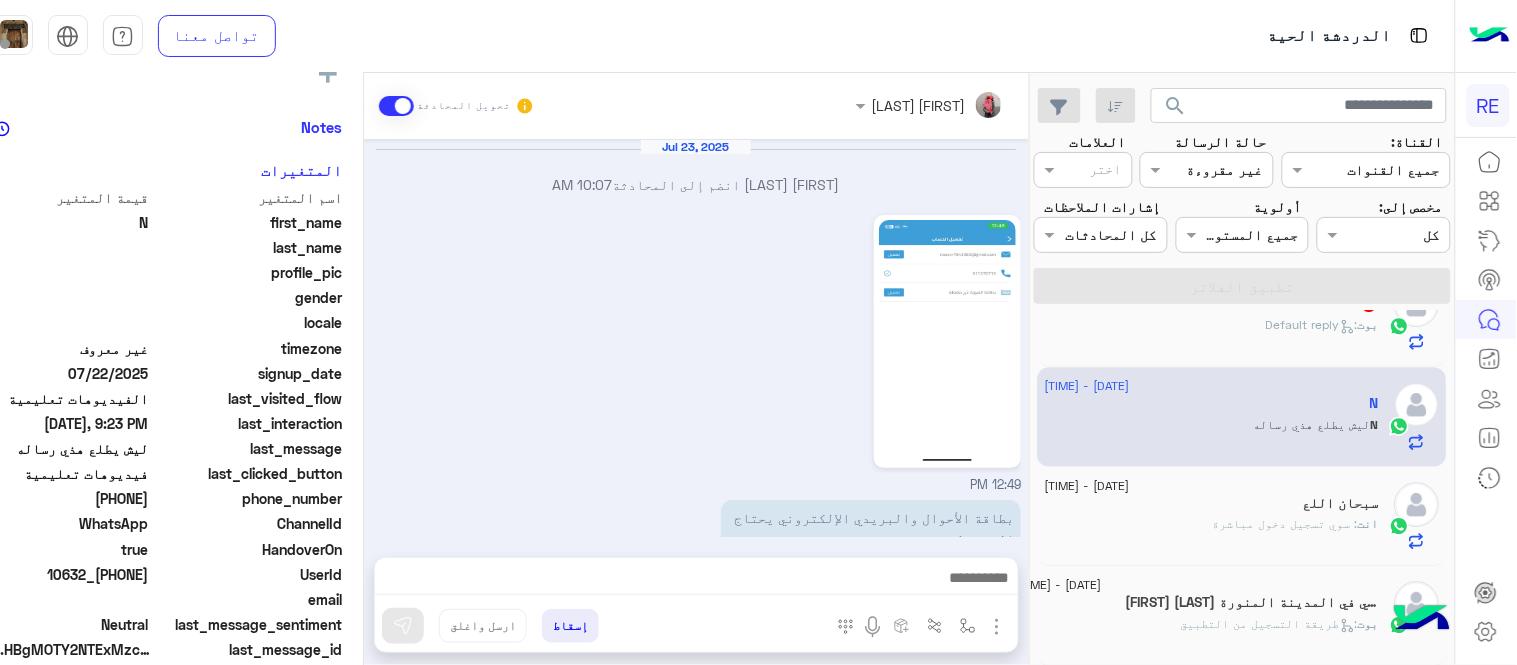 scroll, scrollTop: 353, scrollLeft: 0, axis: vertical 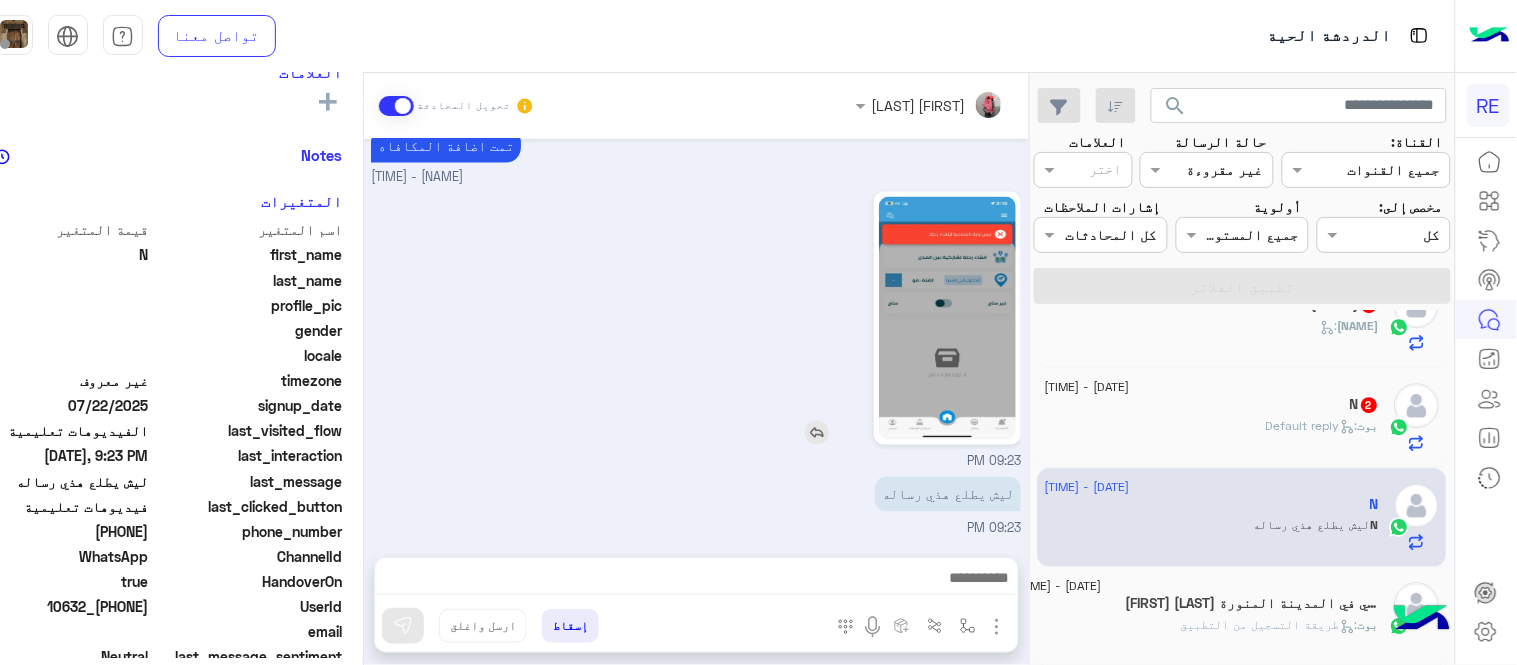 click 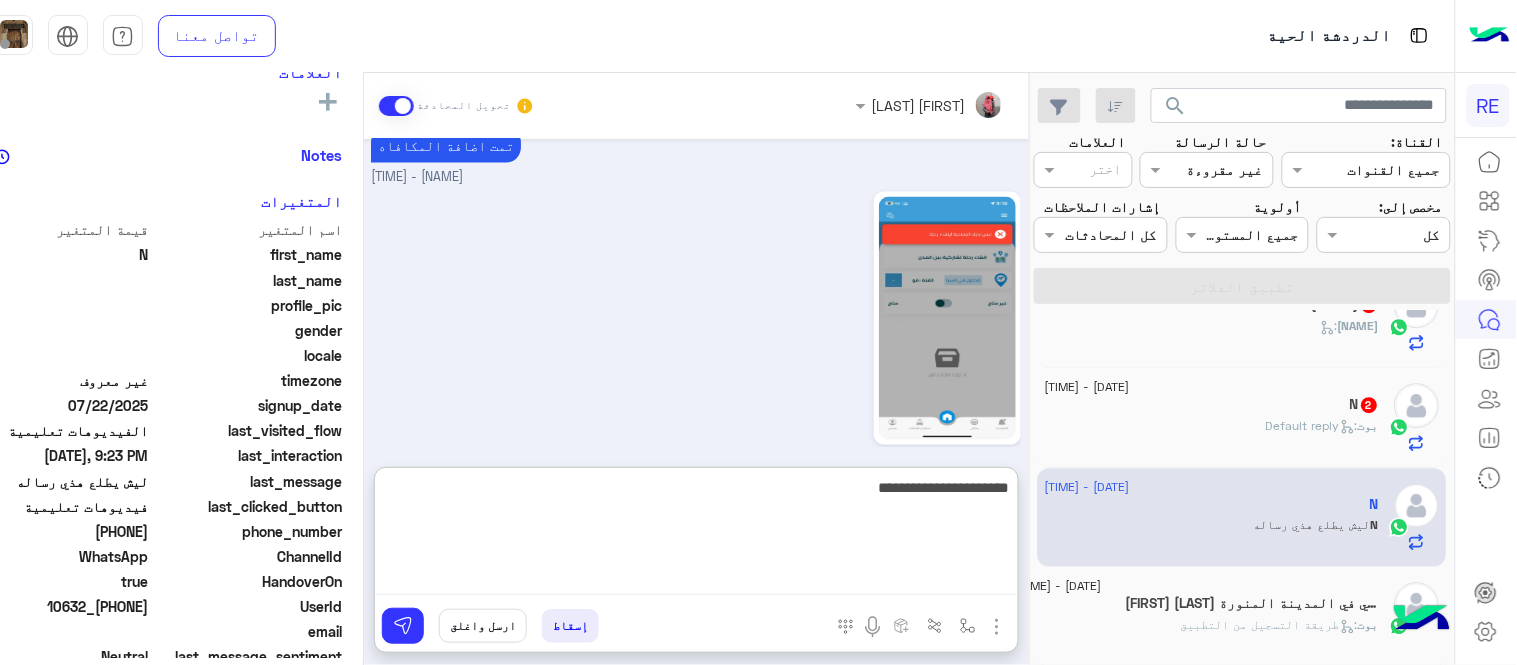 type 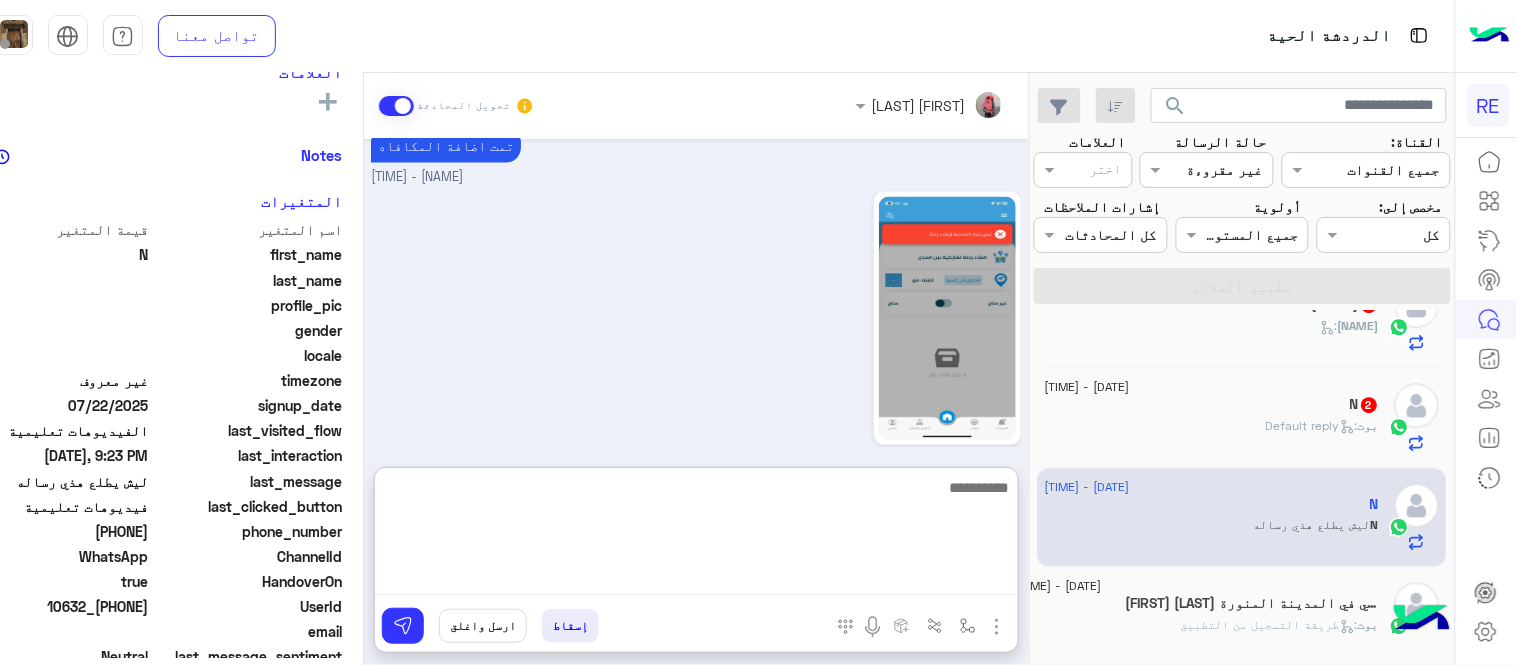 scroll, scrollTop: 985, scrollLeft: 0, axis: vertical 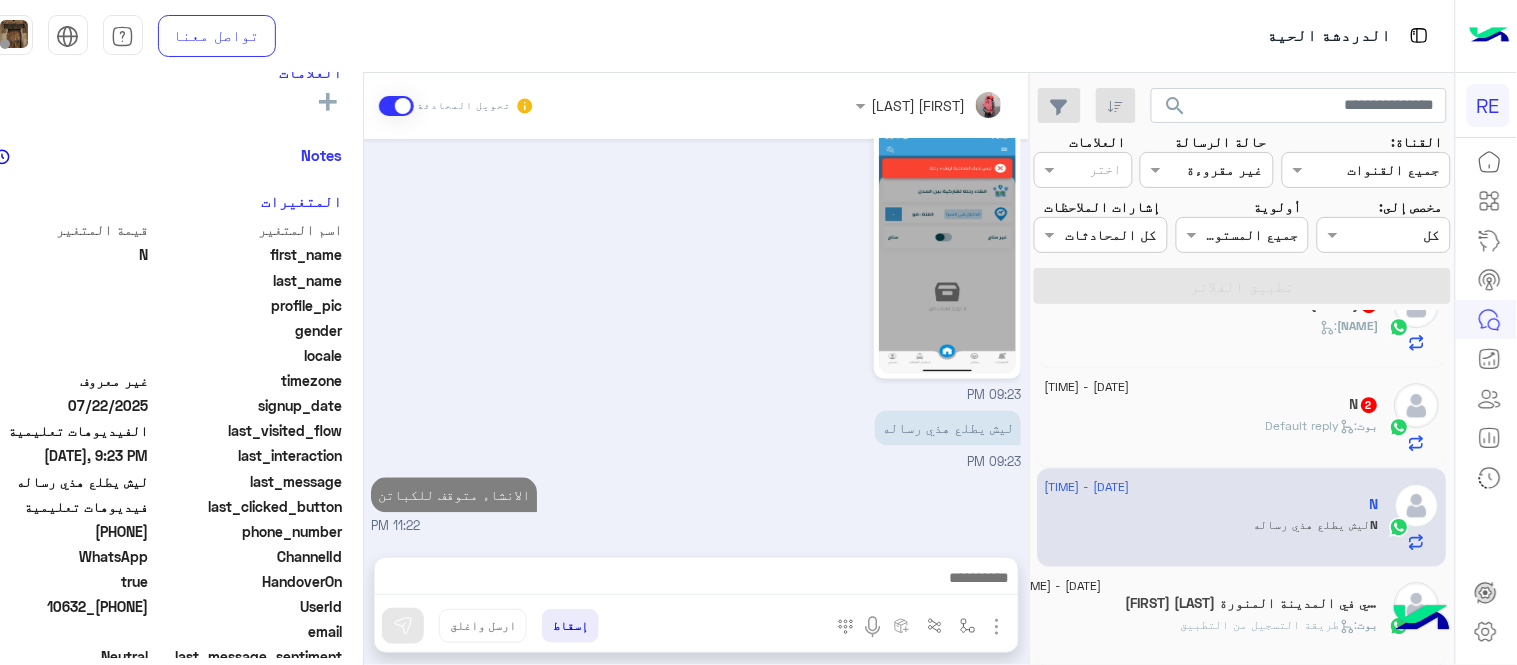click on "[DATE] - [TIME] N   2 بوت :   Default reply" 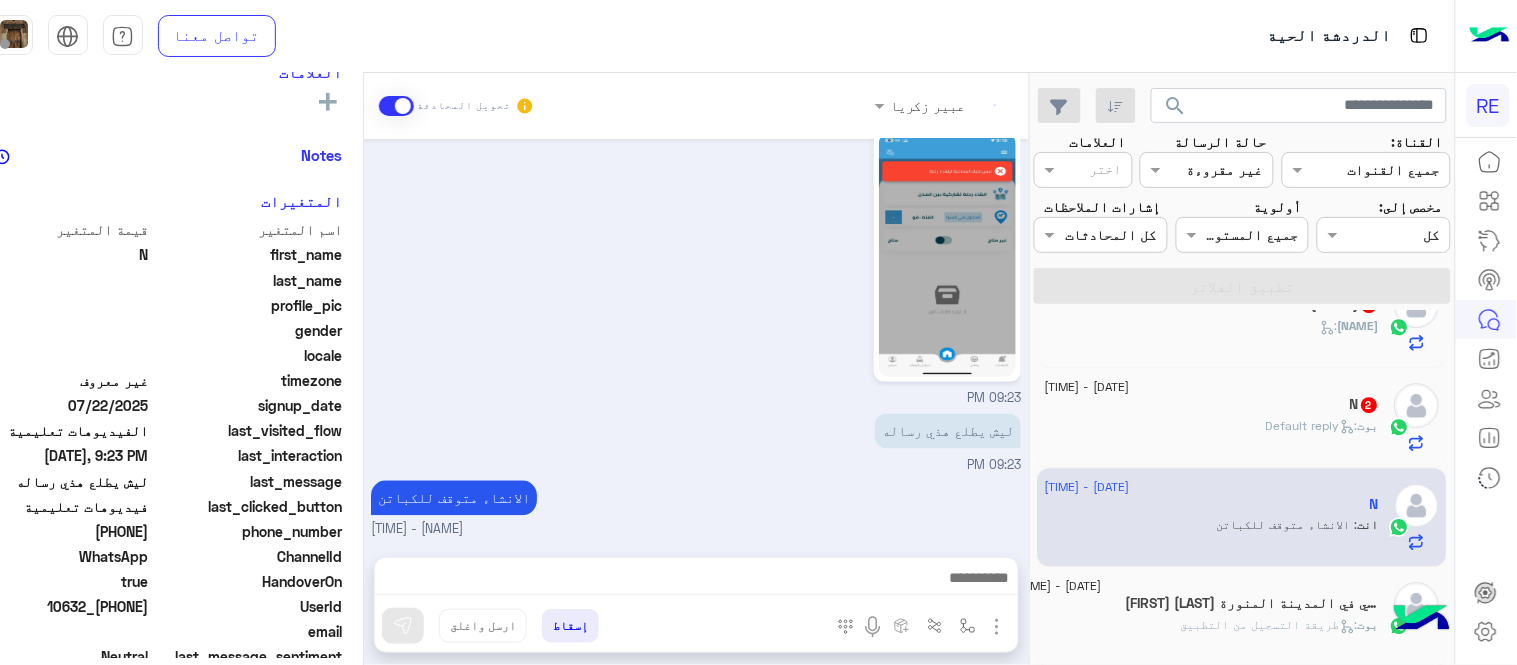 scroll, scrollTop: 932, scrollLeft: 0, axis: vertical 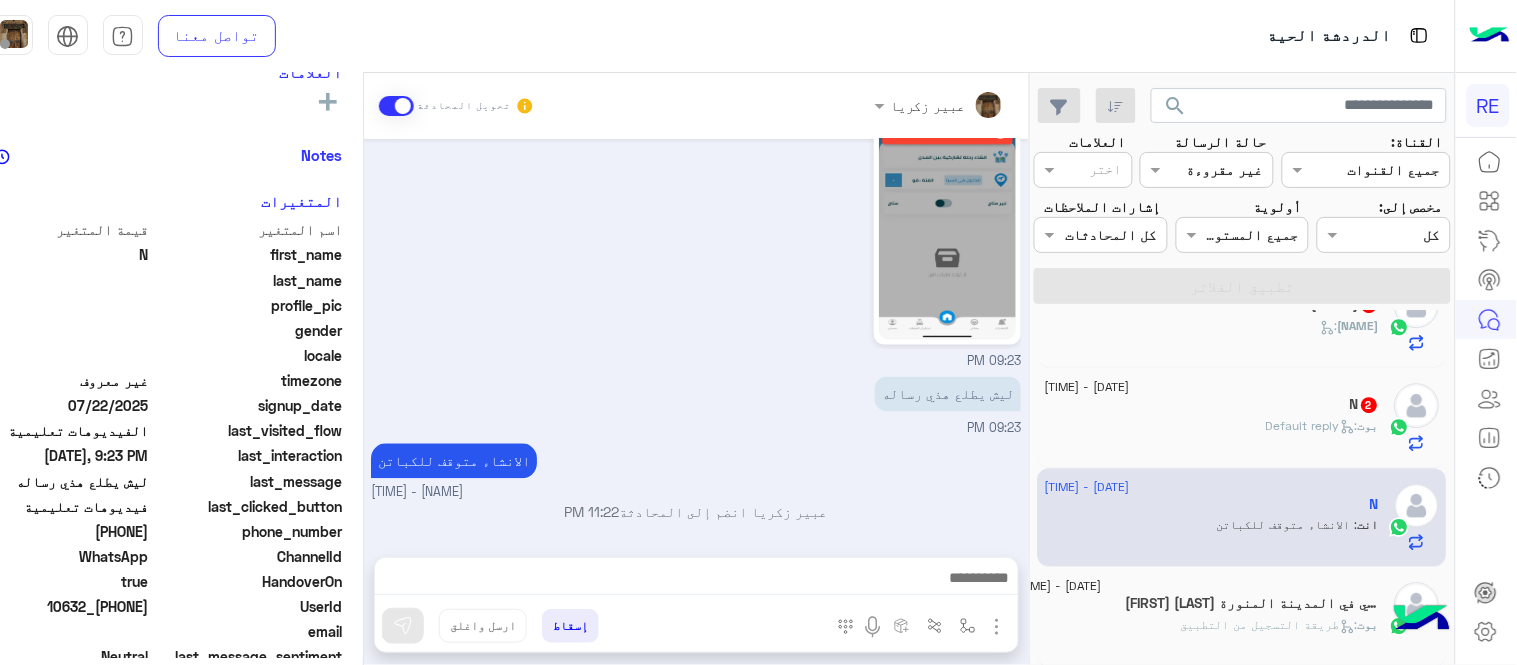 click on "بوت :   Default reply" 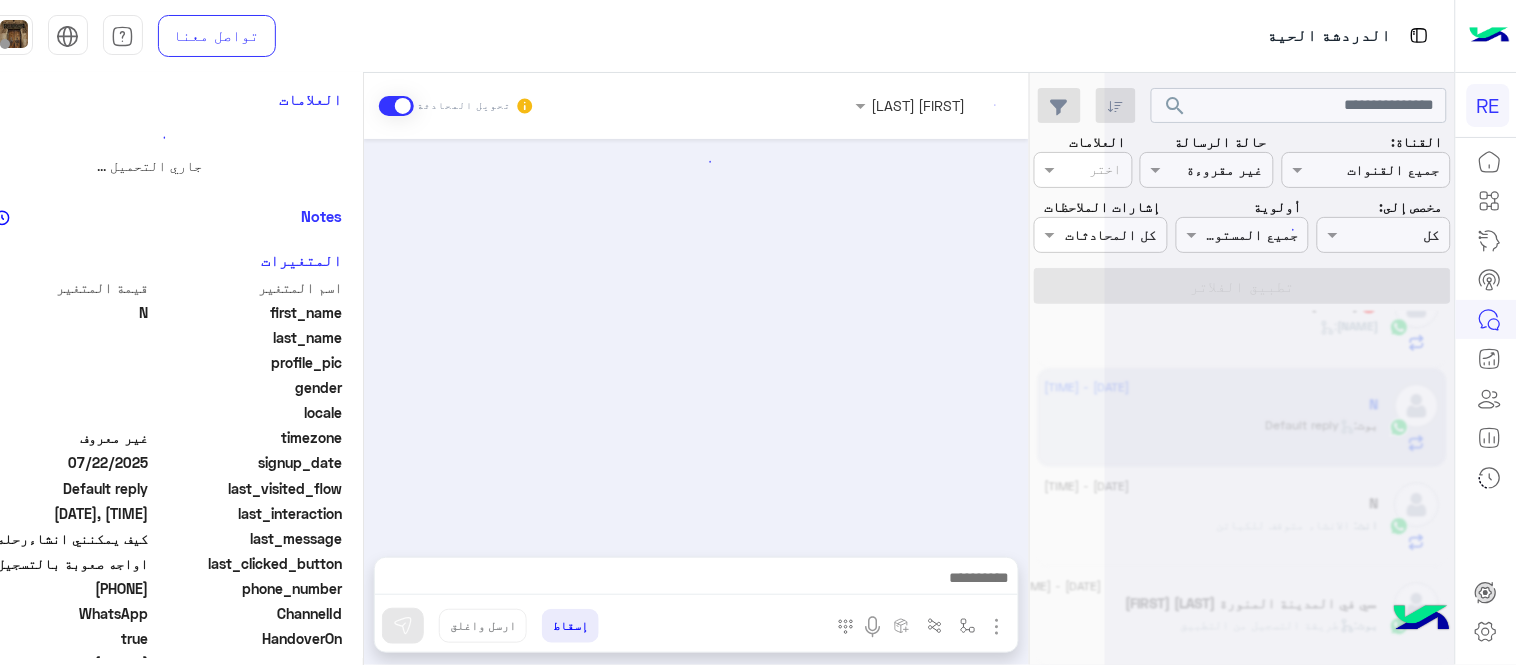 scroll, scrollTop: 0, scrollLeft: 0, axis: both 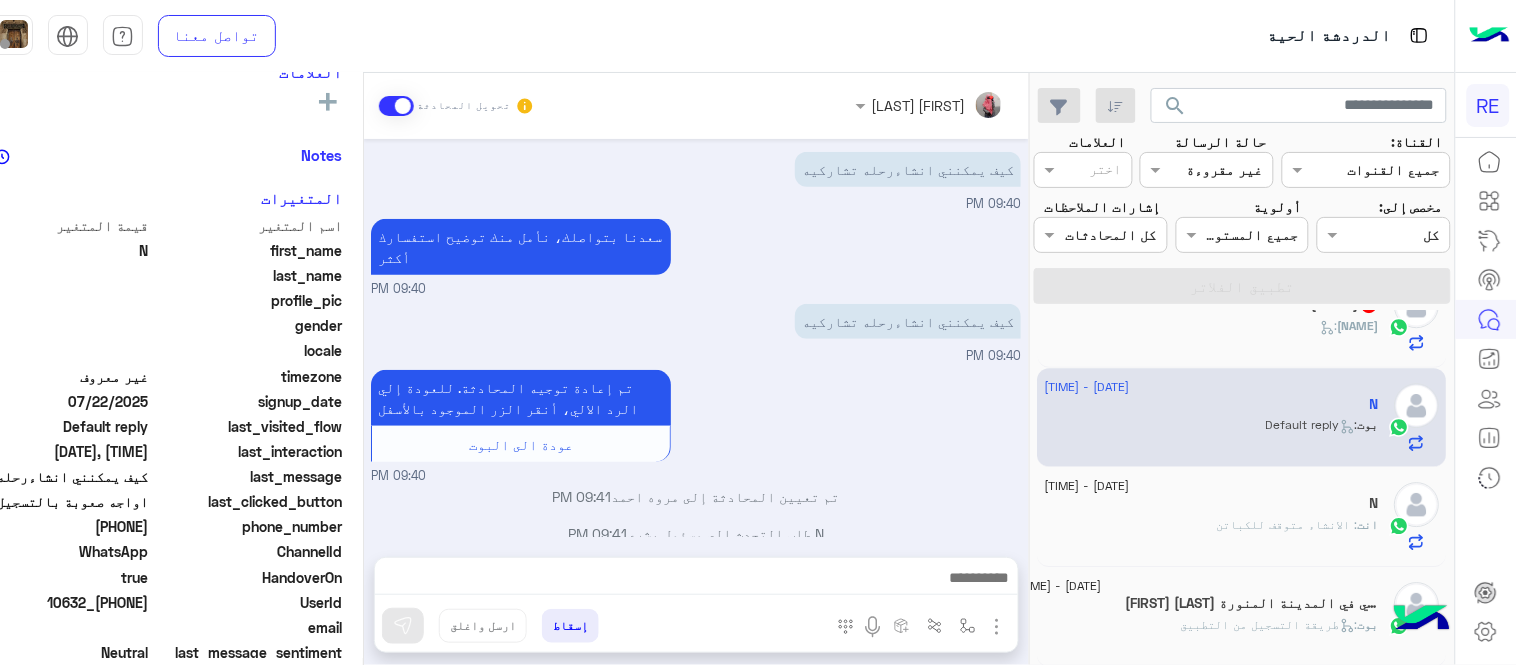 click on "انت  : الانشاء متوقف للكباتن" 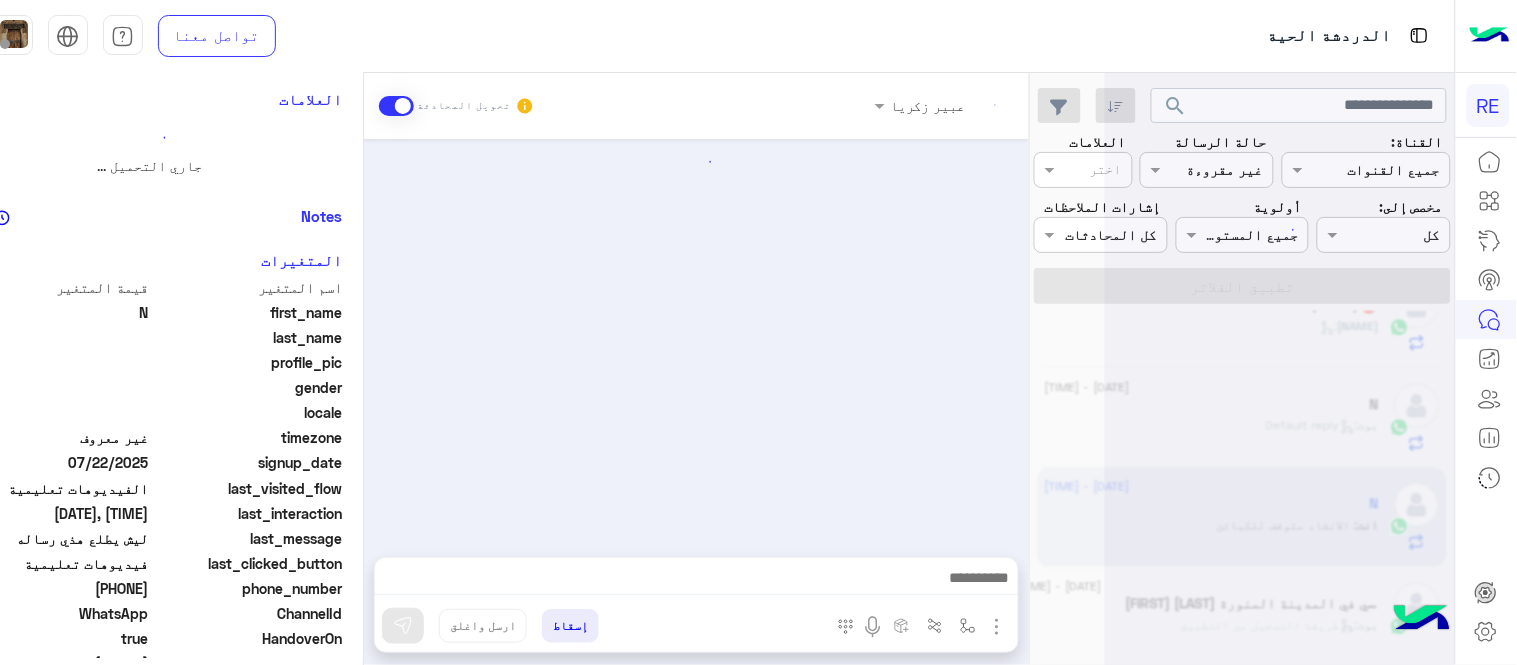 scroll, scrollTop: 0, scrollLeft: 0, axis: both 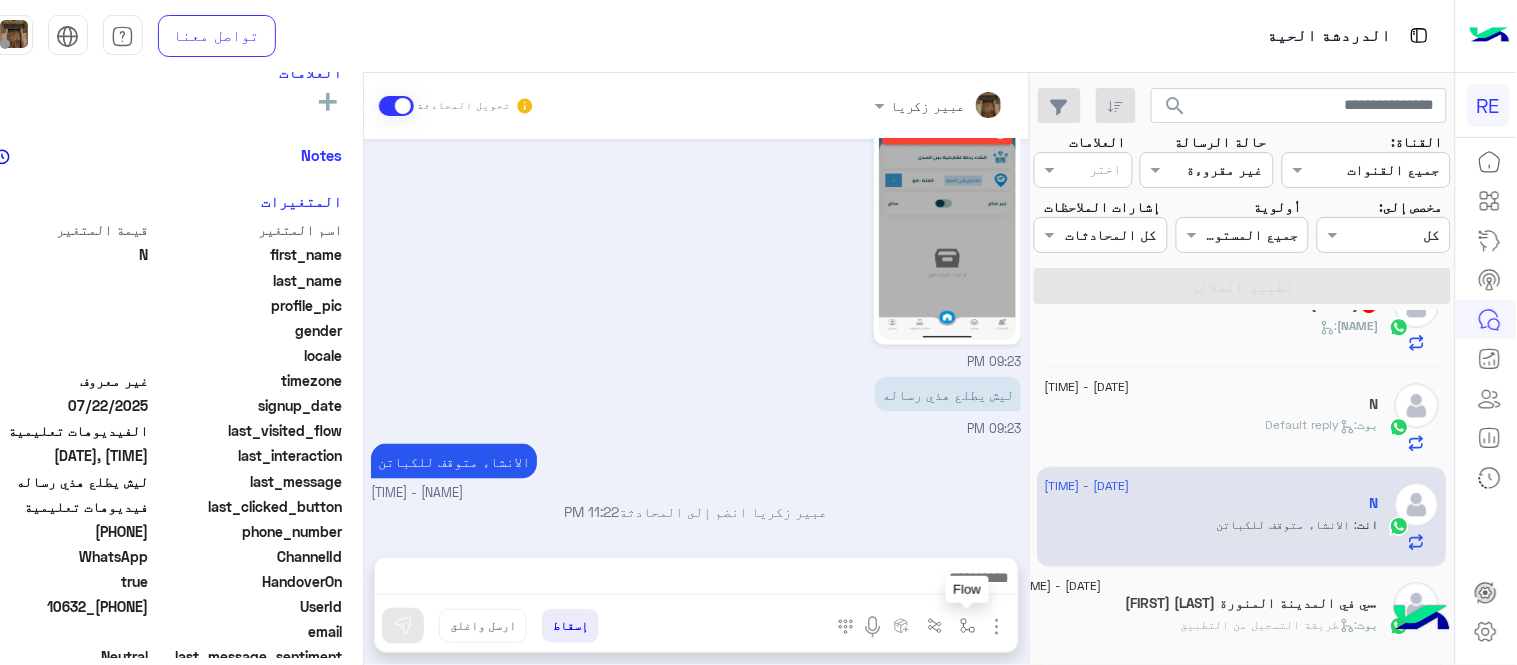 click at bounding box center [968, 626] 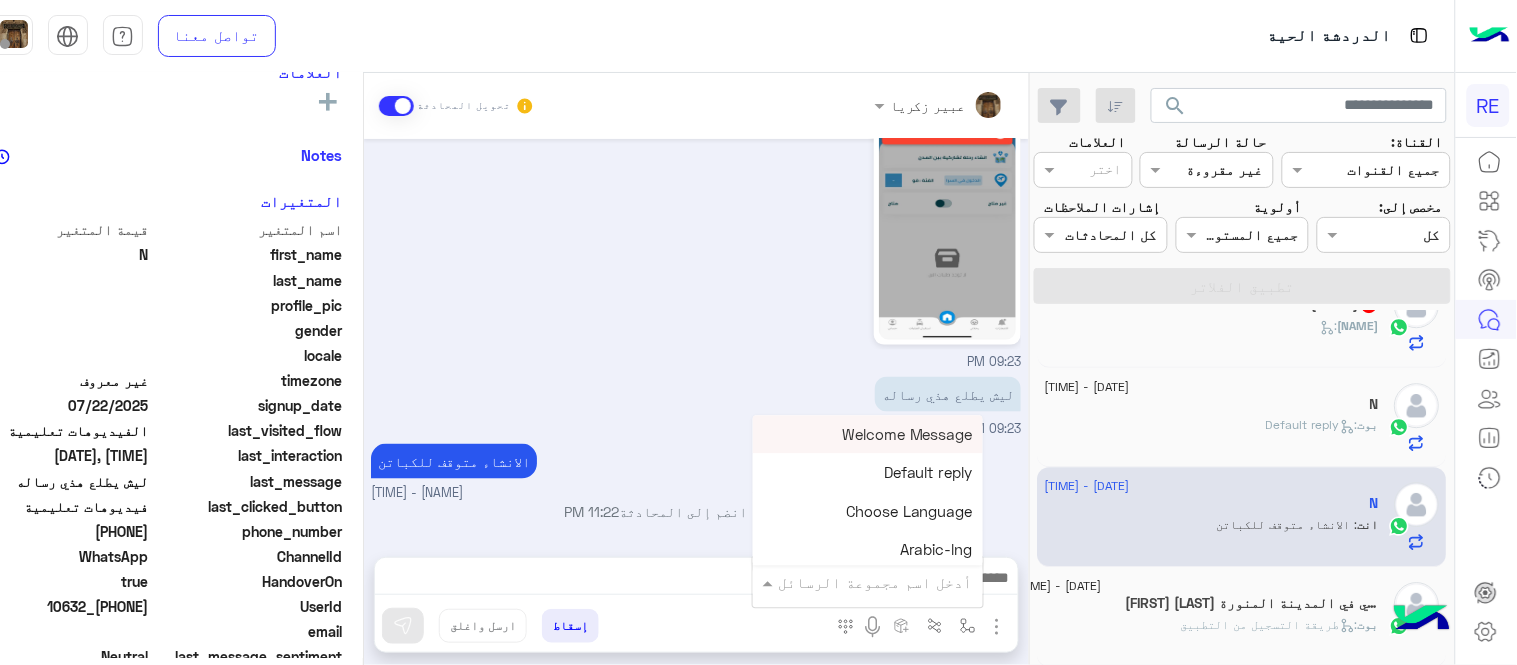 click at bounding box center (896, 582) 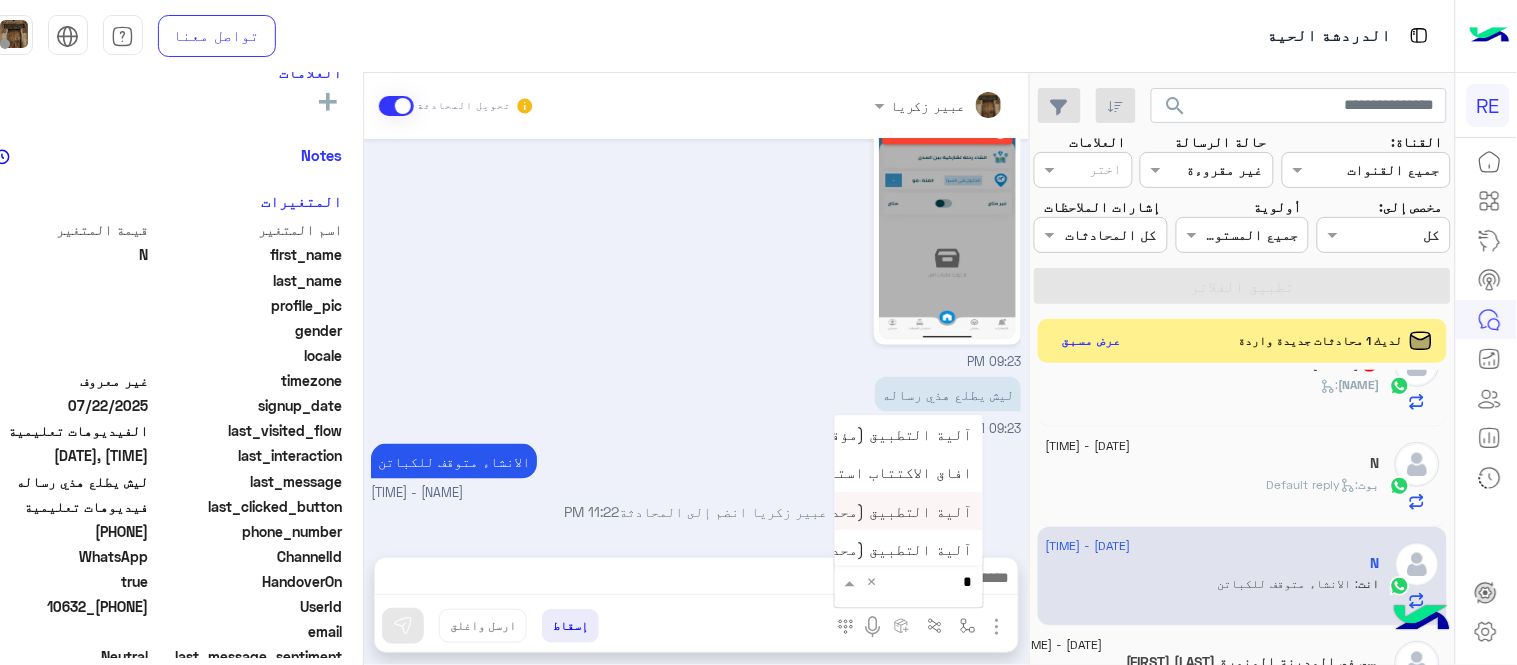 click on "آلية التطبيق (محدث)" at bounding box center (894, 511) 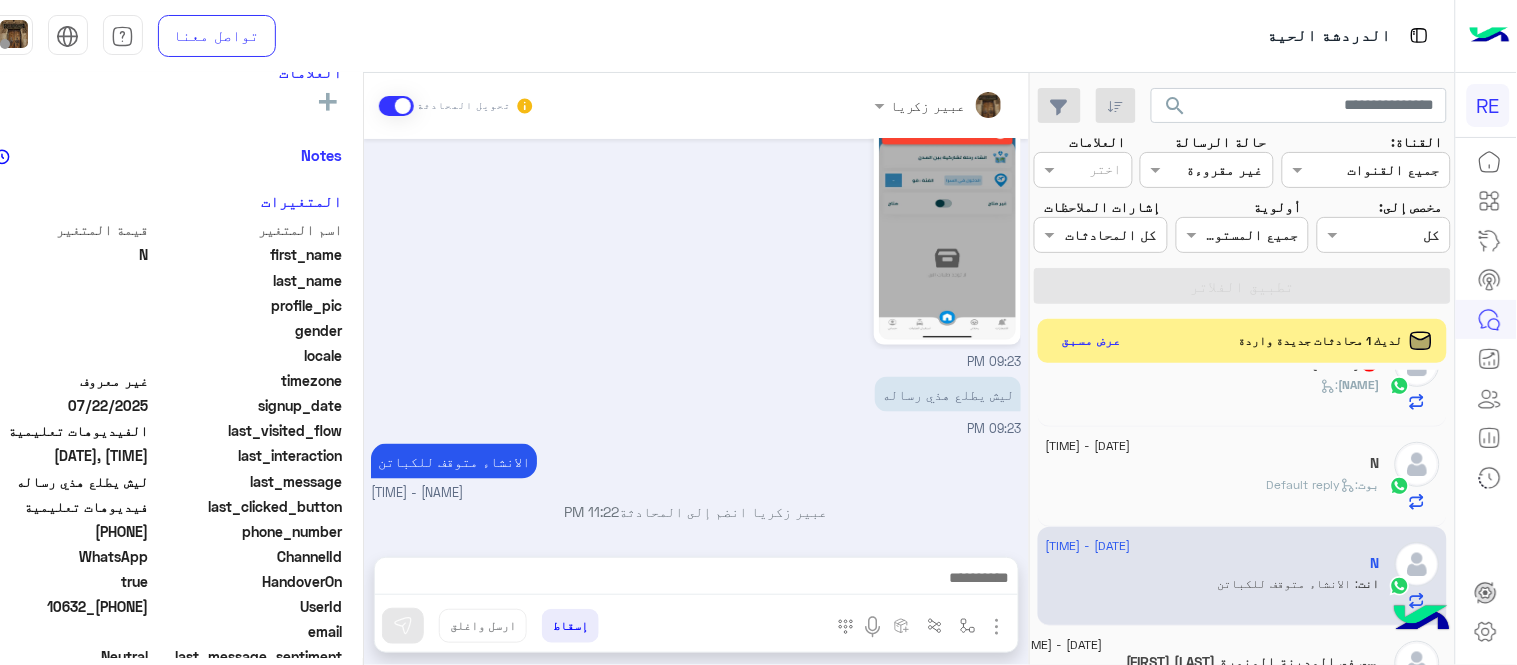type on "**********" 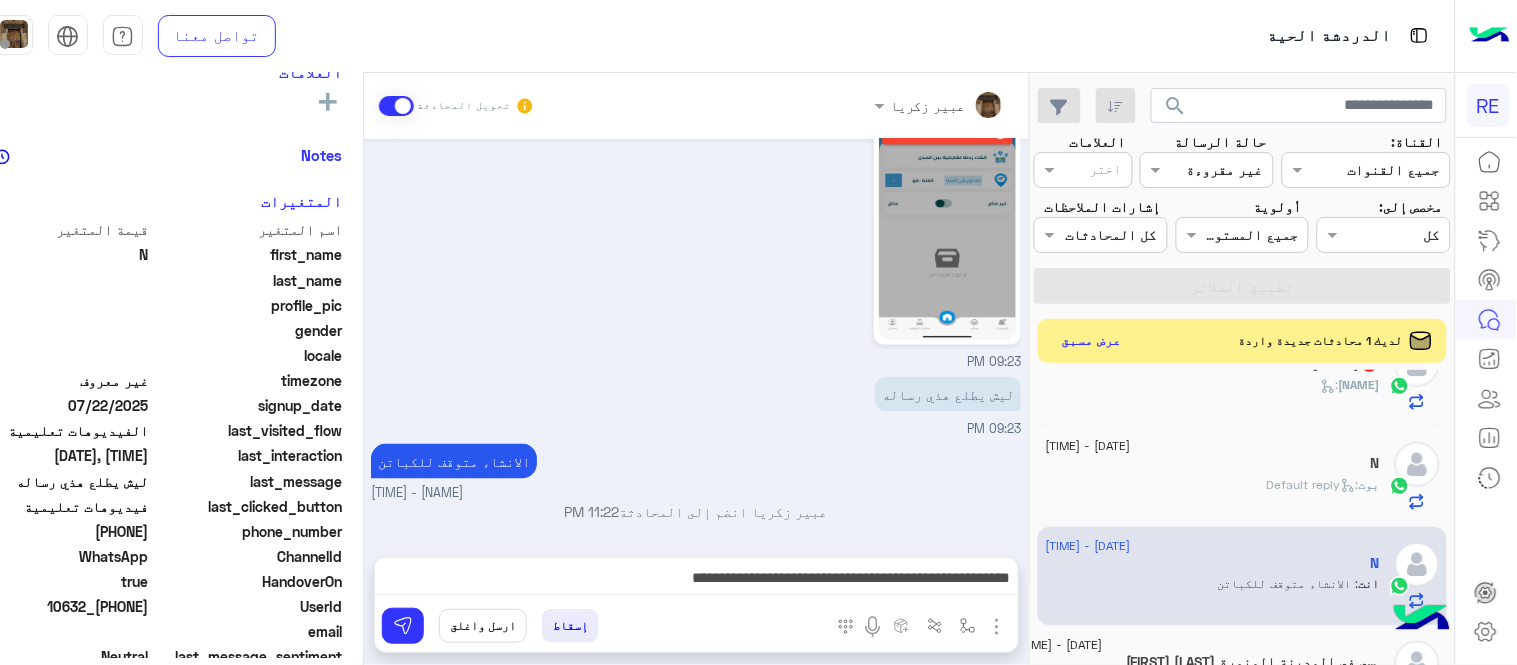 click on "إسقاط   ارسل واغلق" at bounding box center (599, 630) 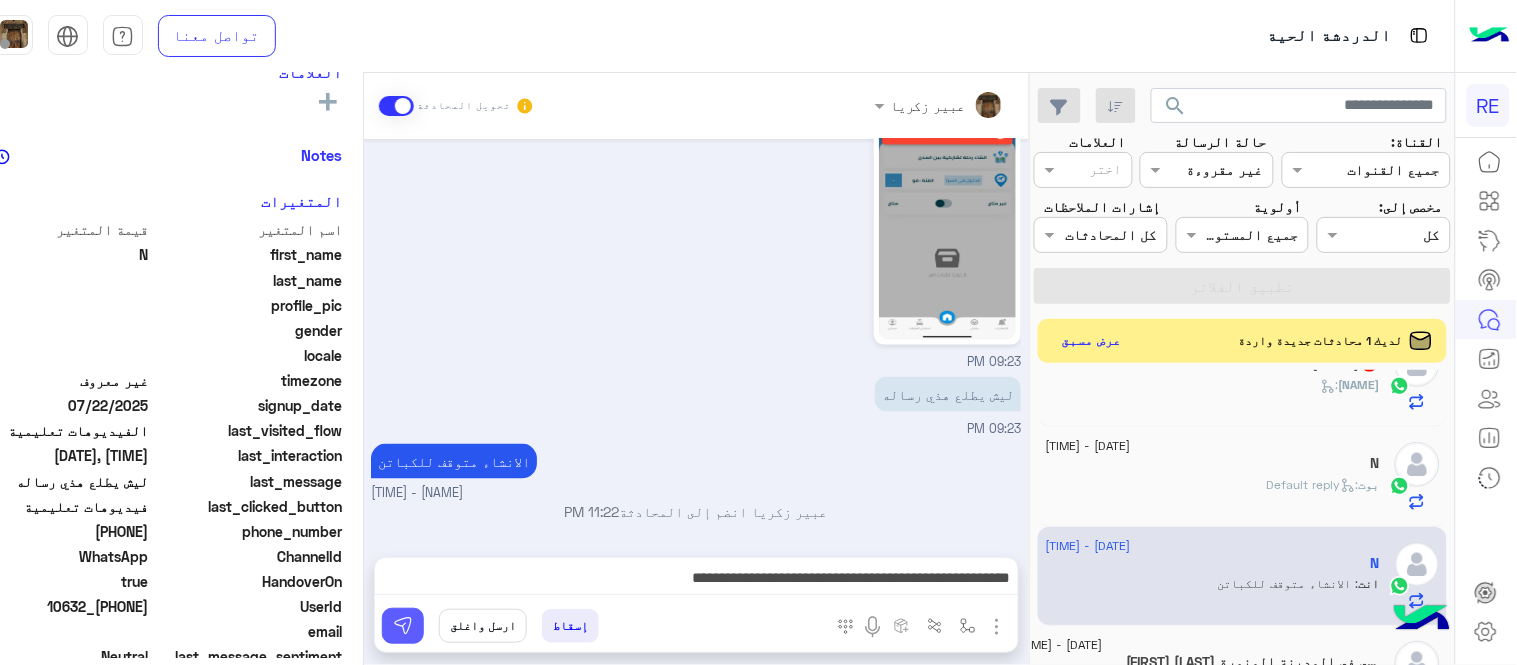 click at bounding box center (403, 626) 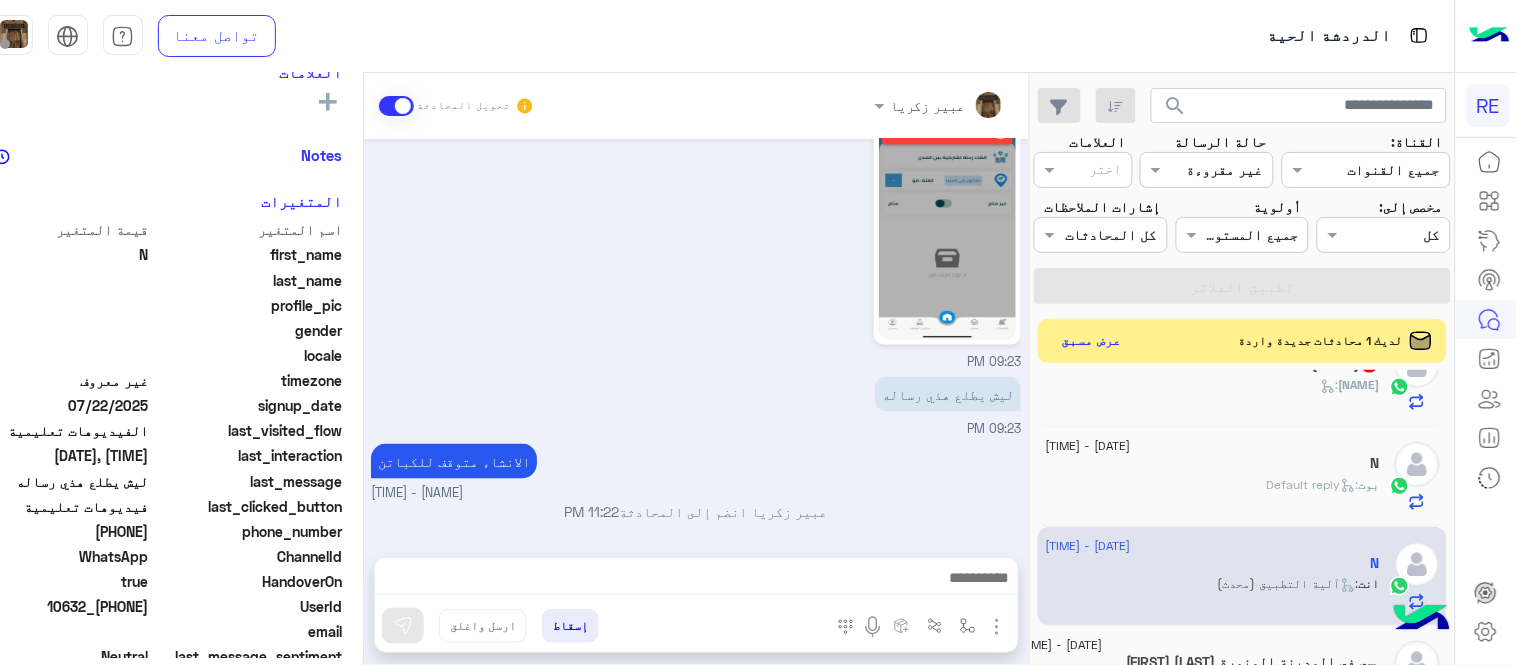 scroll, scrollTop: 1473, scrollLeft: 0, axis: vertical 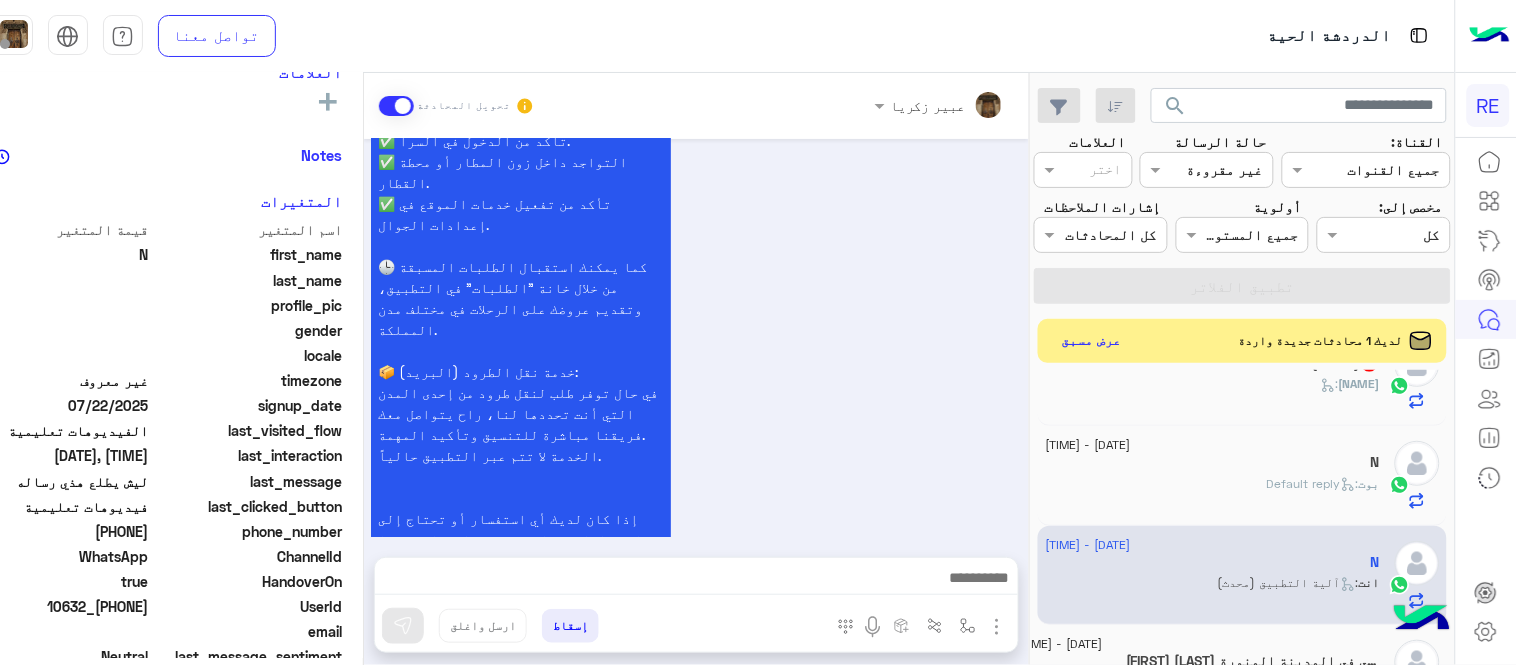 click on "سعداء بانضمامك، ونتطلع لأن تكون أحد شركائنا المميزين. 🔑 لتبدأ العمل ككابتن، يجب أولاً تفعيل حسابك بعد قبول بياناتك من هيئة النقل. خطوات البدء والدخول في السرا: 1️⃣ حمّل التطبيق وسجل بيانات سيارتك. 2️⃣ بعد قبول بياناتك من هيئة النقل وتفعيل حسابك، توجه إلى أقرب مطار أو محطة قطار. 3️⃣ عند الوصول، فعّل خيار "متاح" ثم اضغط على "الدخول في السرا". 4️⃣ بعد دخولك في السرا، ستبدأ في استقبال طلبات العملاء الموجهة من المرحلين المتواجدين في الموقع. لتفادي مشاكل السرا: ✅ تأكد من الدخول في السرا. ✅ التواجد داخل زون المطار أو محطة القطار. 📦 خدمة نقل الطرود (البريد):" at bounding box center (696, 139) 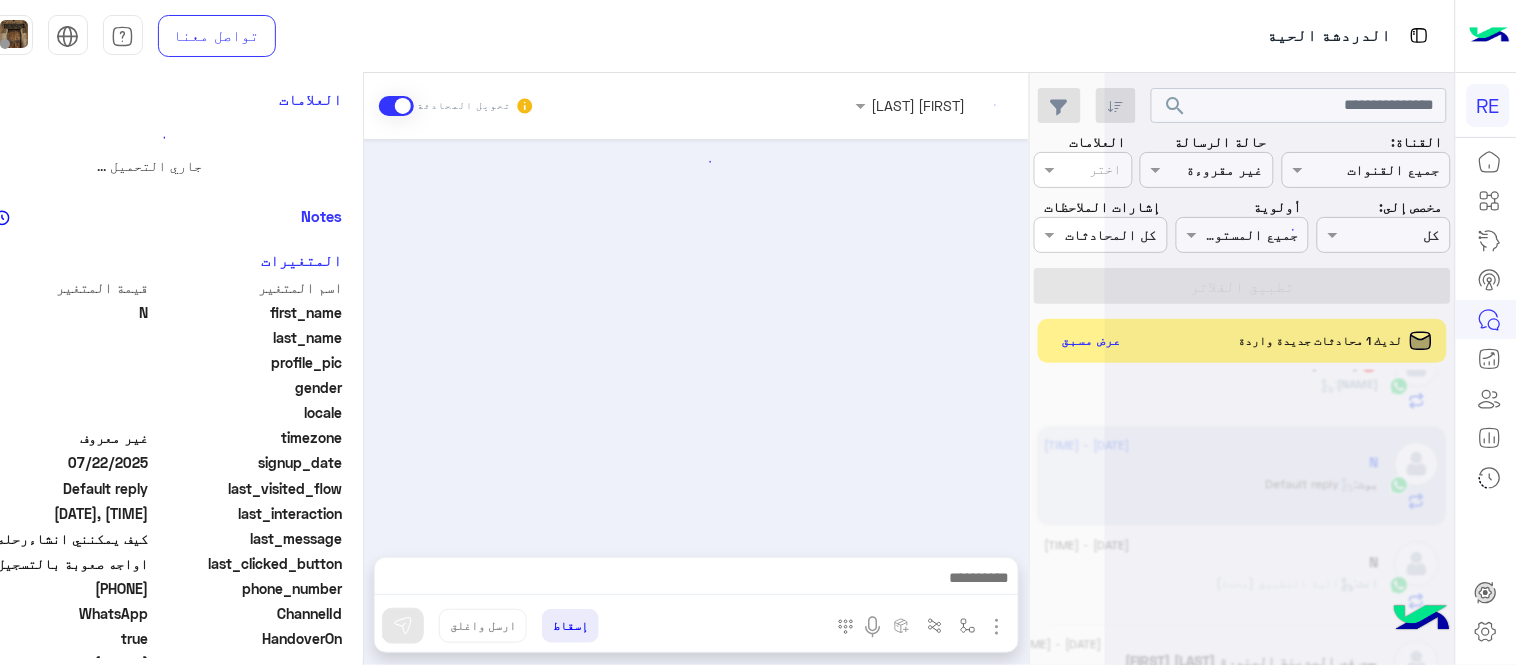 scroll, scrollTop: 0, scrollLeft: 0, axis: both 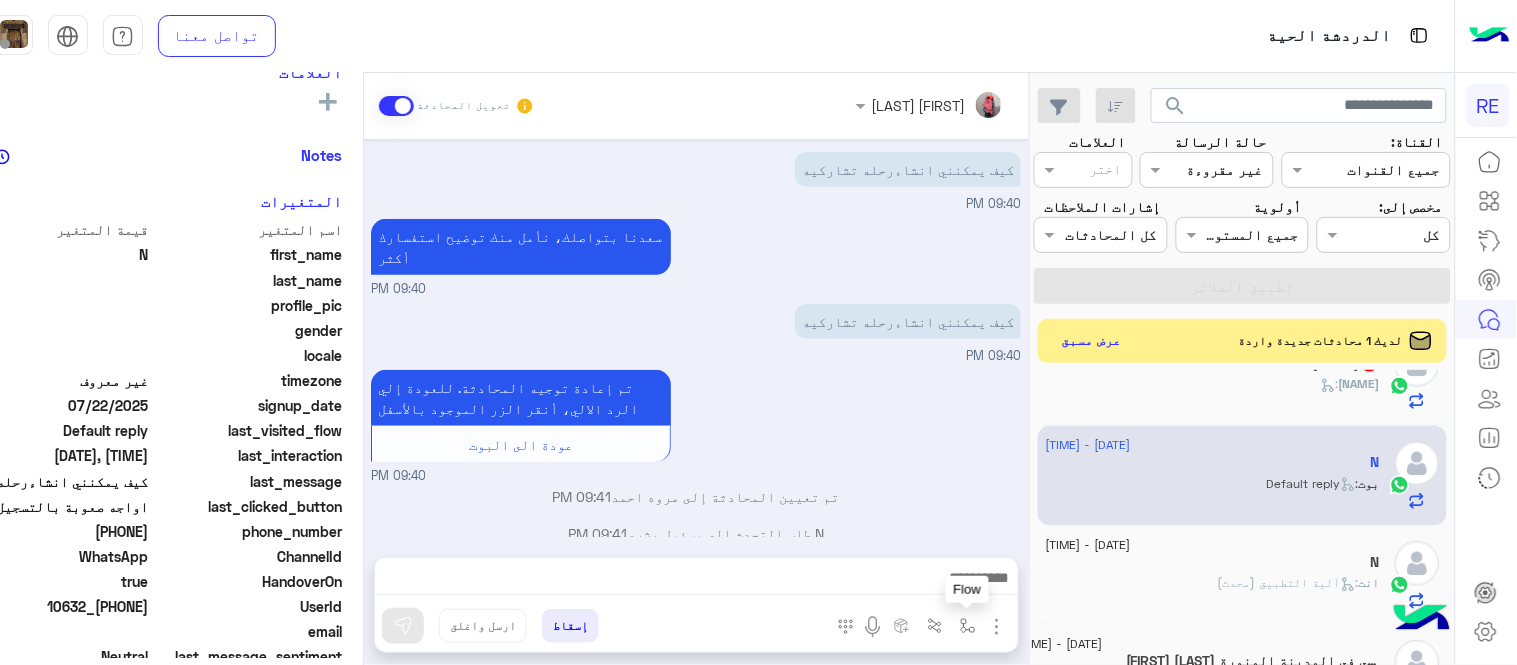 click at bounding box center (967, 625) 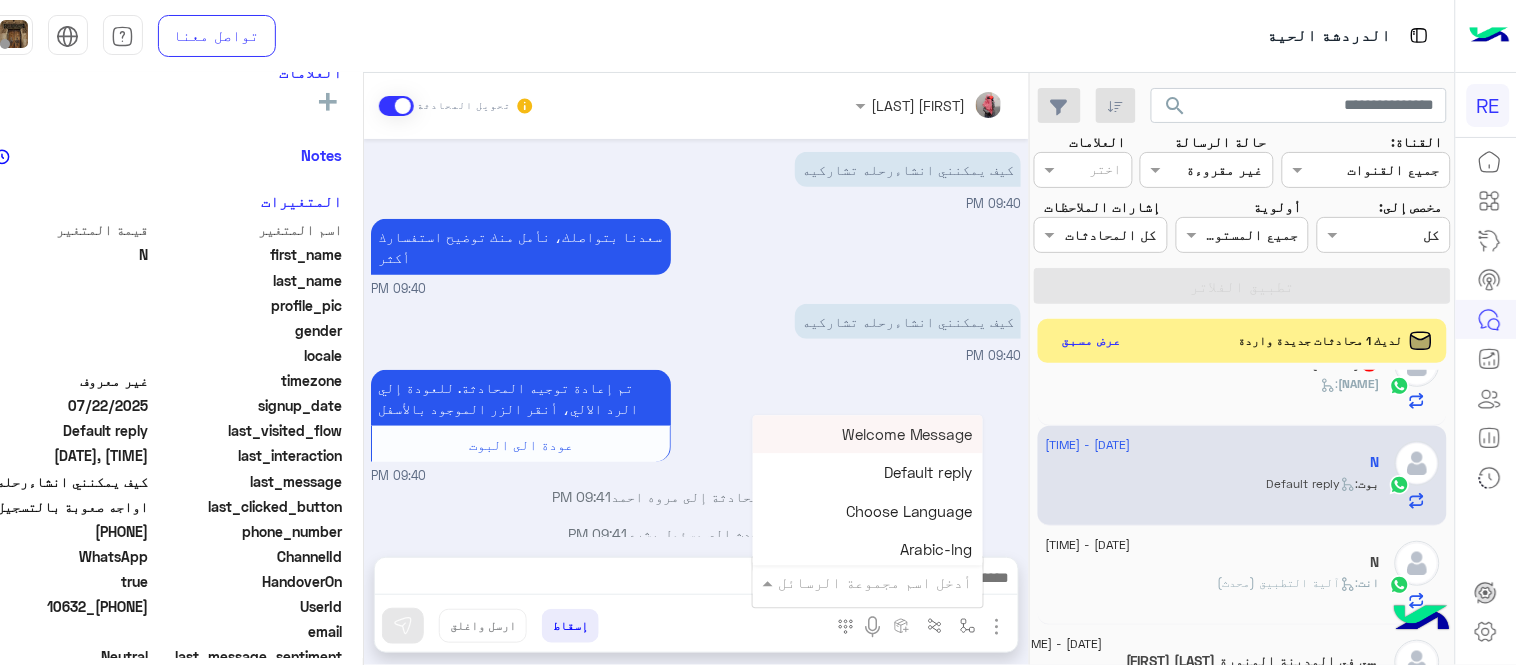 click at bounding box center [896, 582] 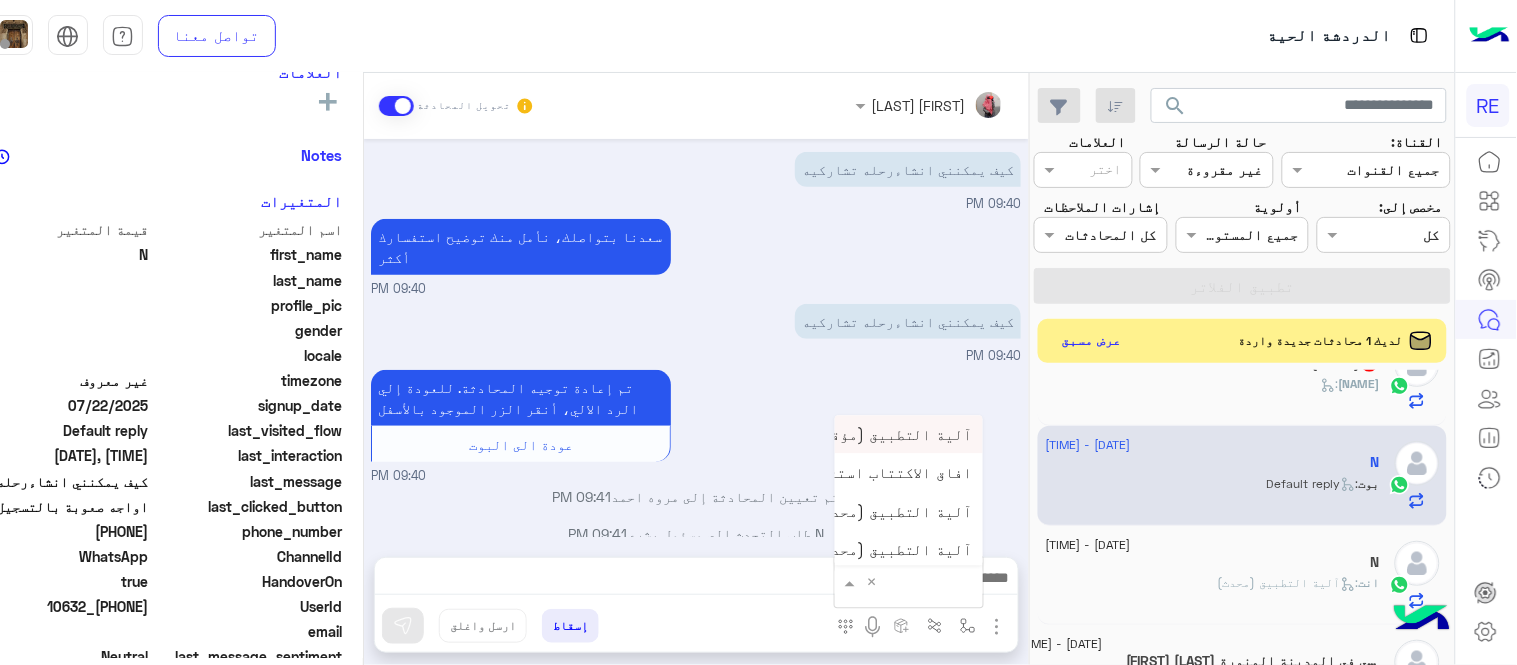 type on "*" 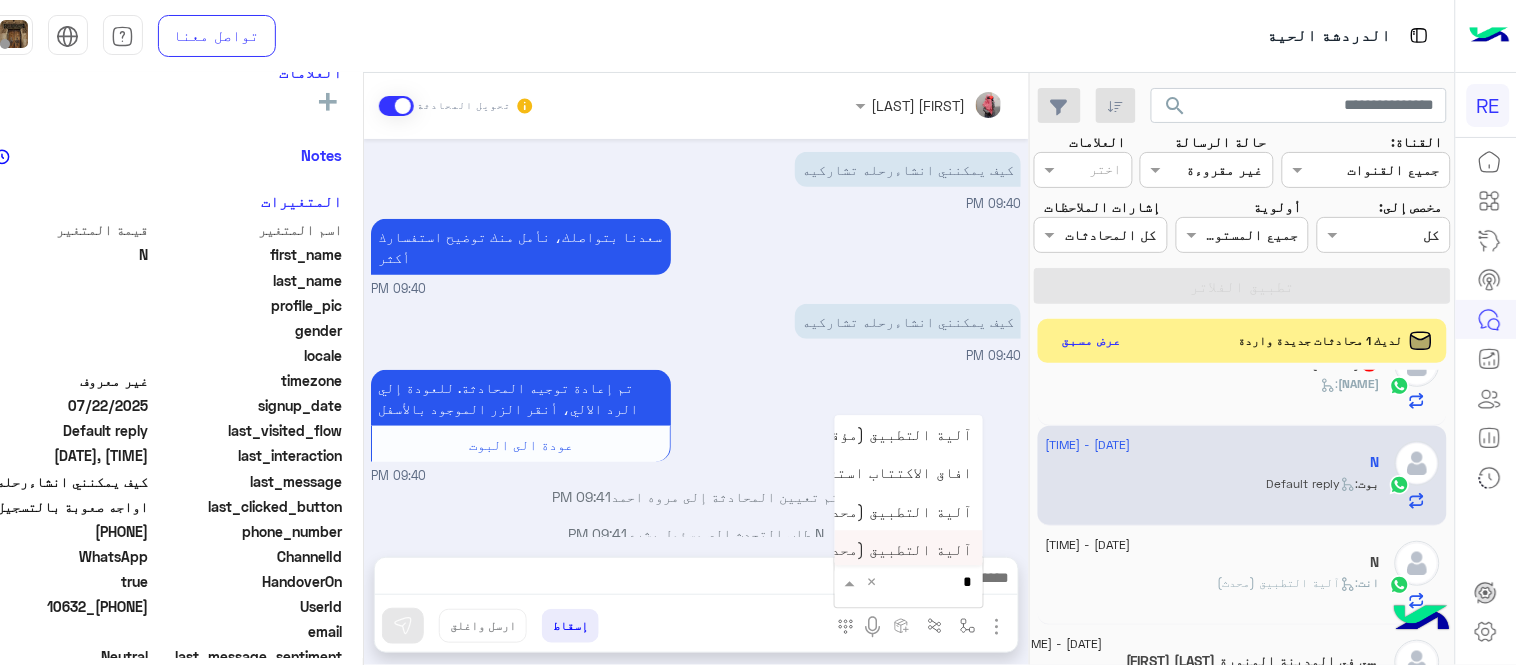 click on "آلية التطبيق (محدث)‎ نسخة 1 من‎" at bounding box center (857, 550) 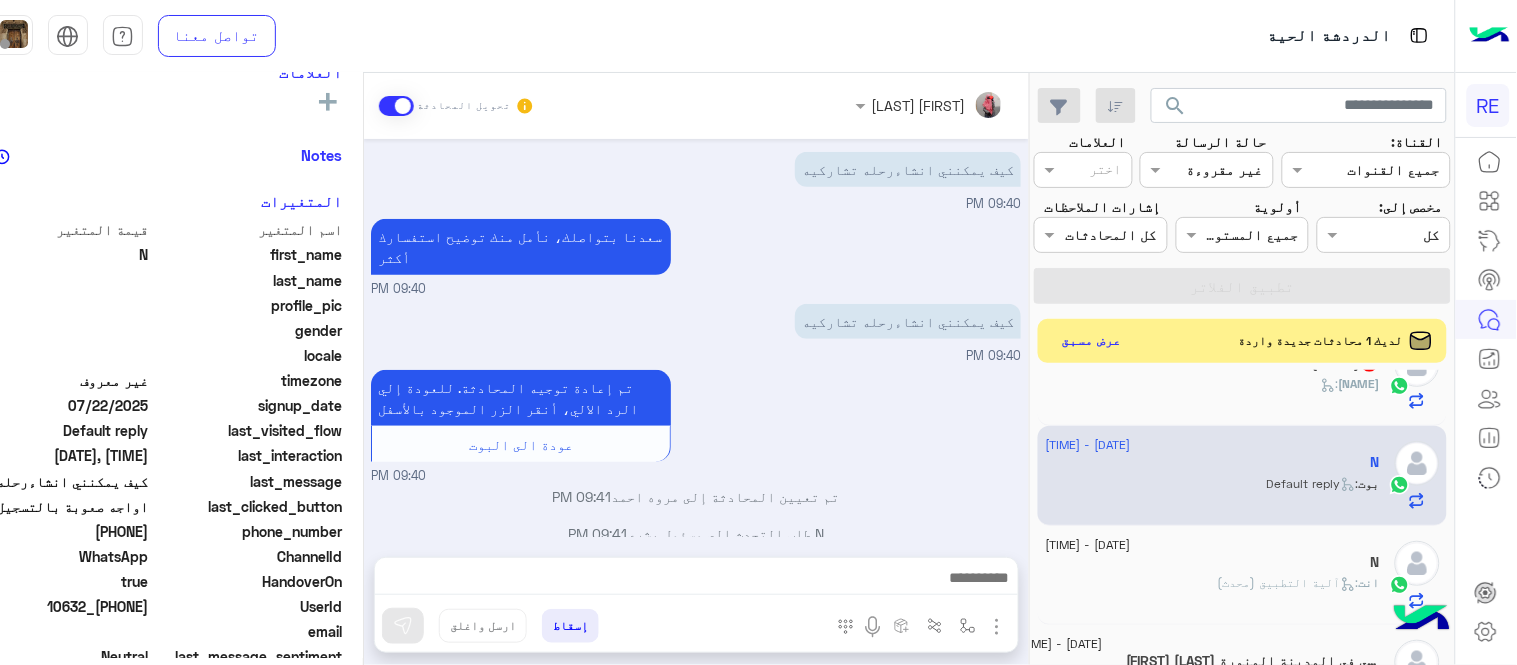 type on "**********" 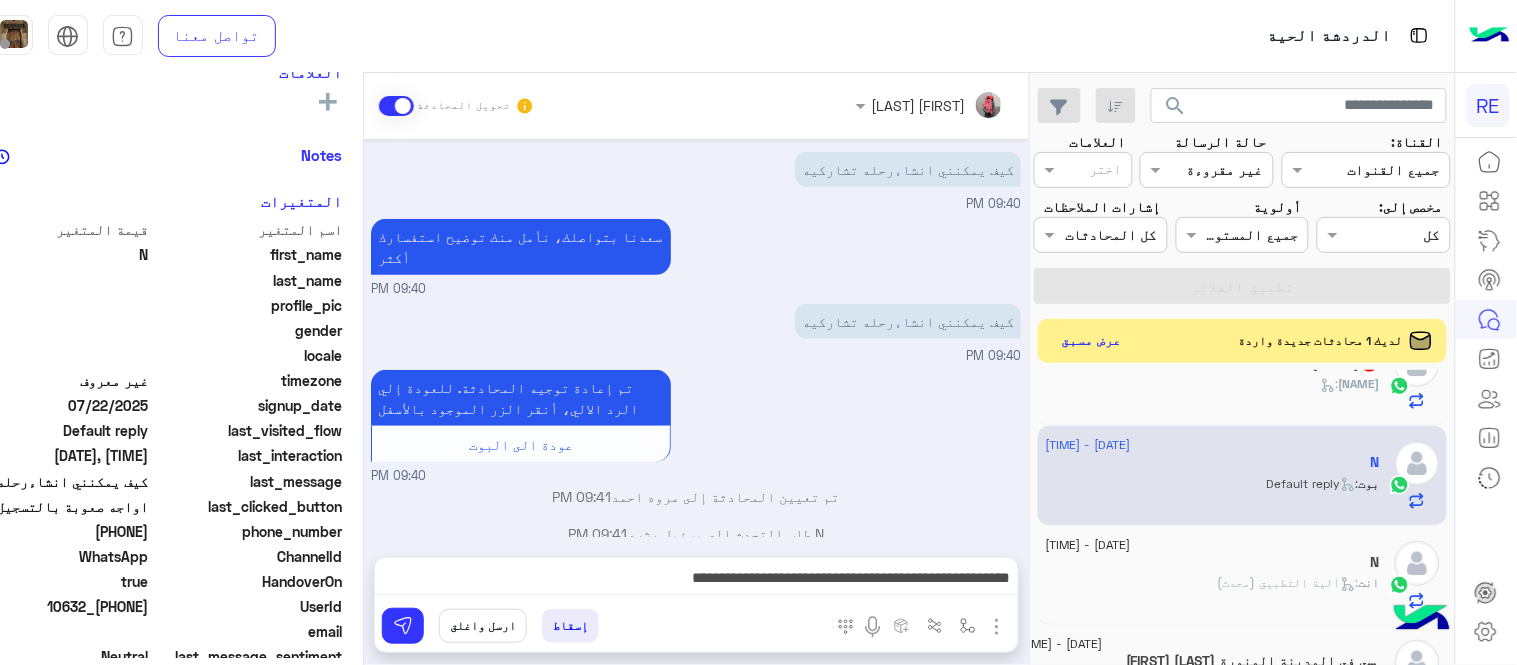 click on "**********" at bounding box center [696, 583] 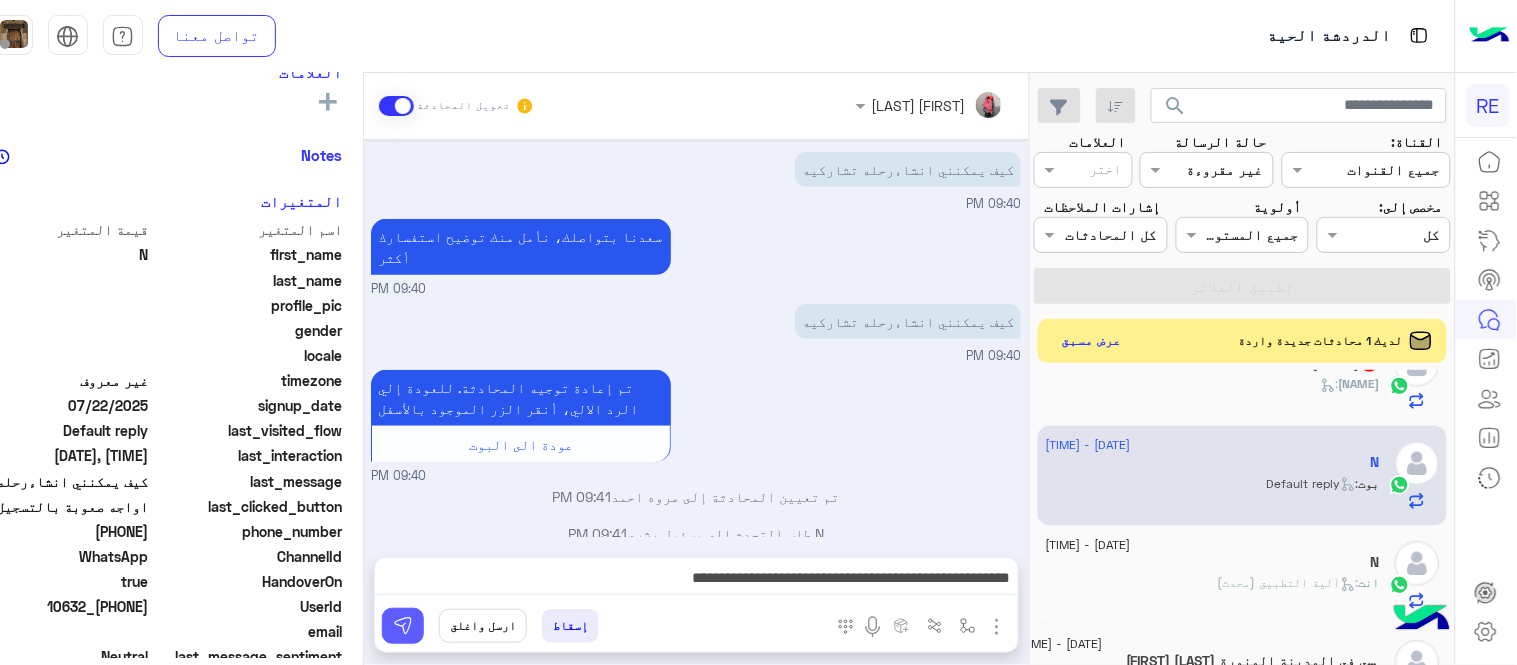 click at bounding box center [403, 626] 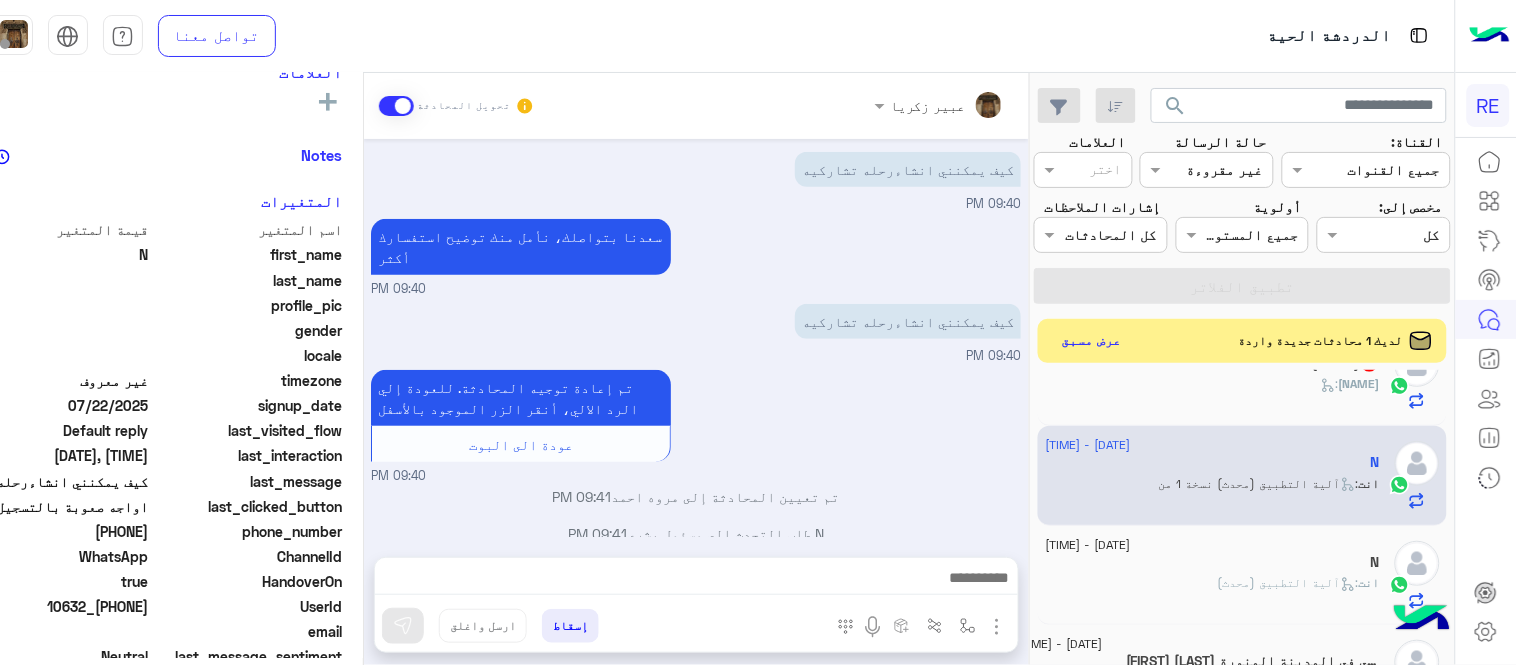 scroll, scrollTop: 1176, scrollLeft: 0, axis: vertical 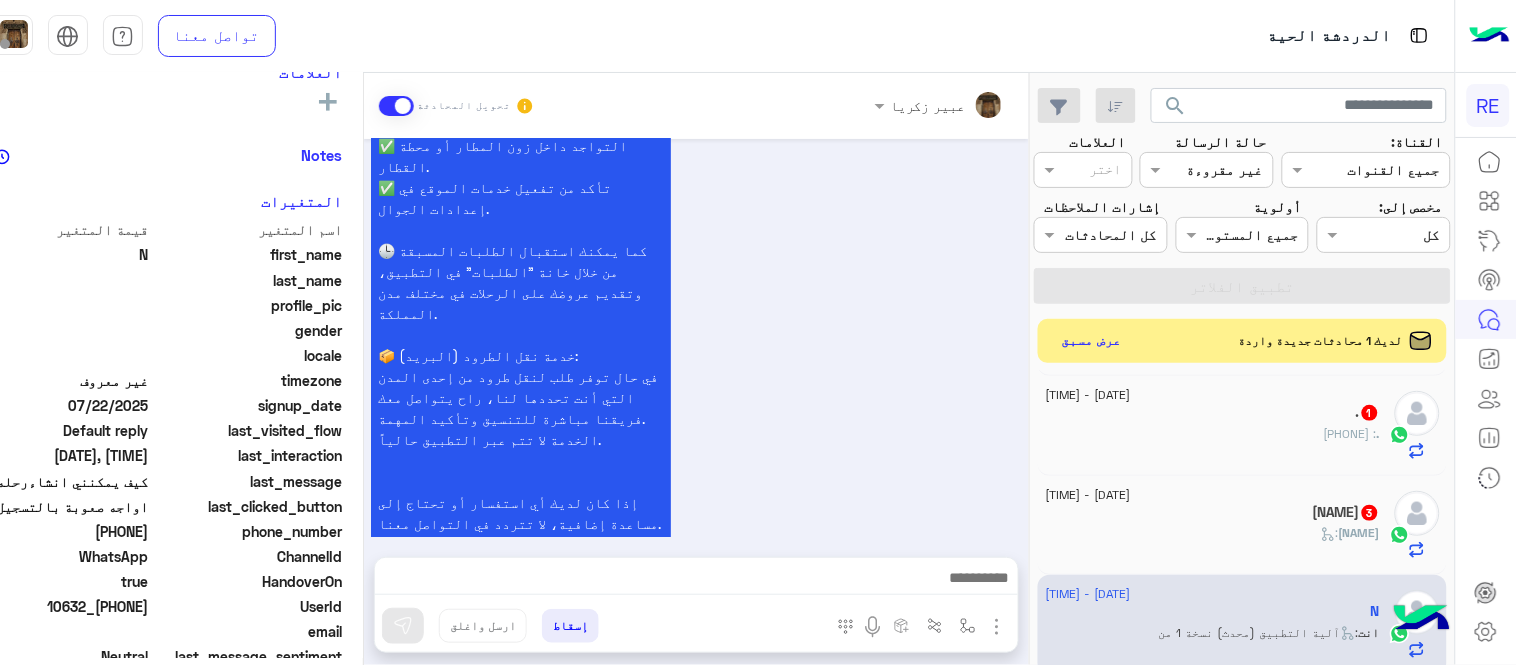 click on "[DATE] - [TIME]" 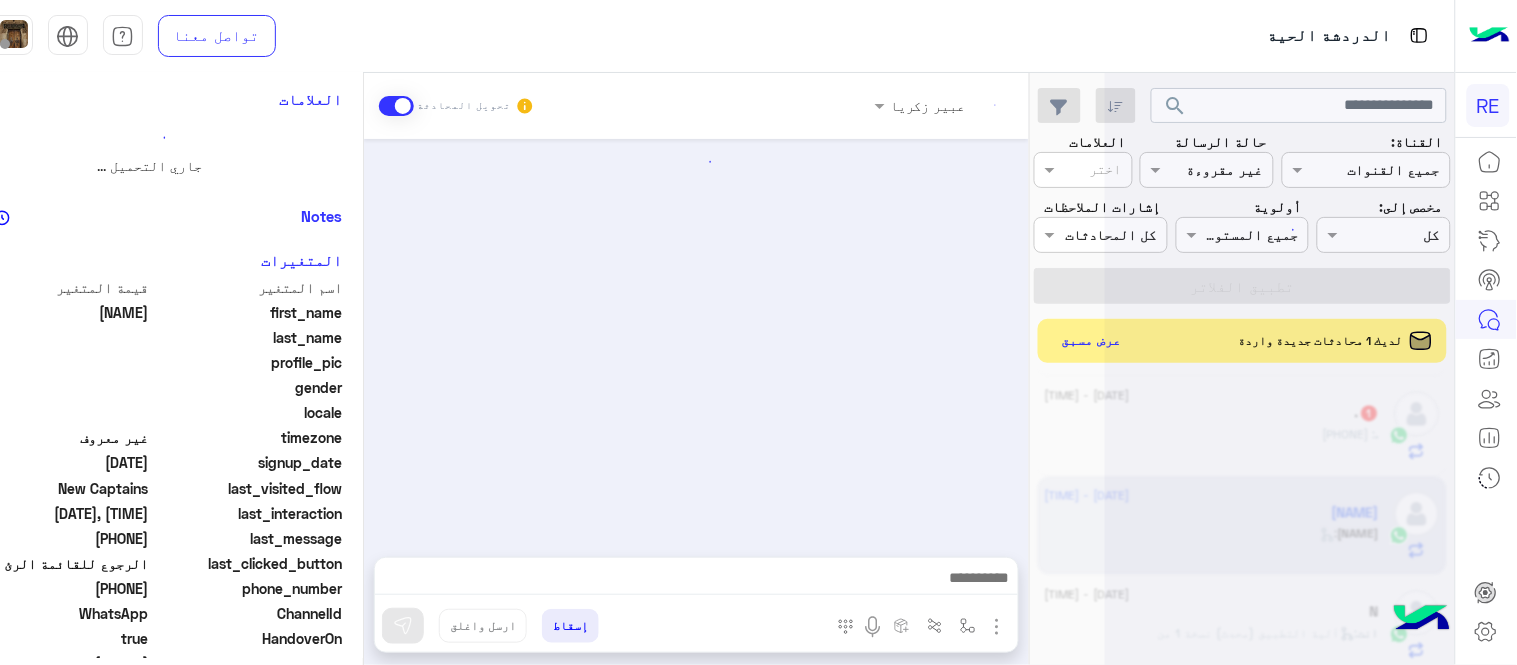 scroll, scrollTop: 0, scrollLeft: 0, axis: both 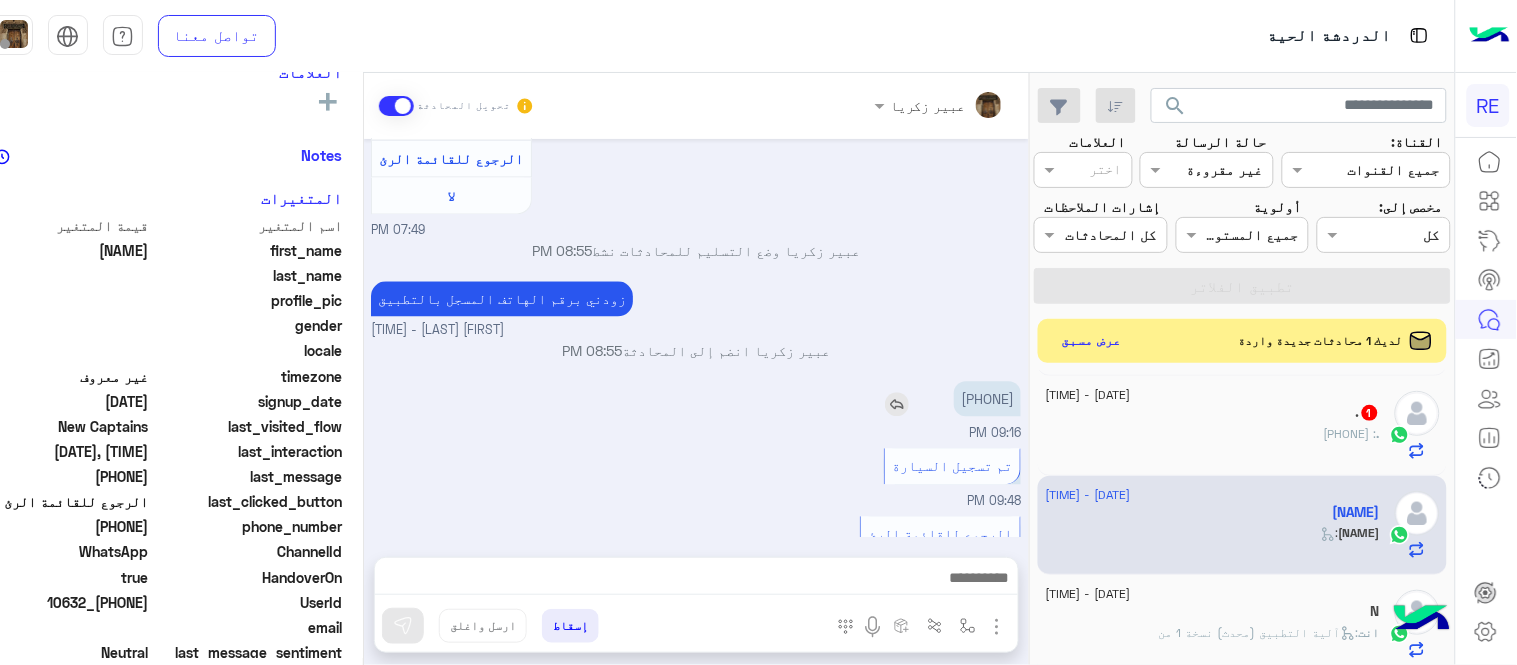 click on "[PHONE]" at bounding box center (987, 399) 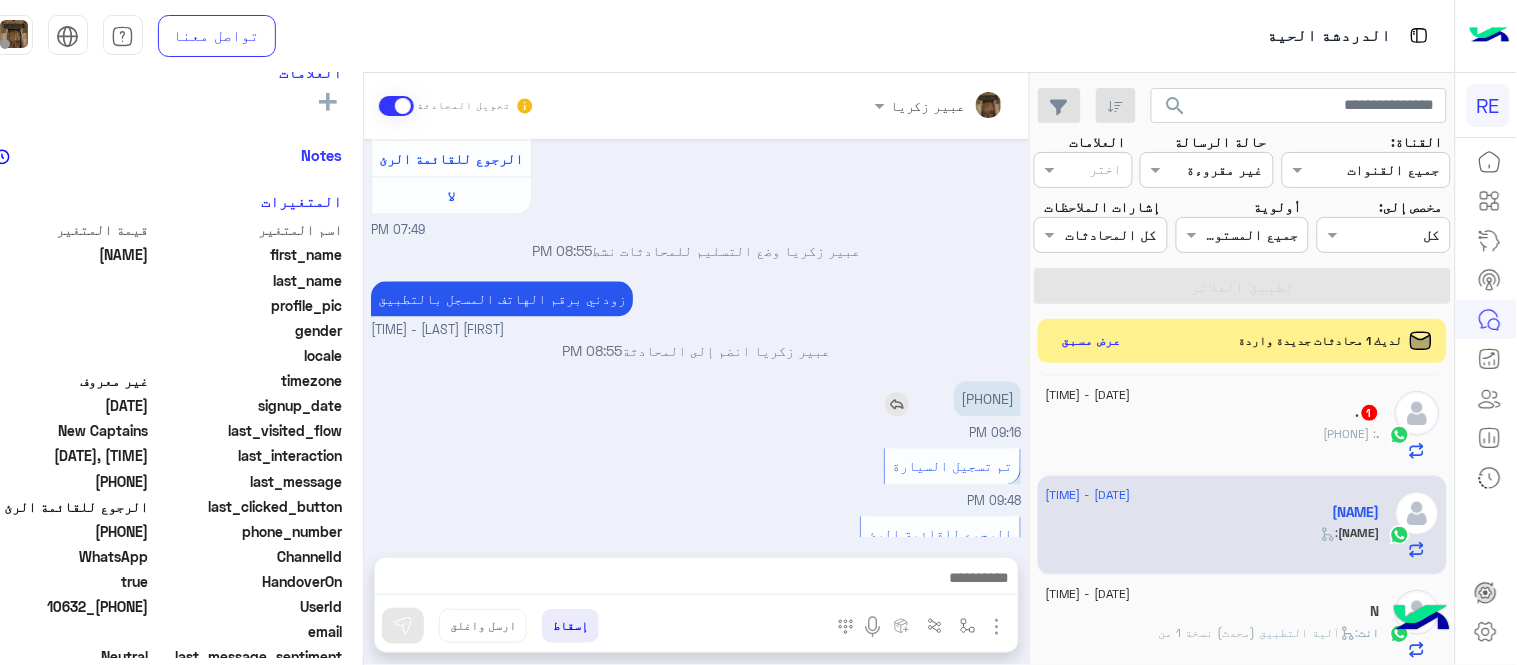 click on "[PHONE]" at bounding box center (987, 399) 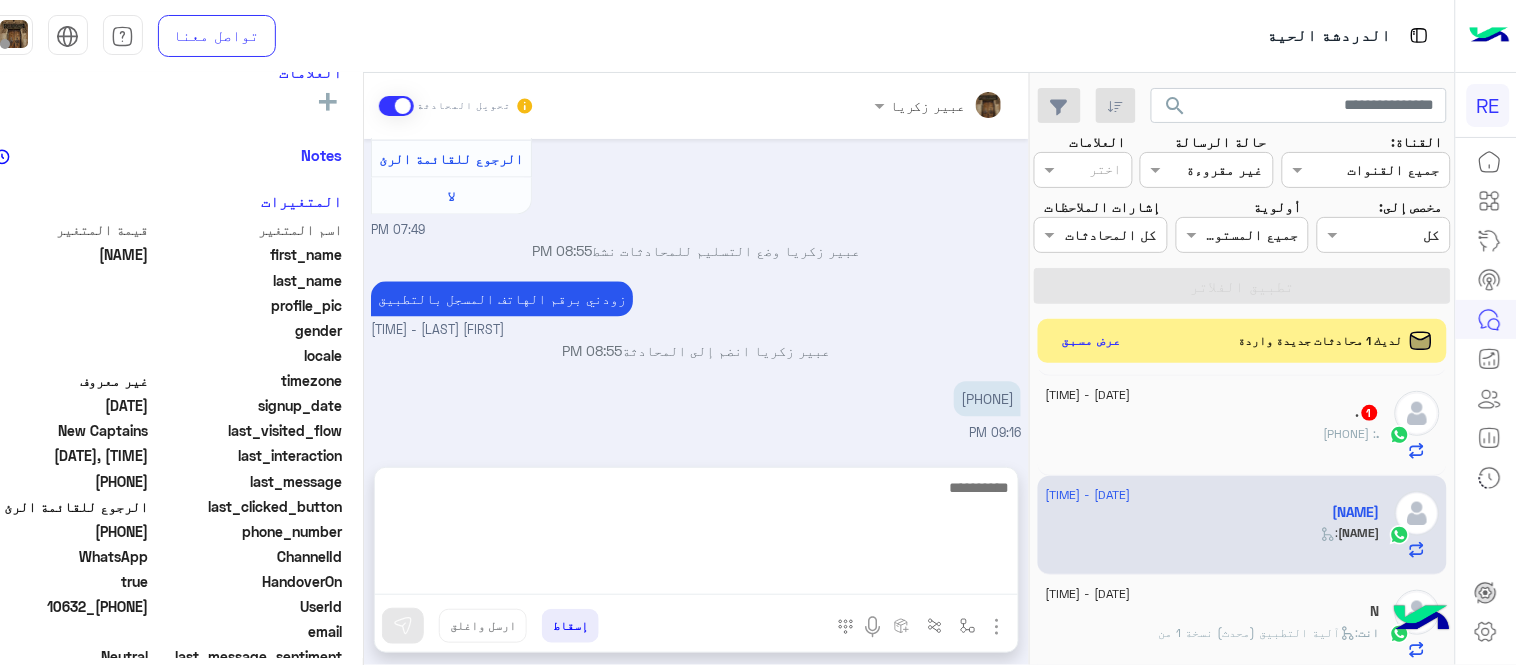 click at bounding box center [696, 535] 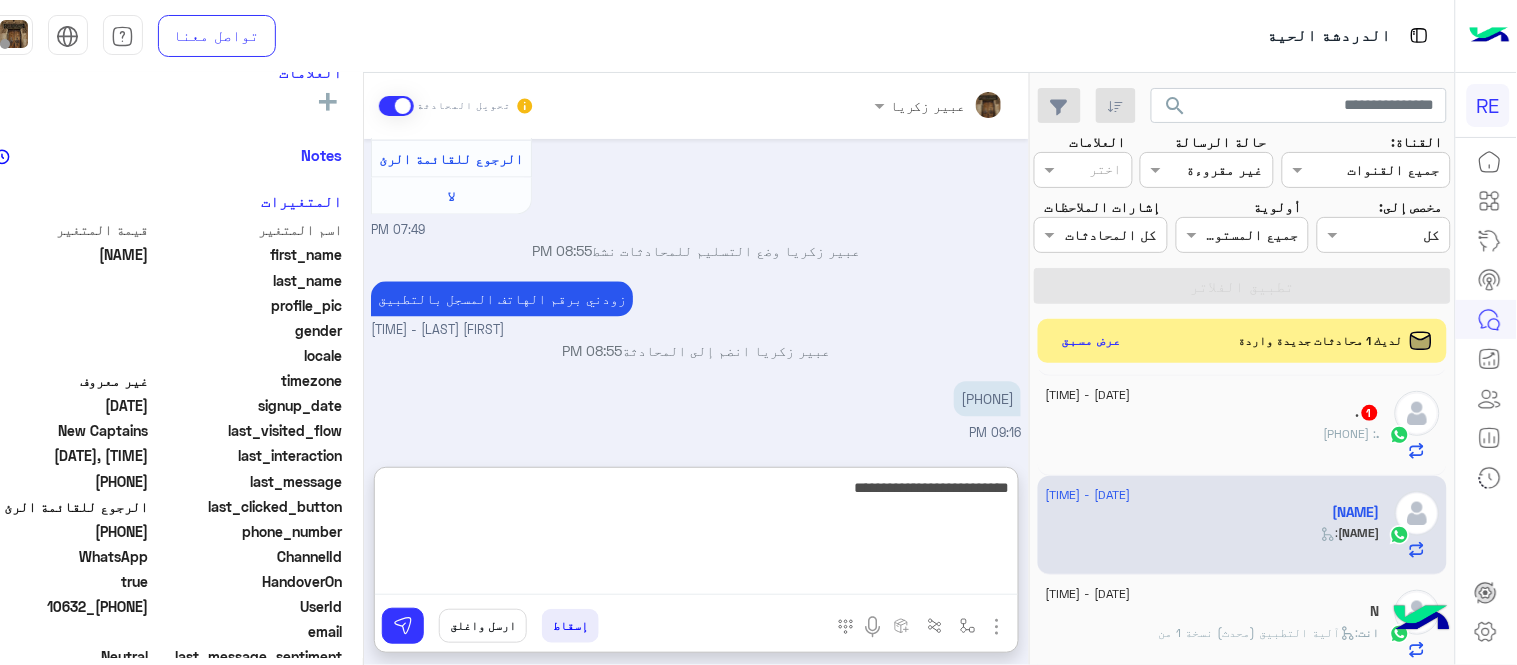type on "**********" 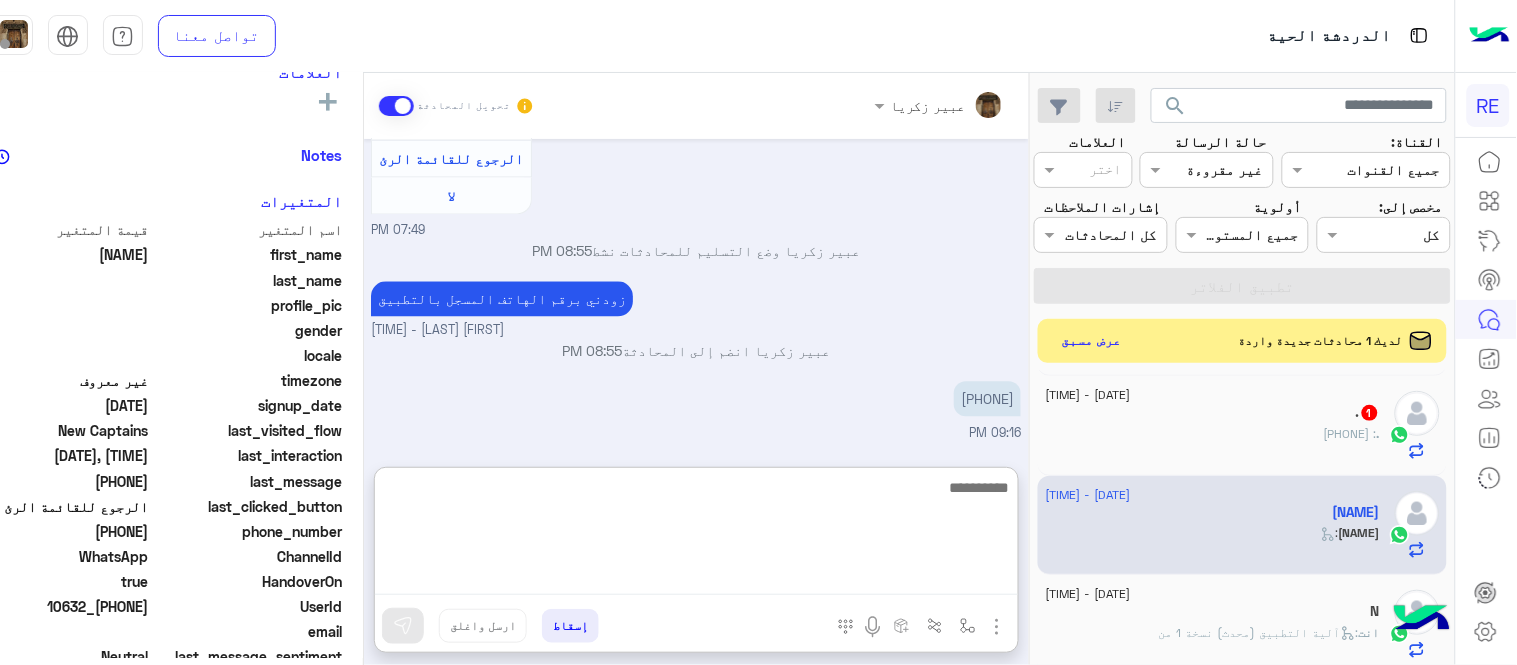 scroll, scrollTop: 1253, scrollLeft: 0, axis: vertical 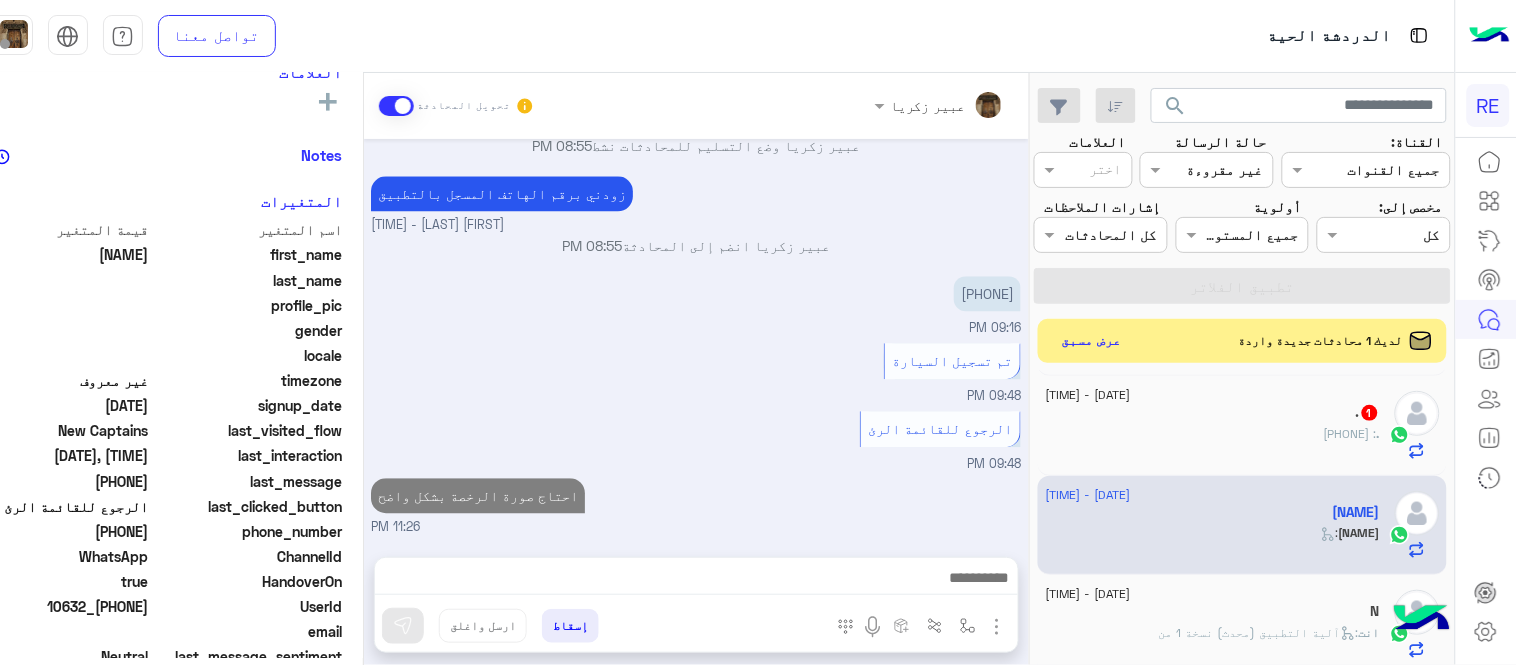 click on "احتاج صورة الرخصة بشكل واضح   [TIME]" at bounding box center (696, 505) 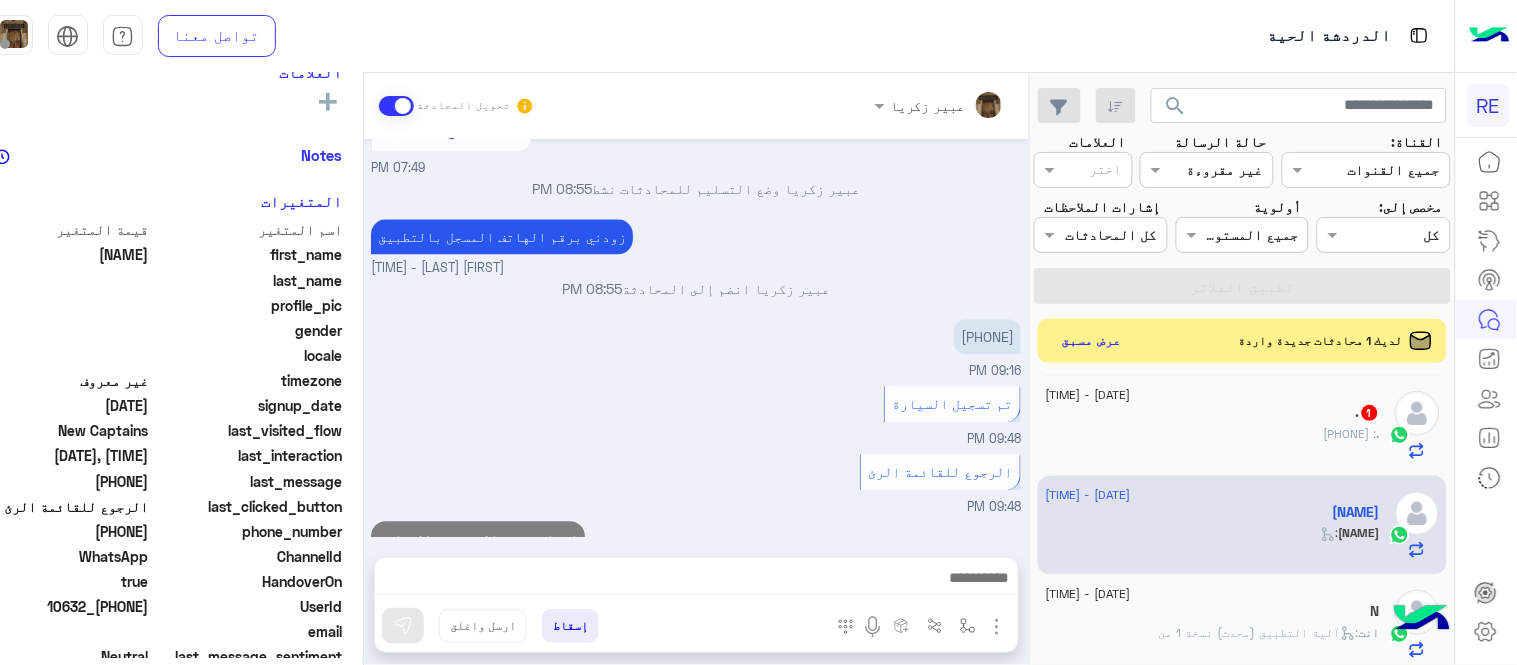 scroll, scrollTop: 1163, scrollLeft: 0, axis: vertical 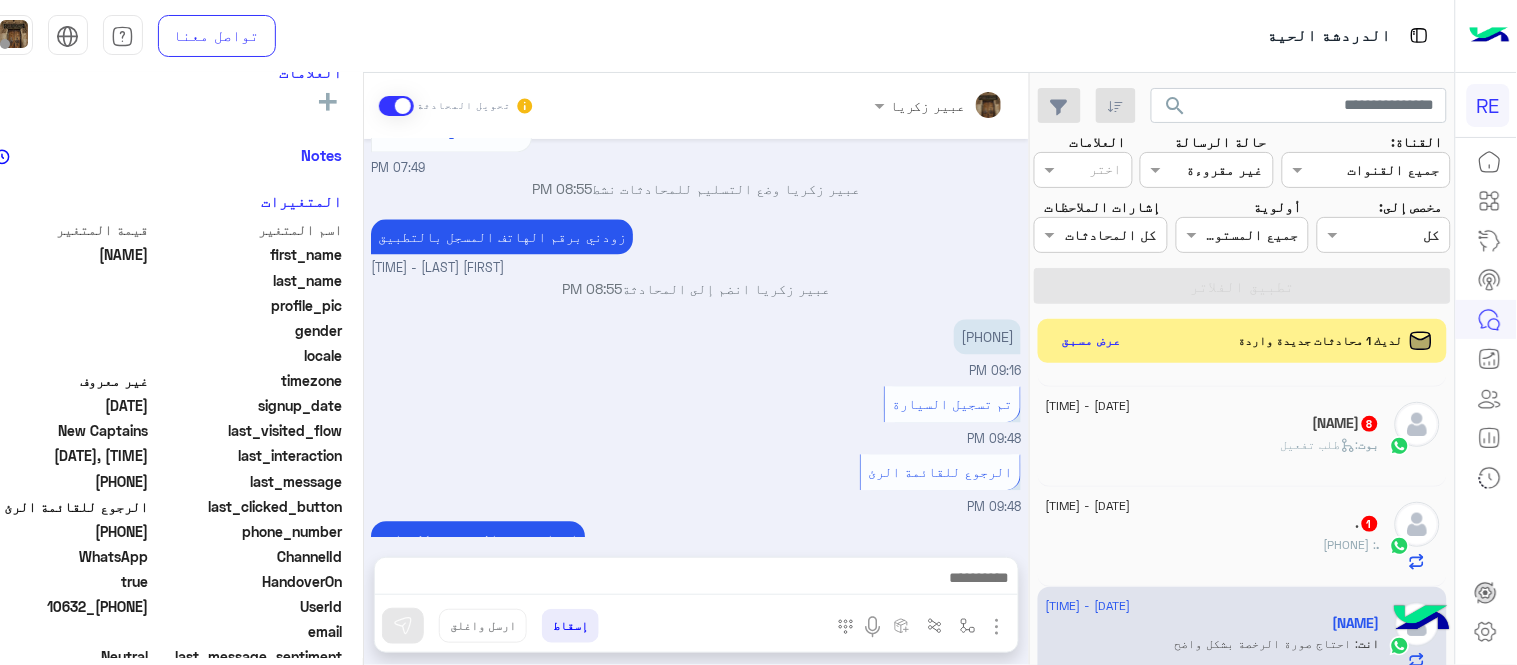 click on ". : [PHONE]" 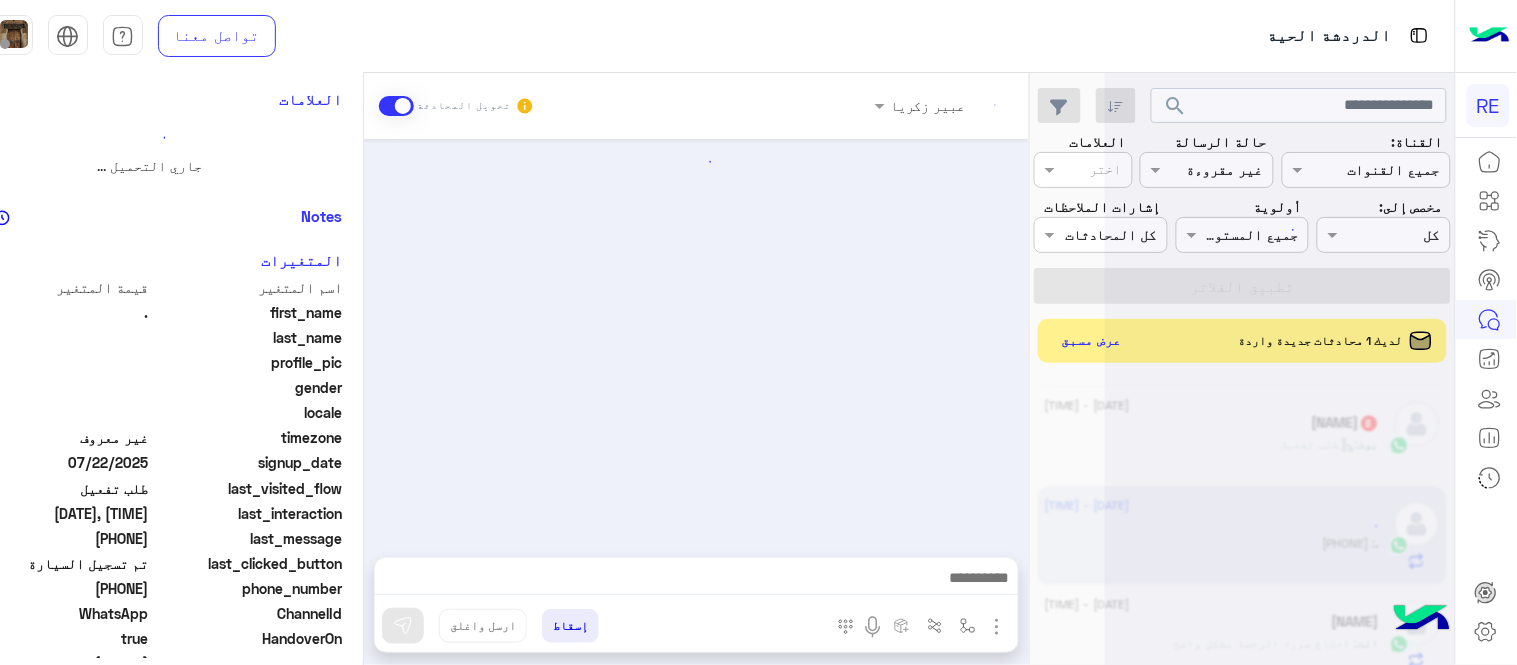 scroll, scrollTop: 0, scrollLeft: 0, axis: both 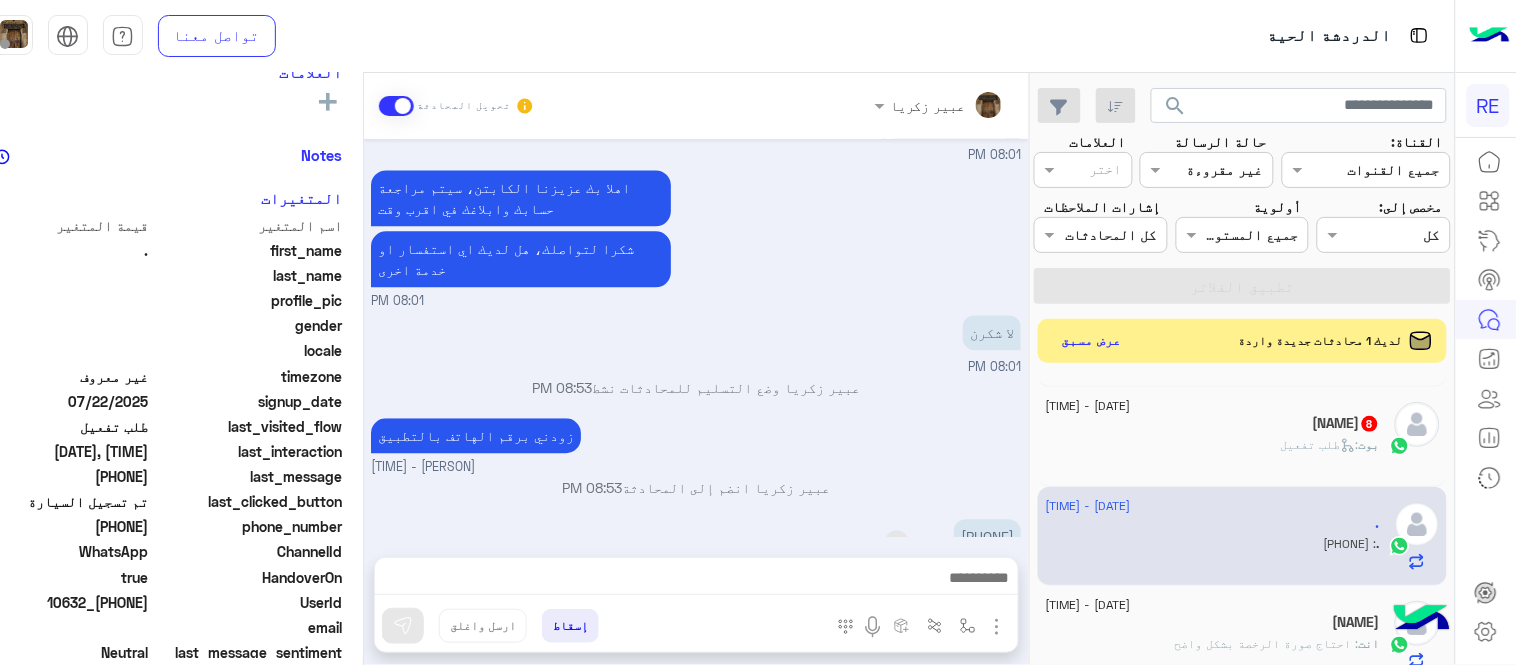 click on "[PHONE]" at bounding box center [987, 536] 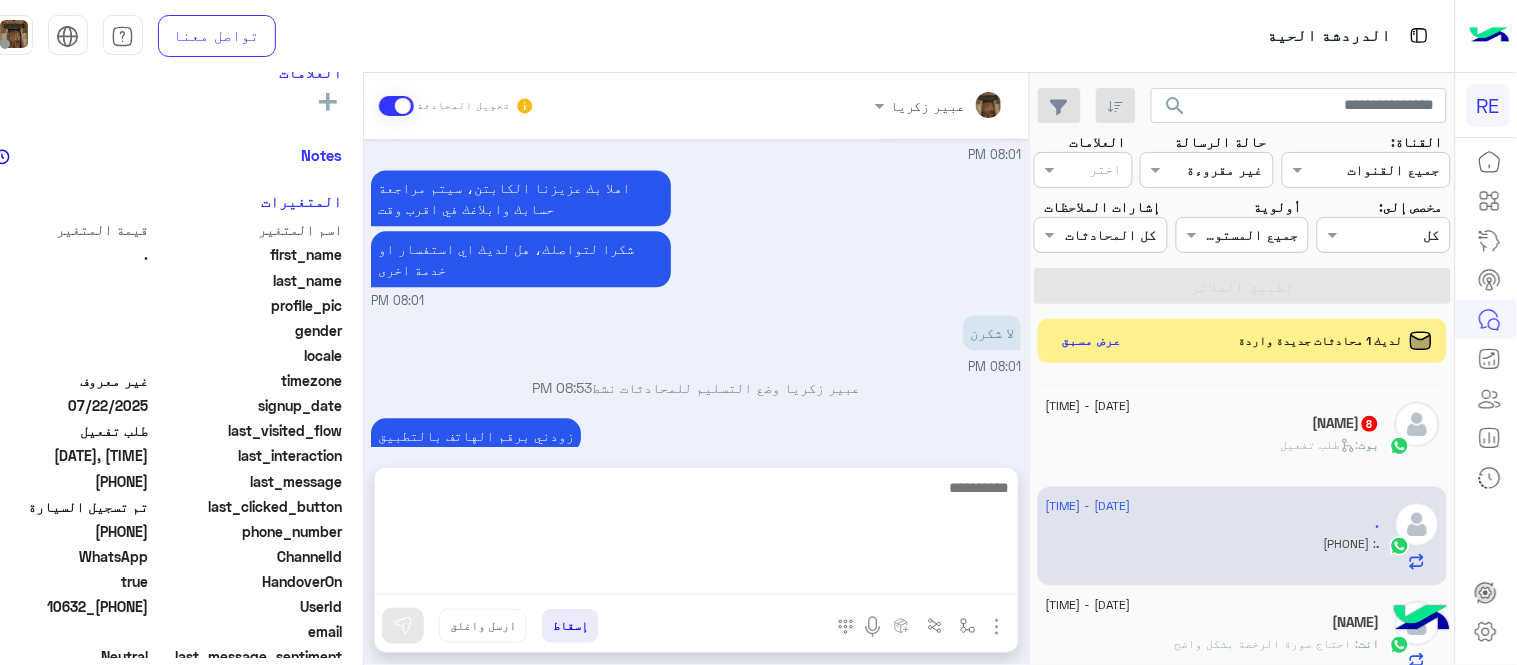 click at bounding box center (696, 535) 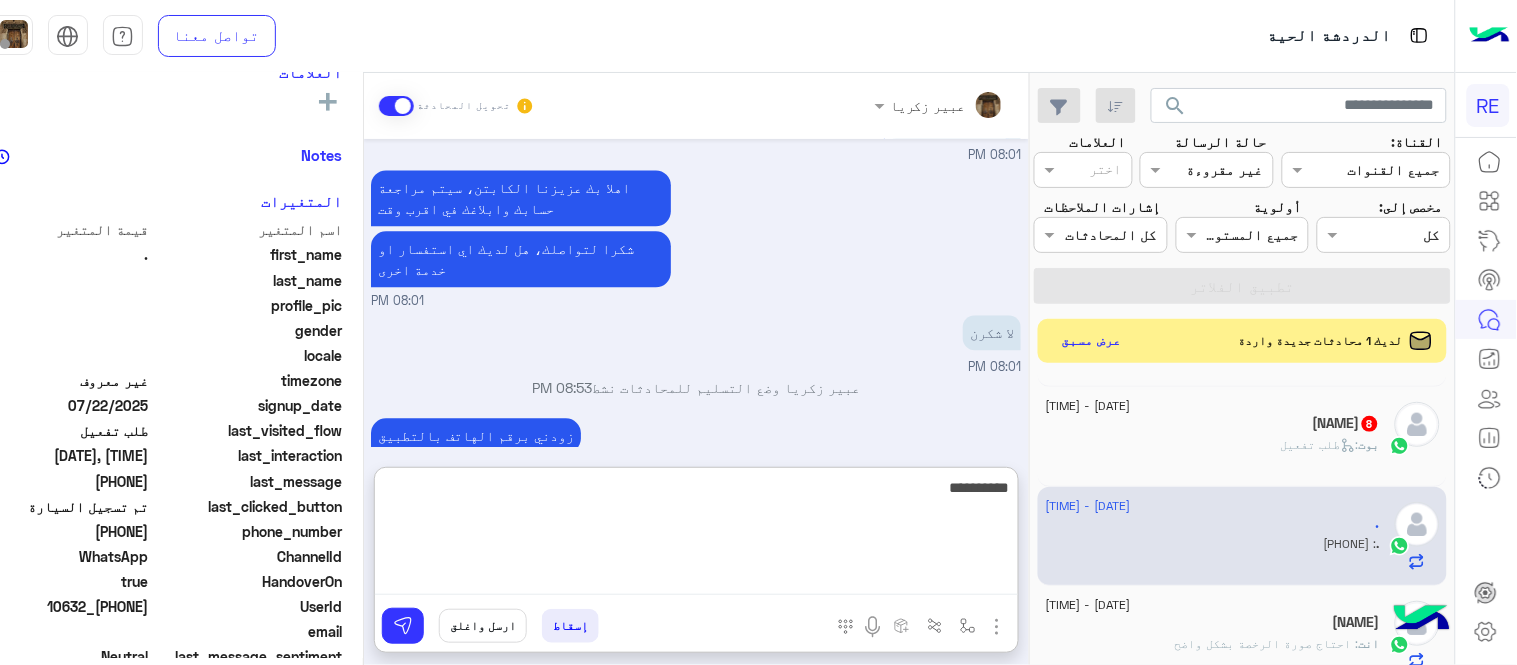 type on "**********" 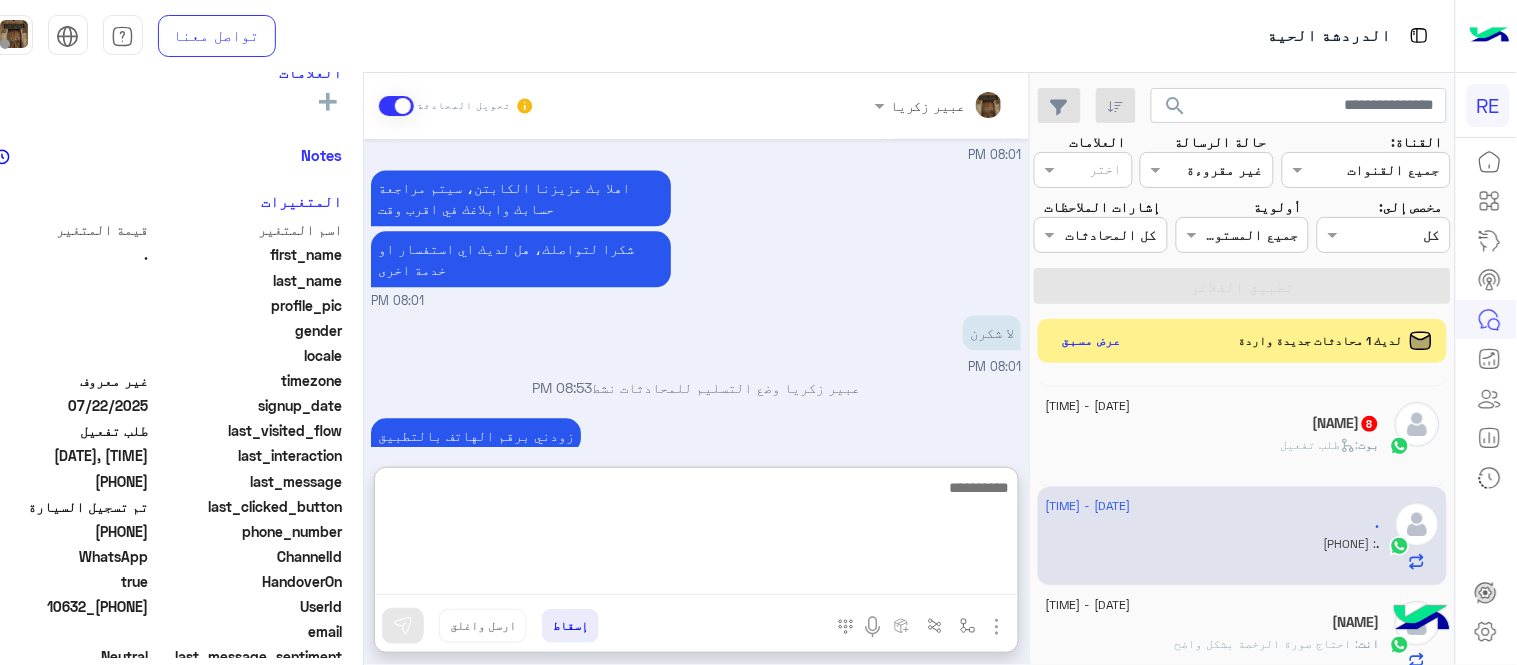 scroll, scrollTop: 1331, scrollLeft: 0, axis: vertical 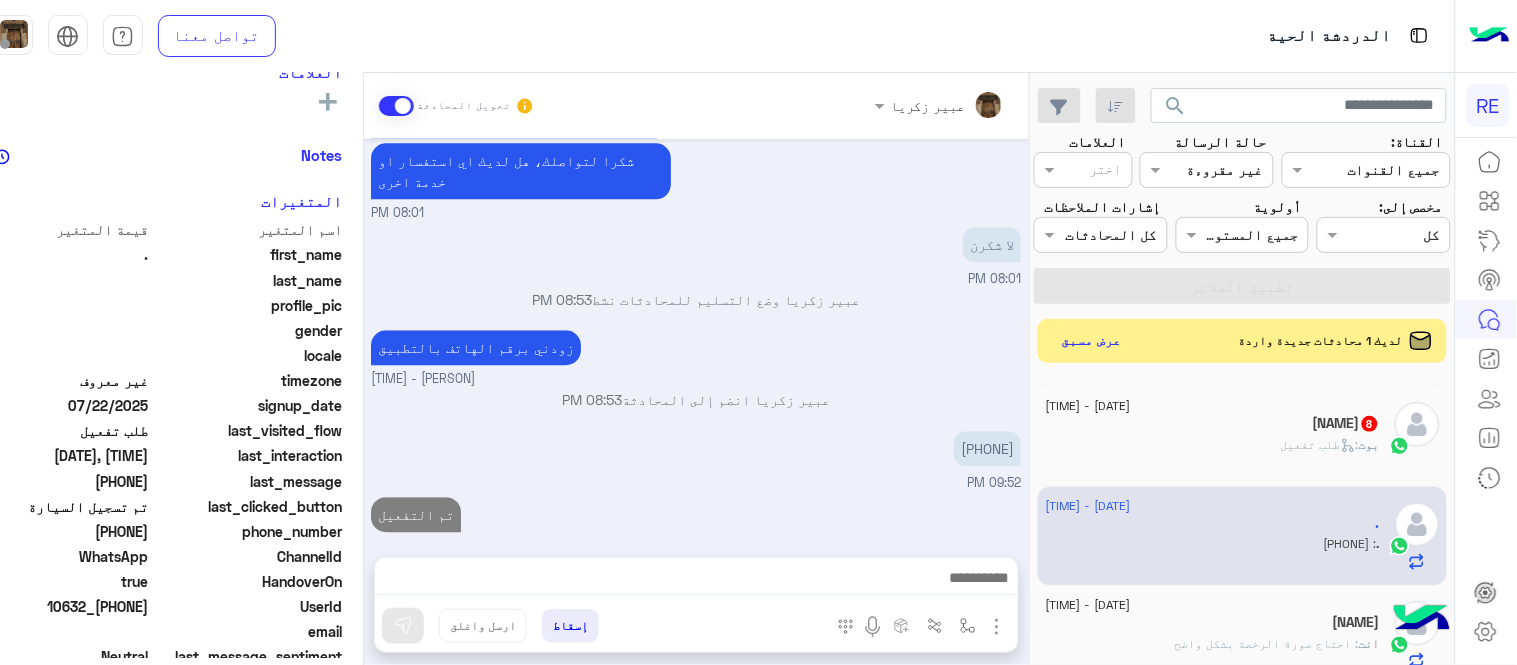 click on "[DATE] اختر احد الخدمات التالية: [TIME] تفعيل حساب [TIME] يمكنك الاطلاع على شروط الانضمام لرحلة ك (كابتن ) الموجودة بالصورة أعلاه،
لتحميل التطبيق عبر الرابط التالي : 📲
http://onelink.to/Rehla يسعدنا انضمامك لتطبيق رحلة يمكنك اتباع الخطوات الموضحة لتسجيل بيانات سيارتك بالفيديو التالي : عزيزي الكابتن، فضلًا ، للرغبة بتفعيل الحساب قم برفع البيانات عبر التطبيق والتواصل معنا تم تسجيل السيارة اواجه صعوبة بالتسجيل اي خدمة اخرى ؟ الرجوع للقائمة الرئ لا [TIME] تم تسجيل السيارة [TIME] اهلا بك عزيزنا الكابتن، سيتم مراجعة حسابك وابلاغك في اقرب وقت [TIME] لا شكرن [TIME]" at bounding box center [696, 338] 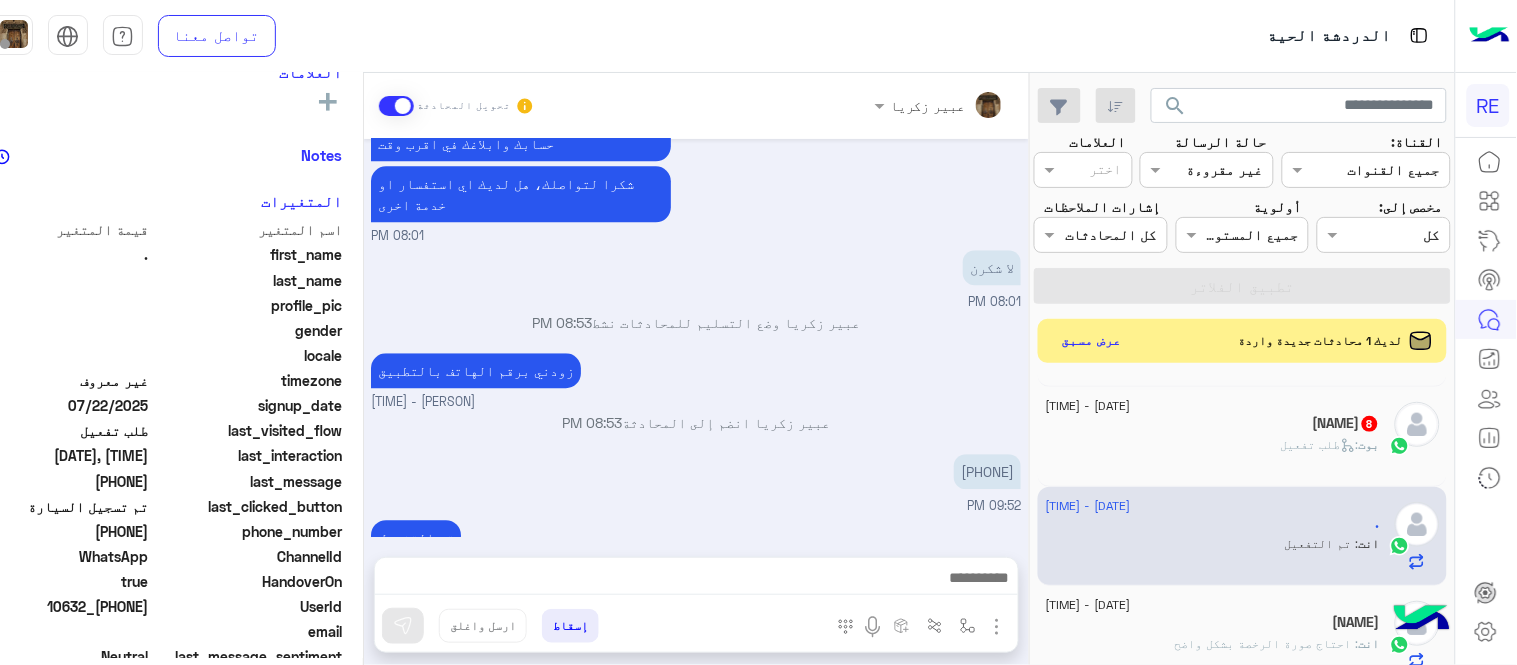 click on "بوت :   طلب تفعيل" 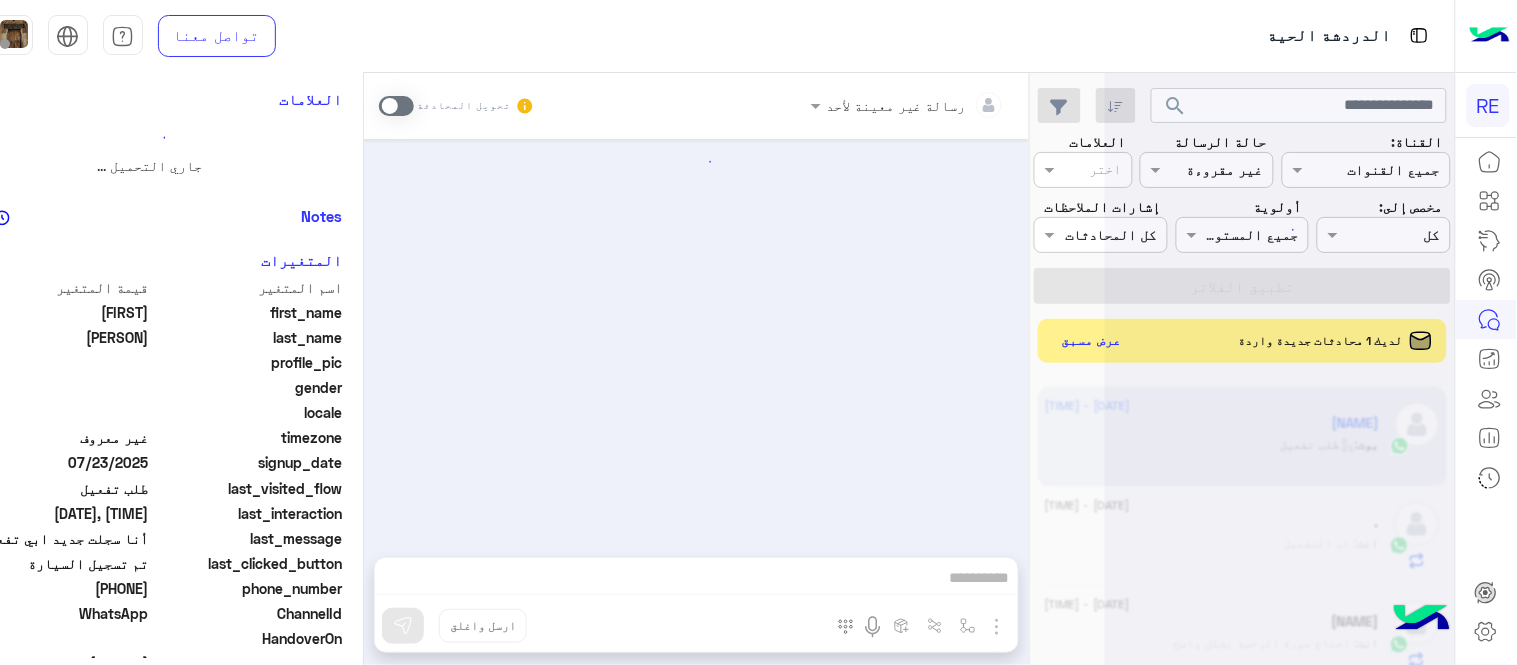 scroll, scrollTop: 0, scrollLeft: 0, axis: both 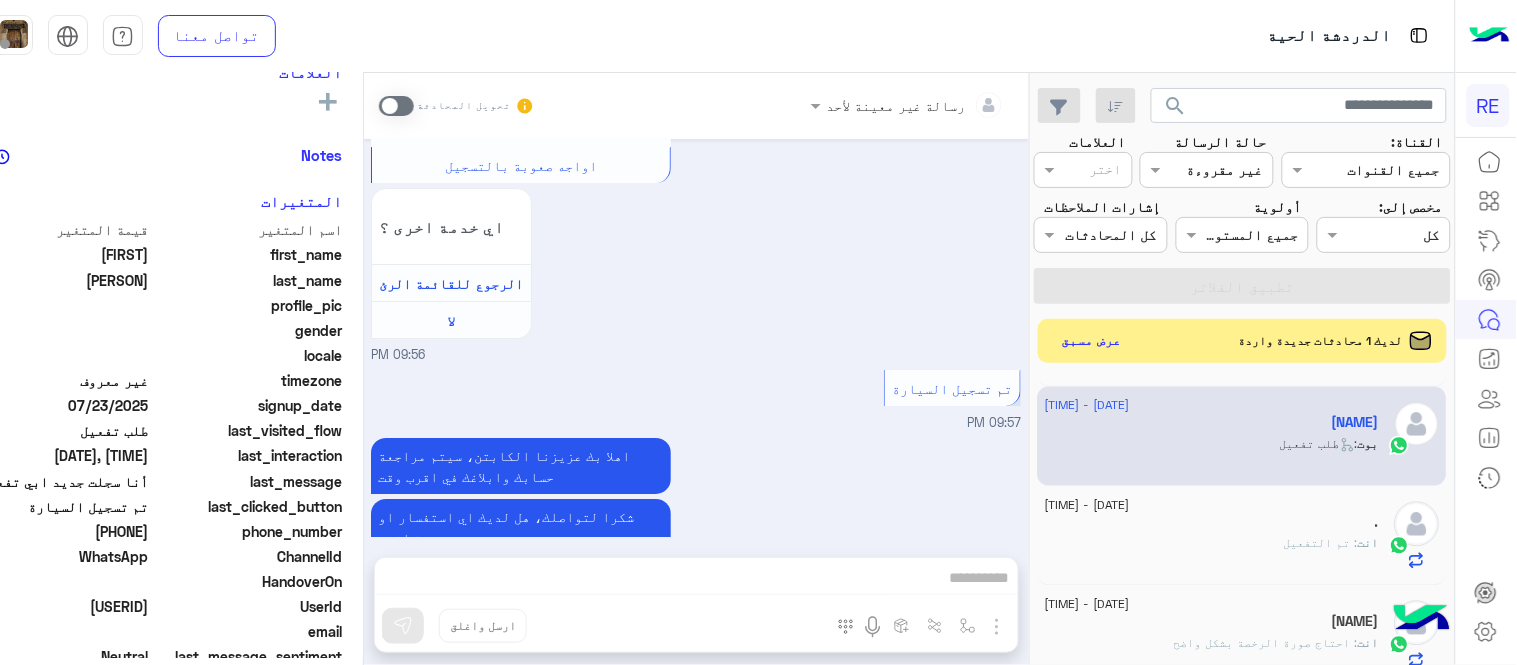 drag, startPoint x: 81, startPoint y: 527, endPoint x: 153, endPoint y: 528, distance: 72.00694 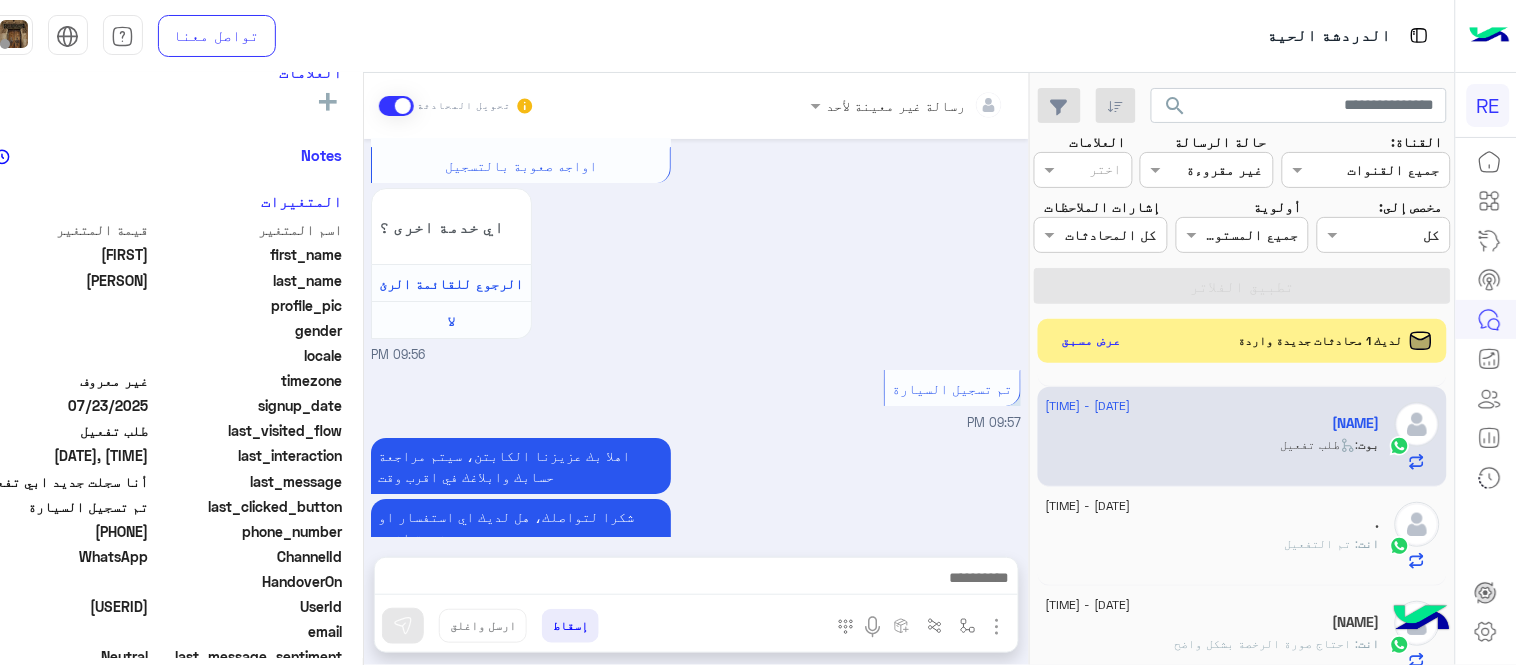 scroll, scrollTop: 1826, scrollLeft: 0, axis: vertical 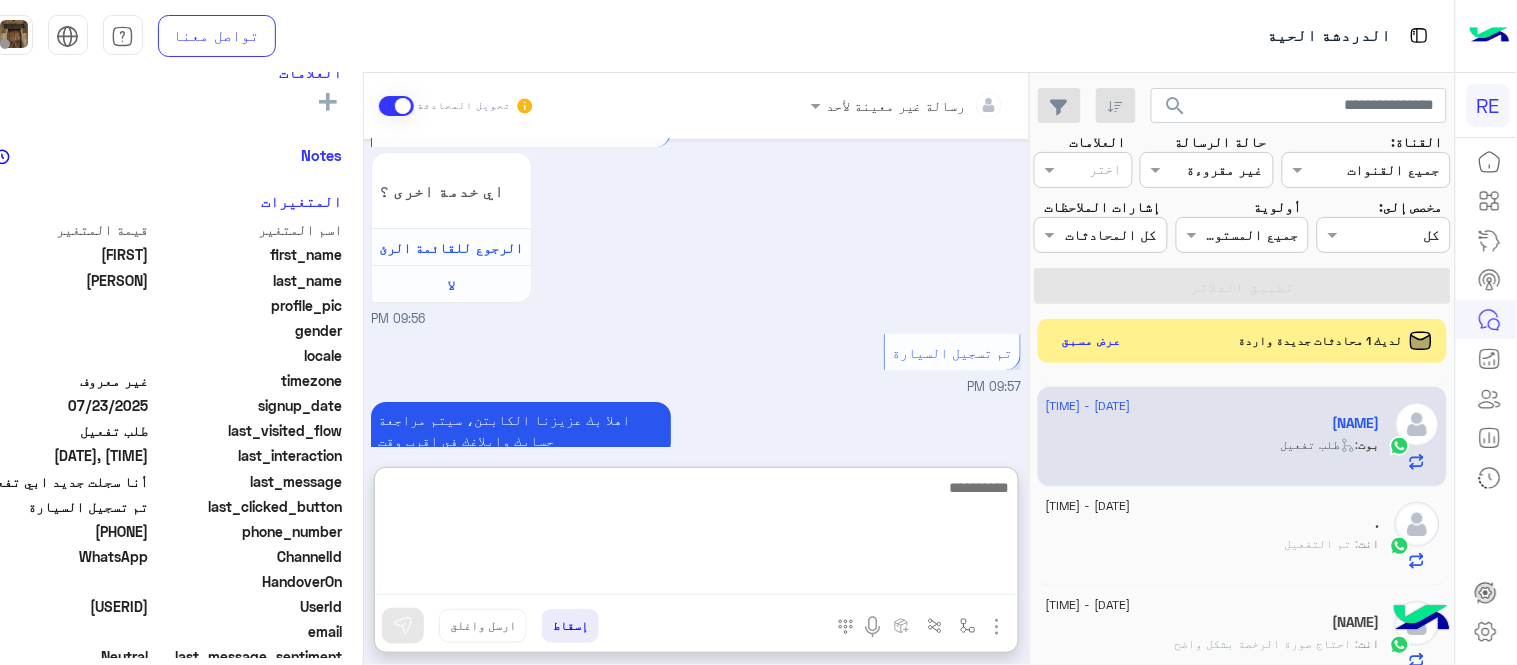 click at bounding box center (696, 535) 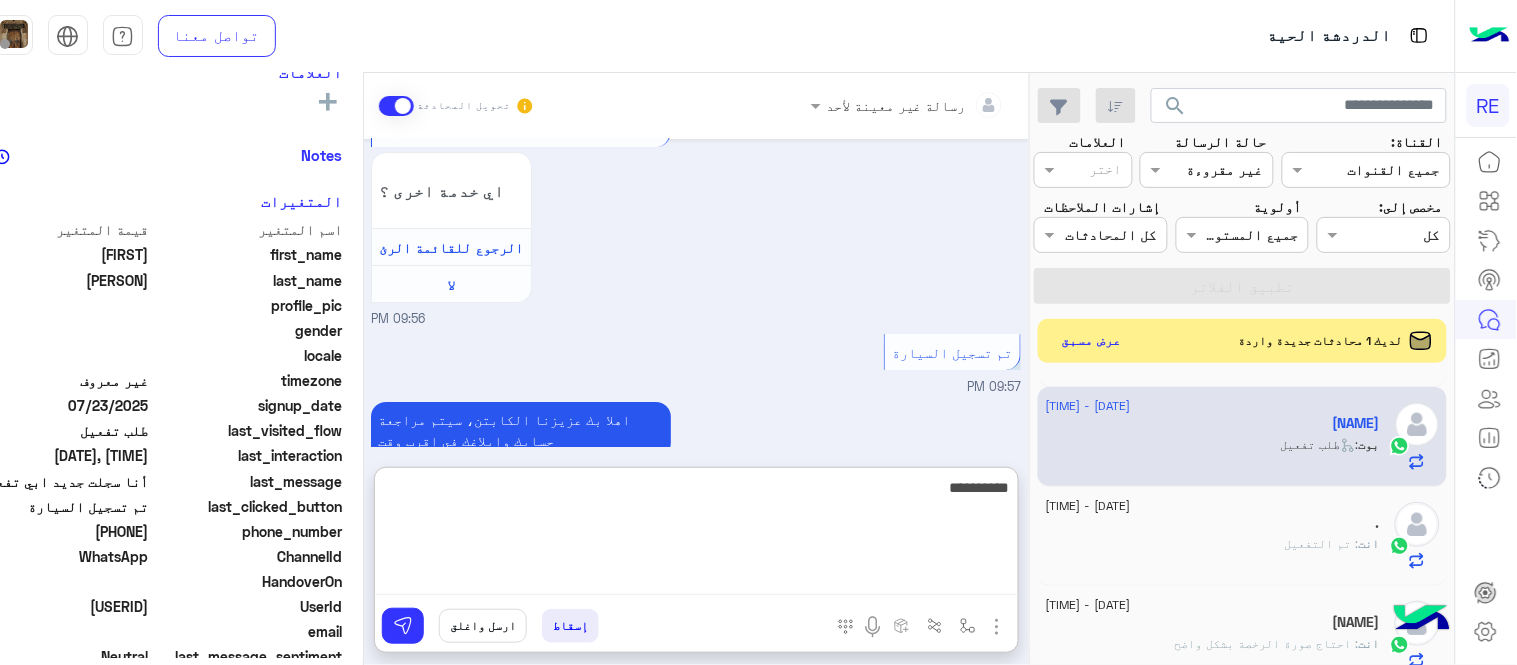 type on "**********" 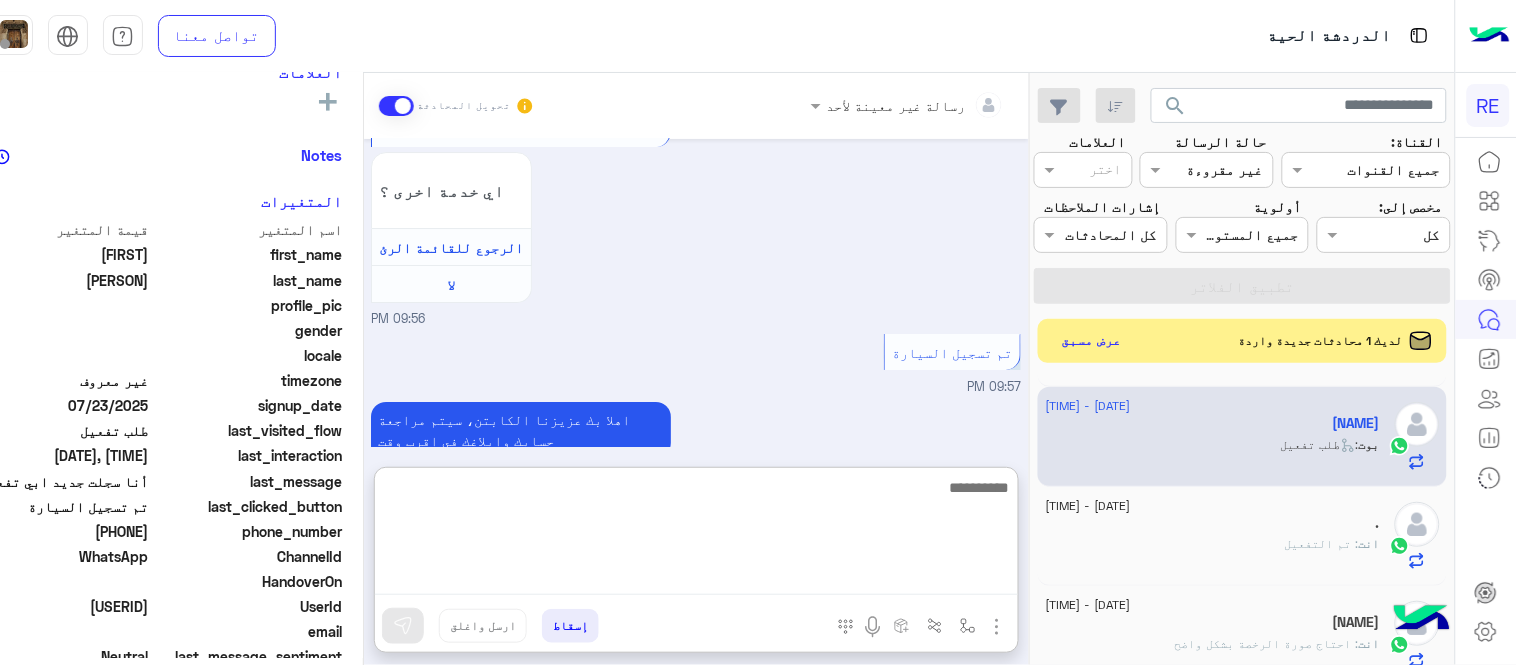 scroll, scrollTop: 1980, scrollLeft: 0, axis: vertical 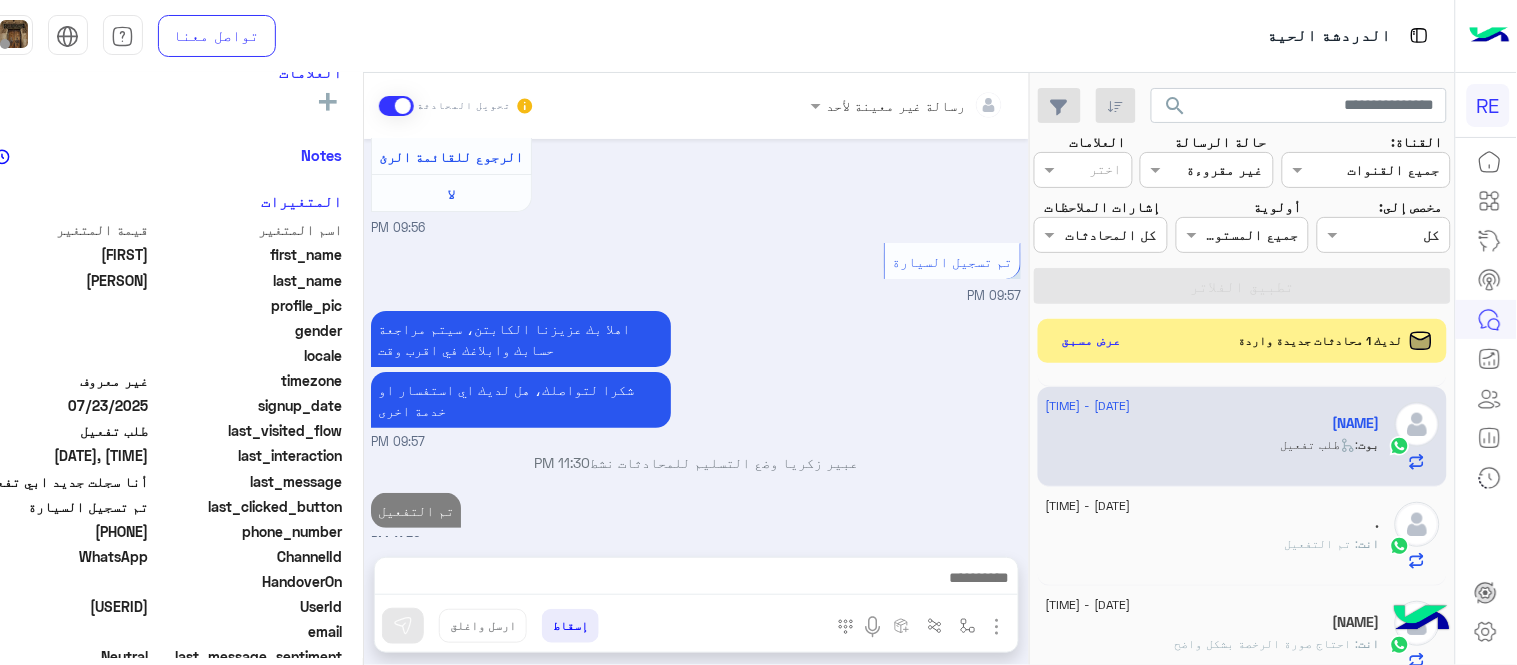 click on "رسالة غير معينة لأحد تحويل المحادثة     [DATE]
اهلًا بك في تطبيق رحلة 👋
Welcome to Rehla  👋
من فضلك أختر لغة التواصل
Please choose your preferred Language
English   عربي     [TIME]   [NAME] غادر المحادثة   [TIME]       عربي    [TIME]  هل أنت ؟   كابتن 👨🏻‍✈️   عميل 🧳   رحال (مرشد مرخص) 🏖️     [TIME]   كابتن     [TIME]  اختر احد الخدمات التالية:    [TIME]   تفعيل حساب    [TIME]  يمكنك الاطلاع على شروط الانضمام لرحلة ك (كابتن ) الموجودة بالصورة أعلاه،
لتحميل التطبيق عبر الرابط التالي : 📲
http://onelink.to/Rehla    يسعدنا انضمامك لتطبيق رحلة يمكنك اتباع الخطوات الموضحة لتسجيل بيانات سيارتك بالفيديو التالي  :  لا    [TIME]" at bounding box center (696, 373) 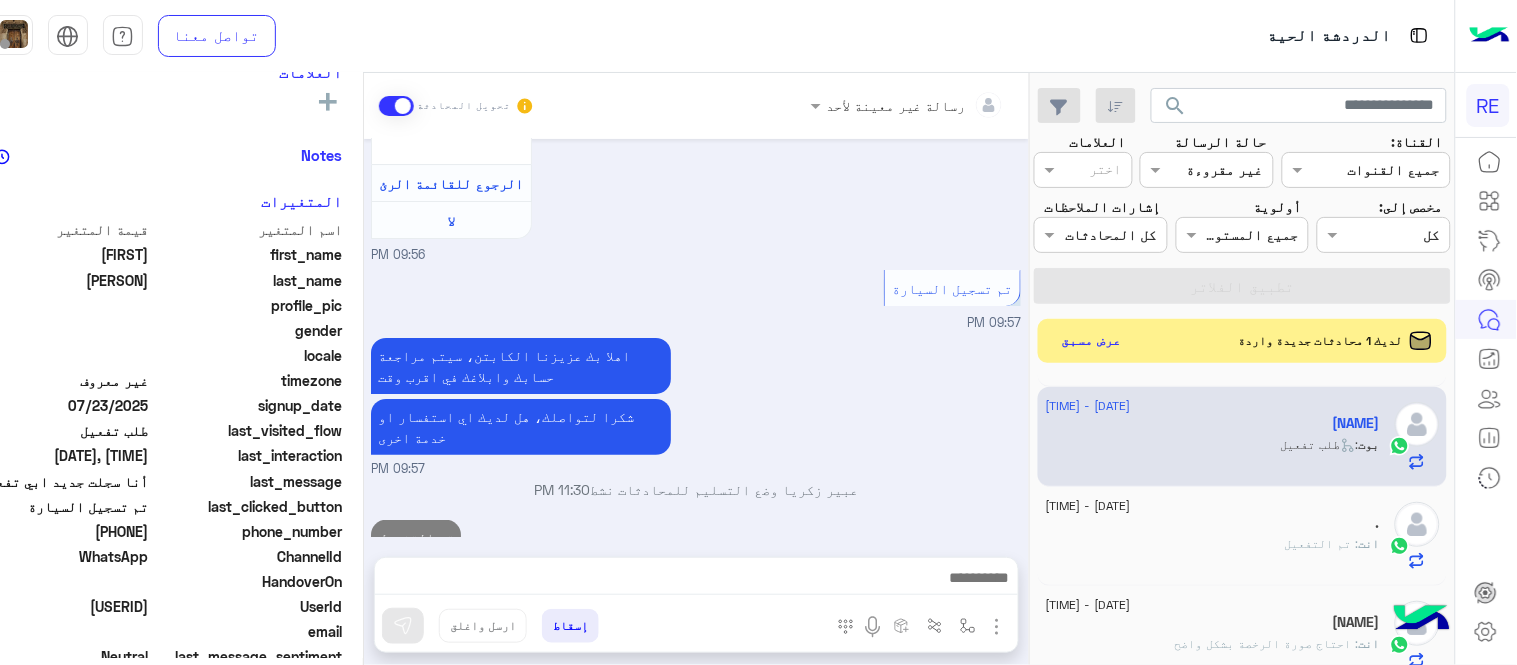 scroll, scrollTop: 1926, scrollLeft: 0, axis: vertical 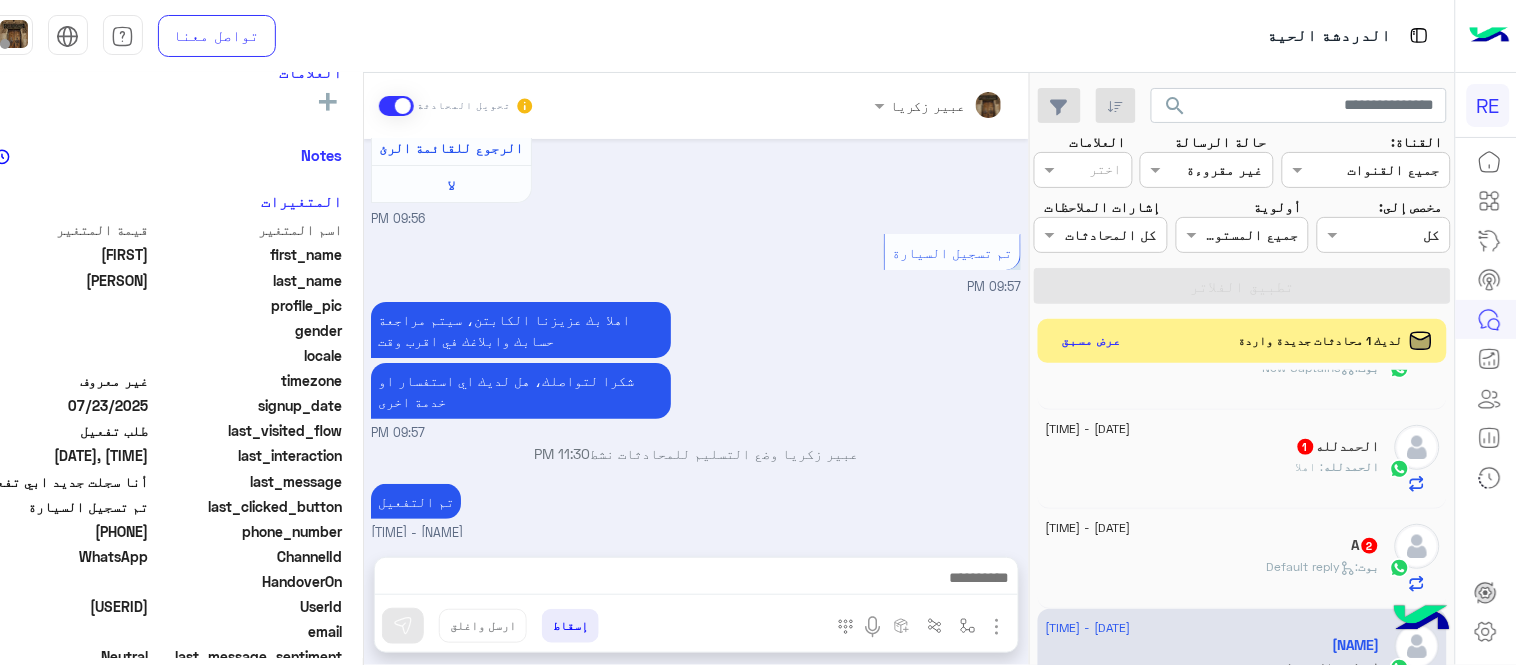 click on "A   2" 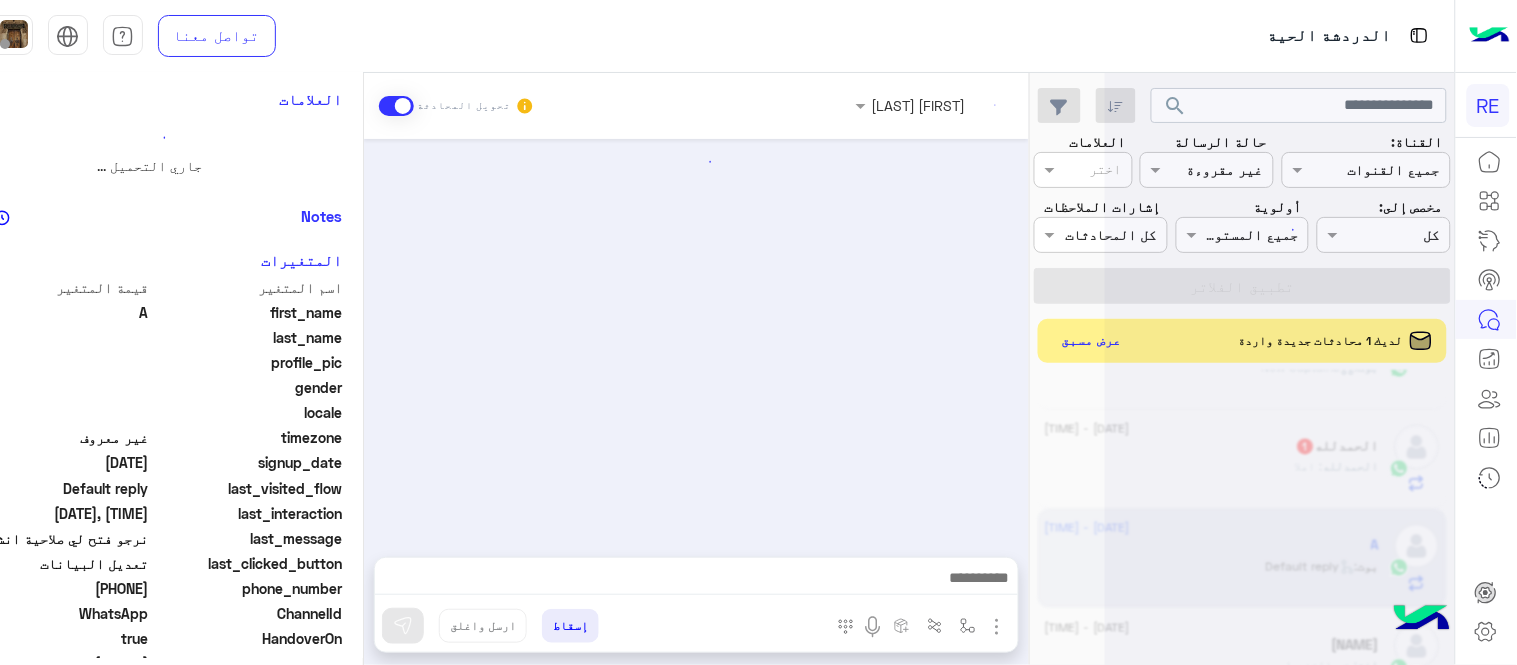 scroll, scrollTop: 0, scrollLeft: 0, axis: both 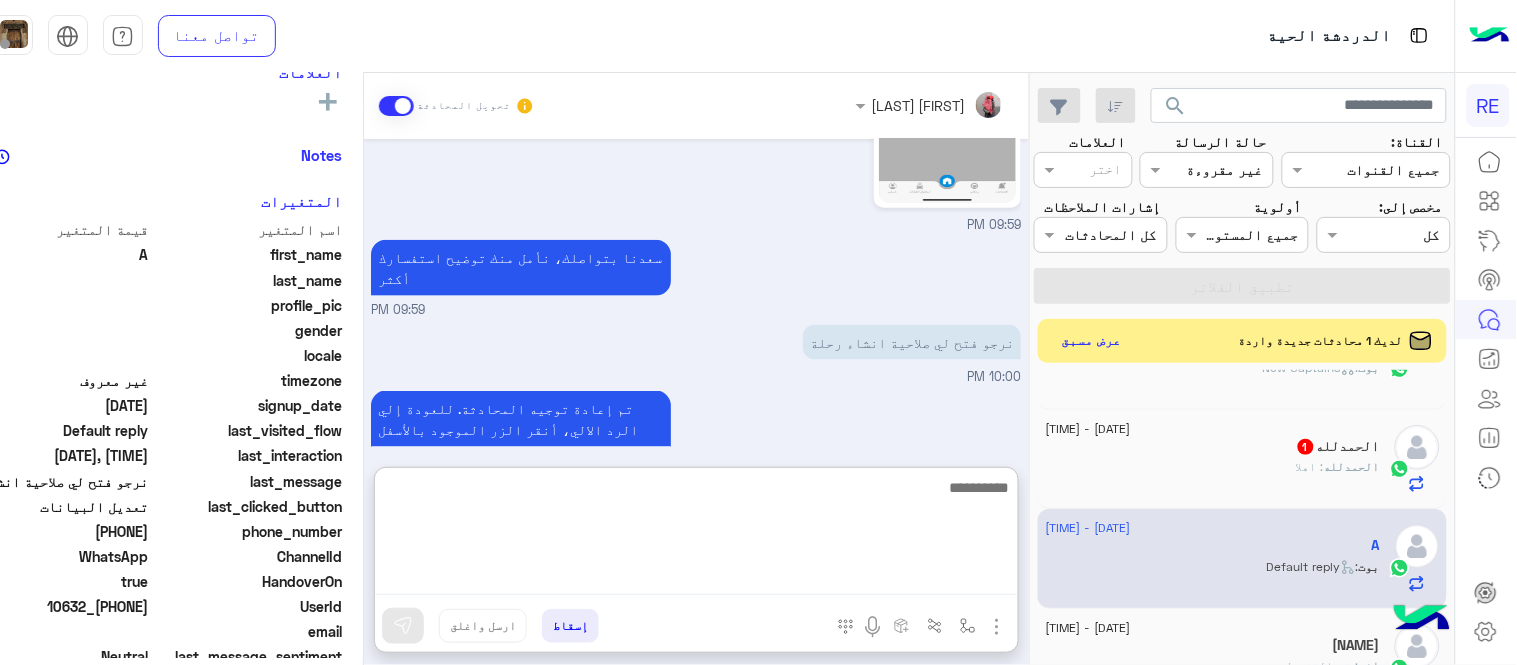 click at bounding box center [696, 535] 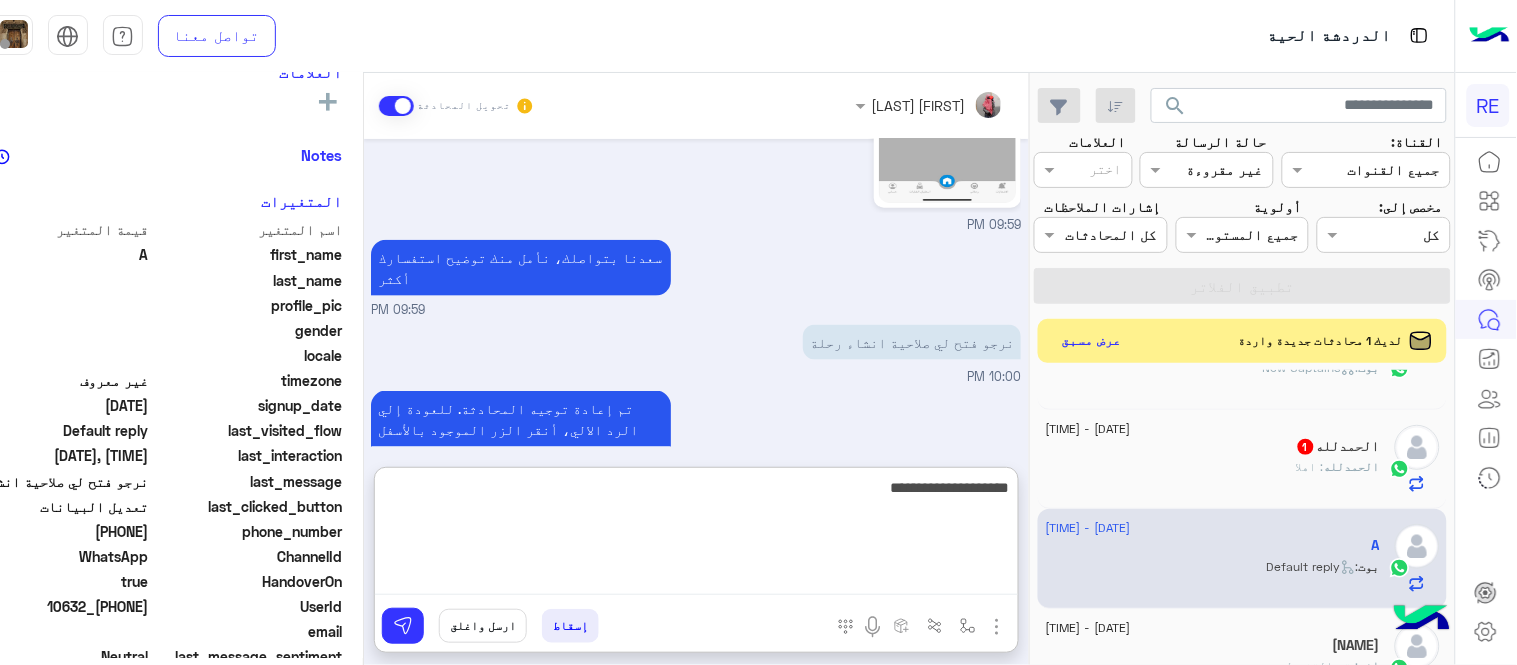 type on "**********" 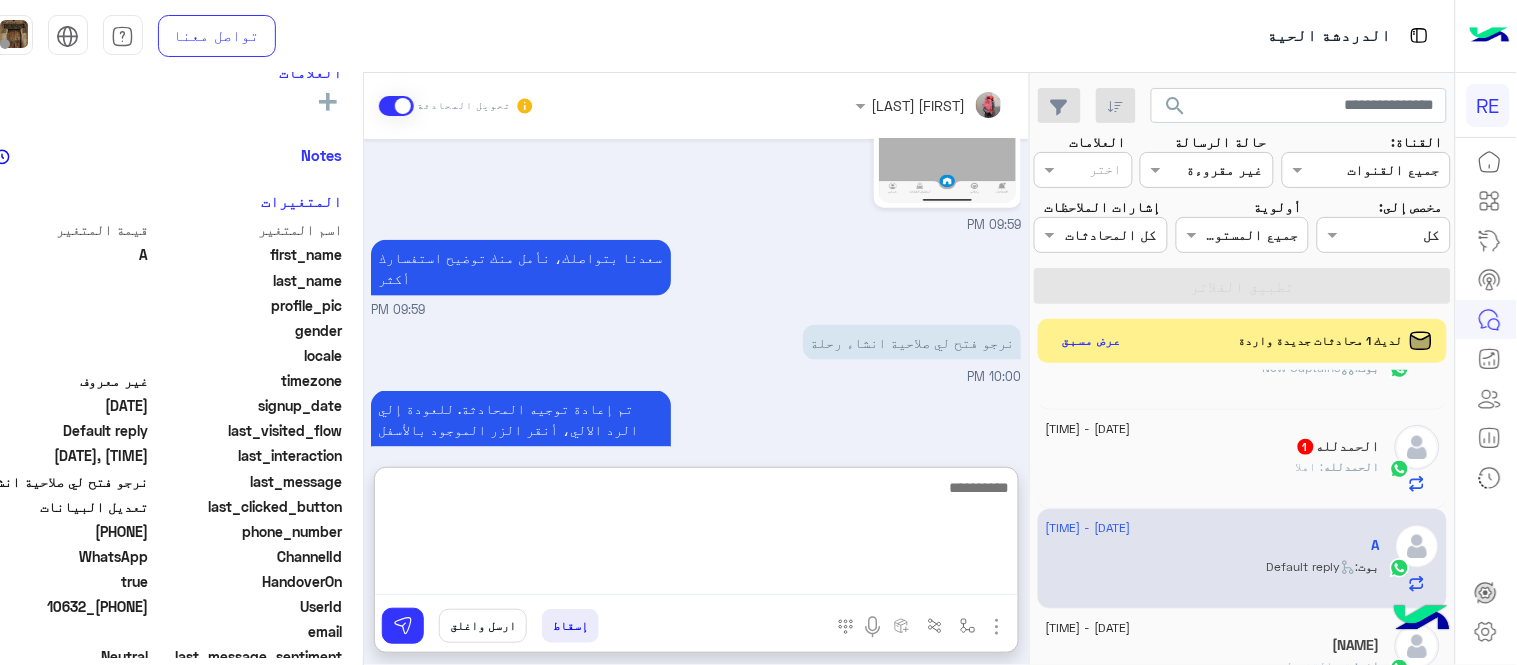scroll, scrollTop: 742, scrollLeft: 0, axis: vertical 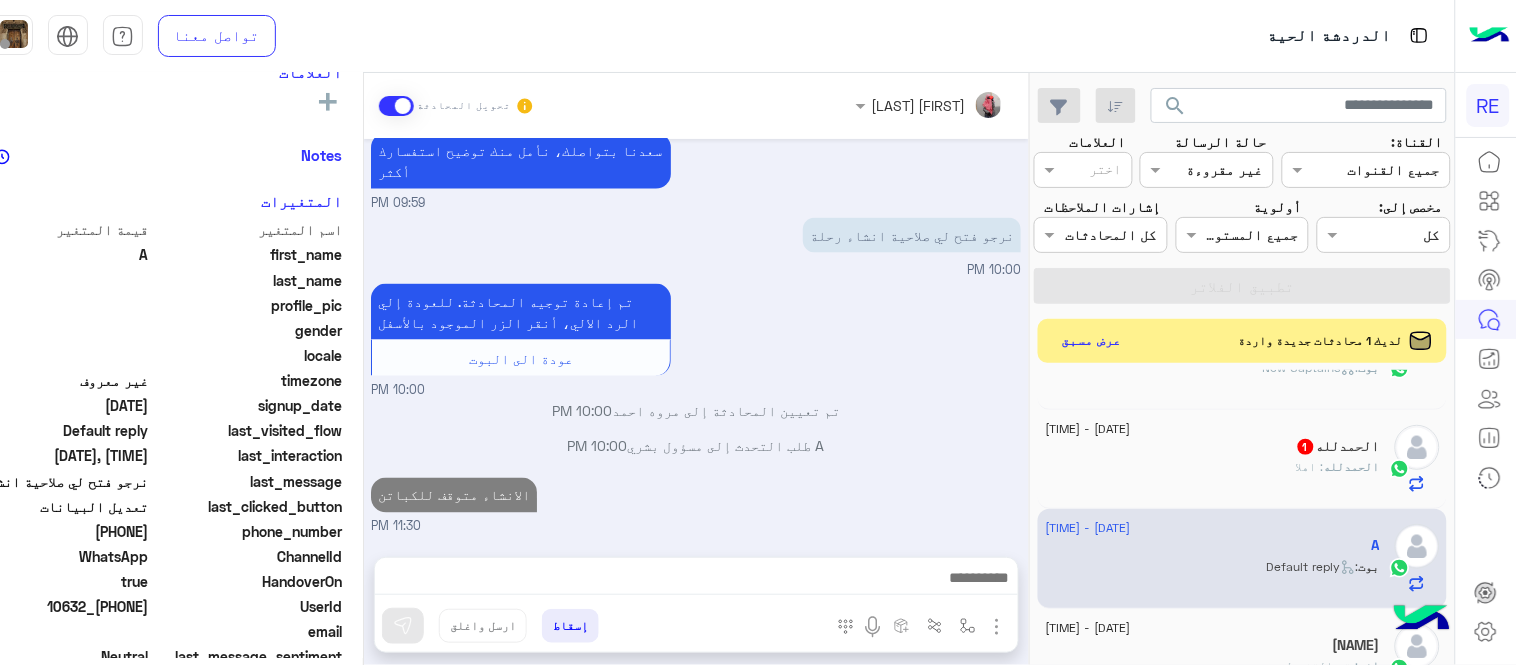 click on "الحمدلله   1" 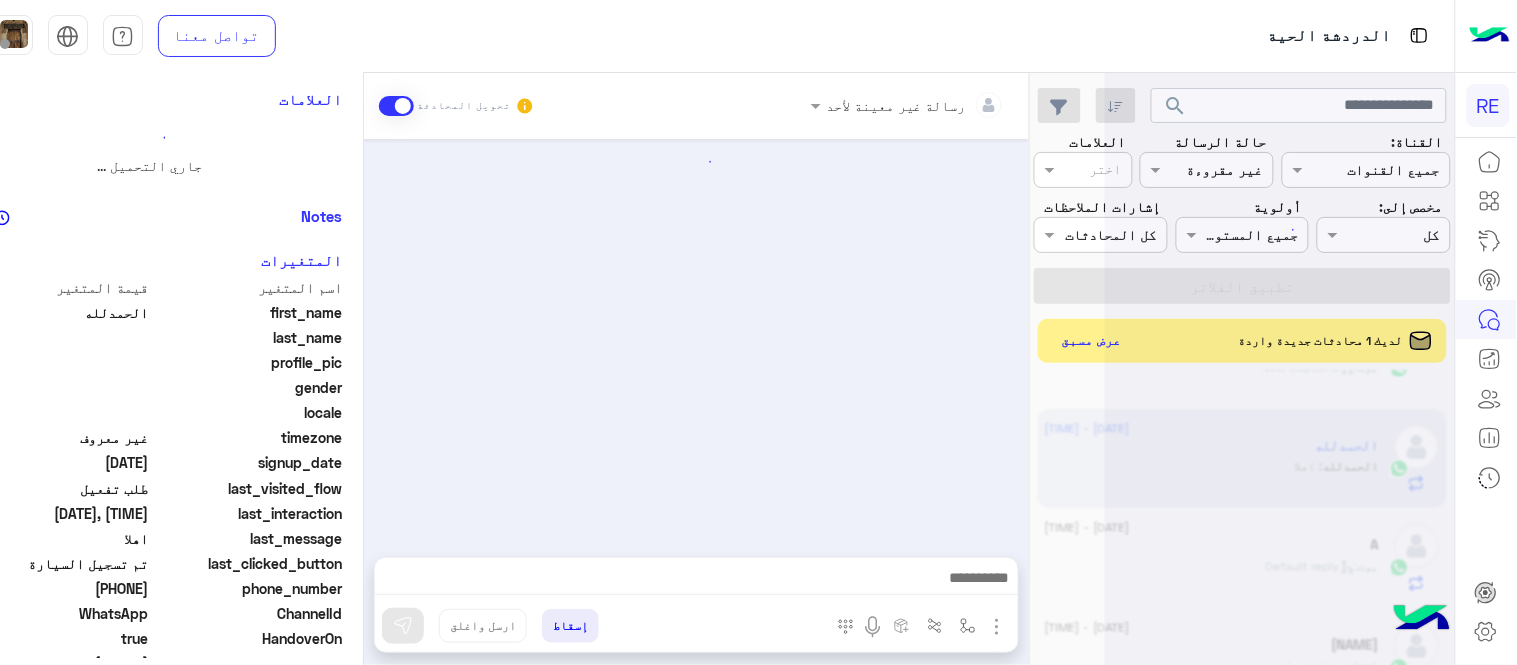 scroll, scrollTop: 381, scrollLeft: 0, axis: vertical 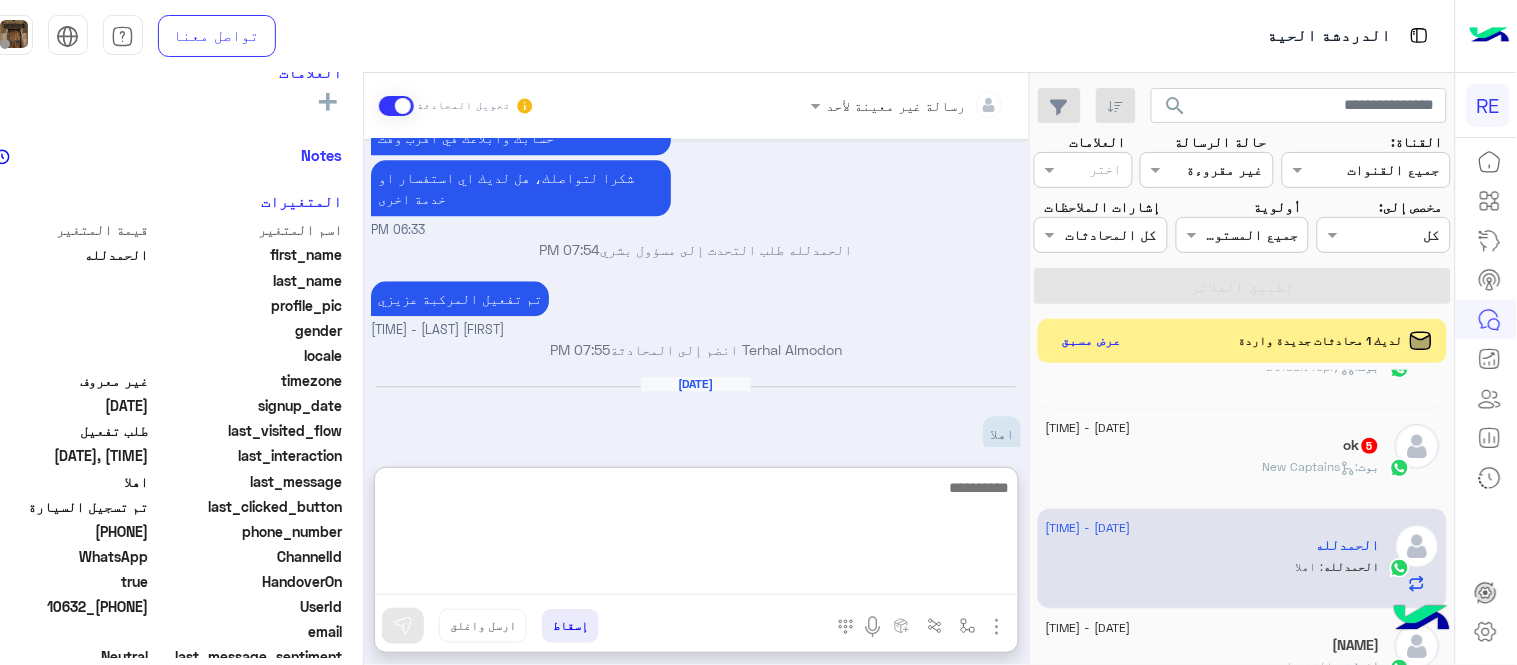 click at bounding box center (696, 535) 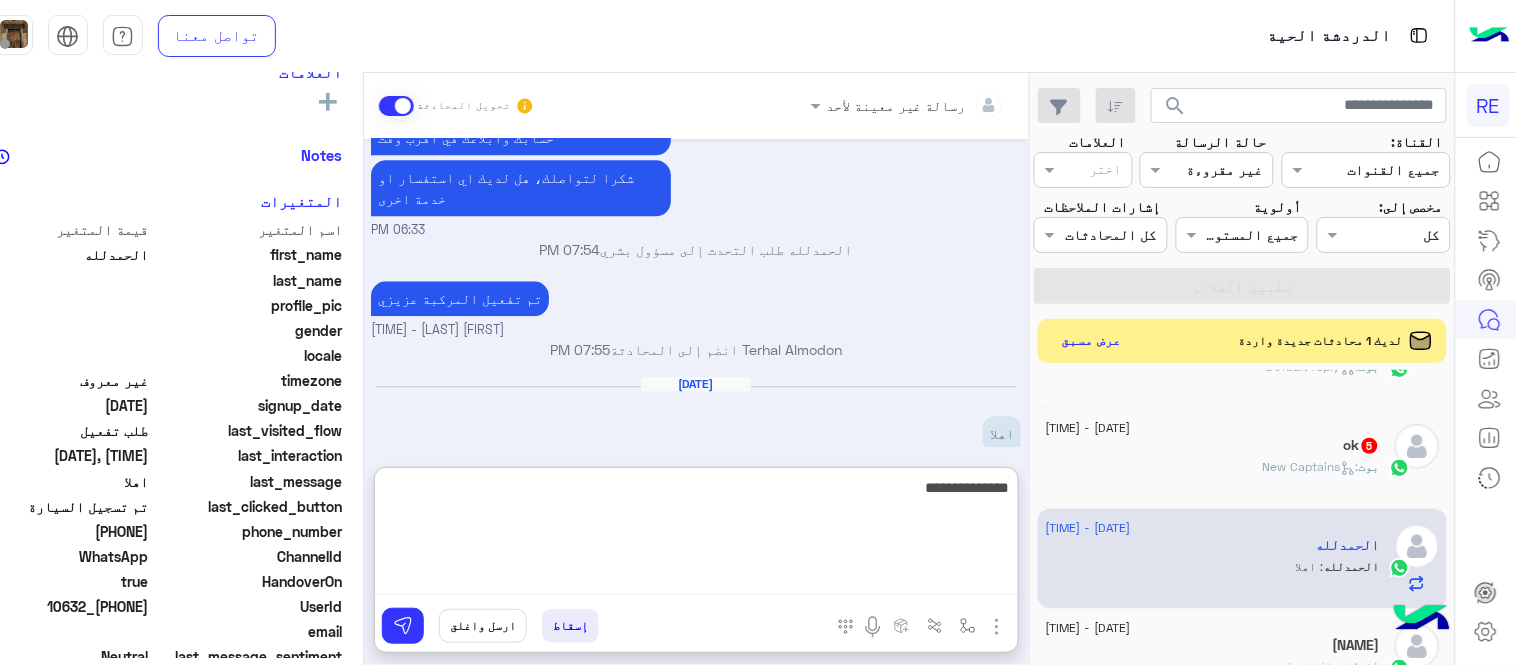 type on "**********" 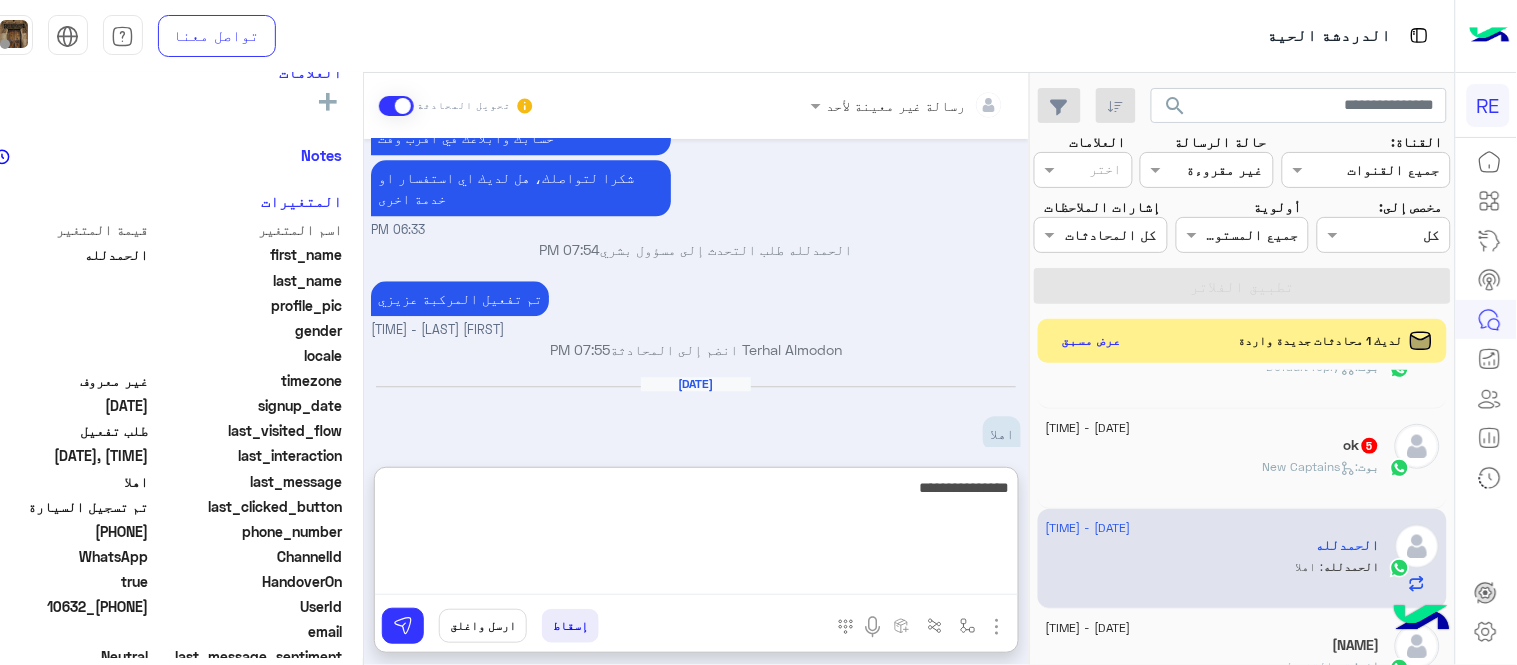 type 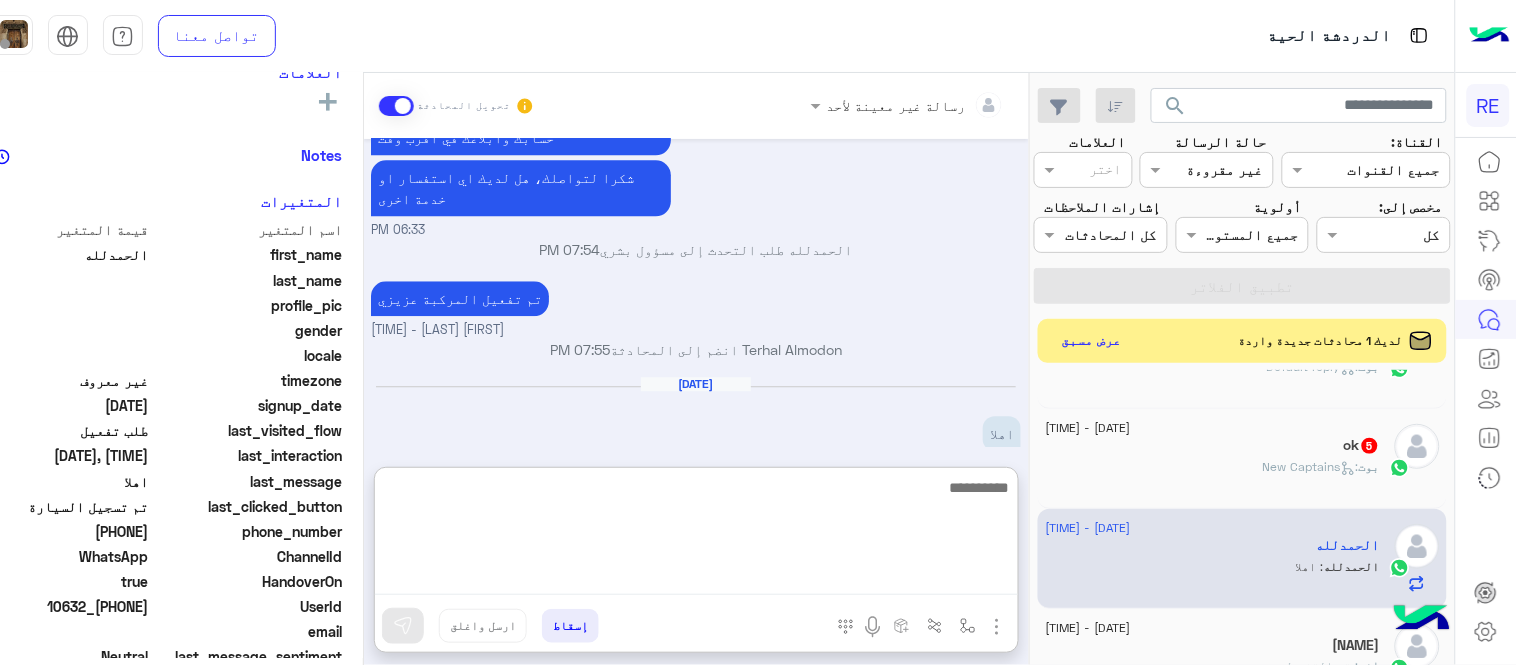 scroll, scrollTop: 1402, scrollLeft: 0, axis: vertical 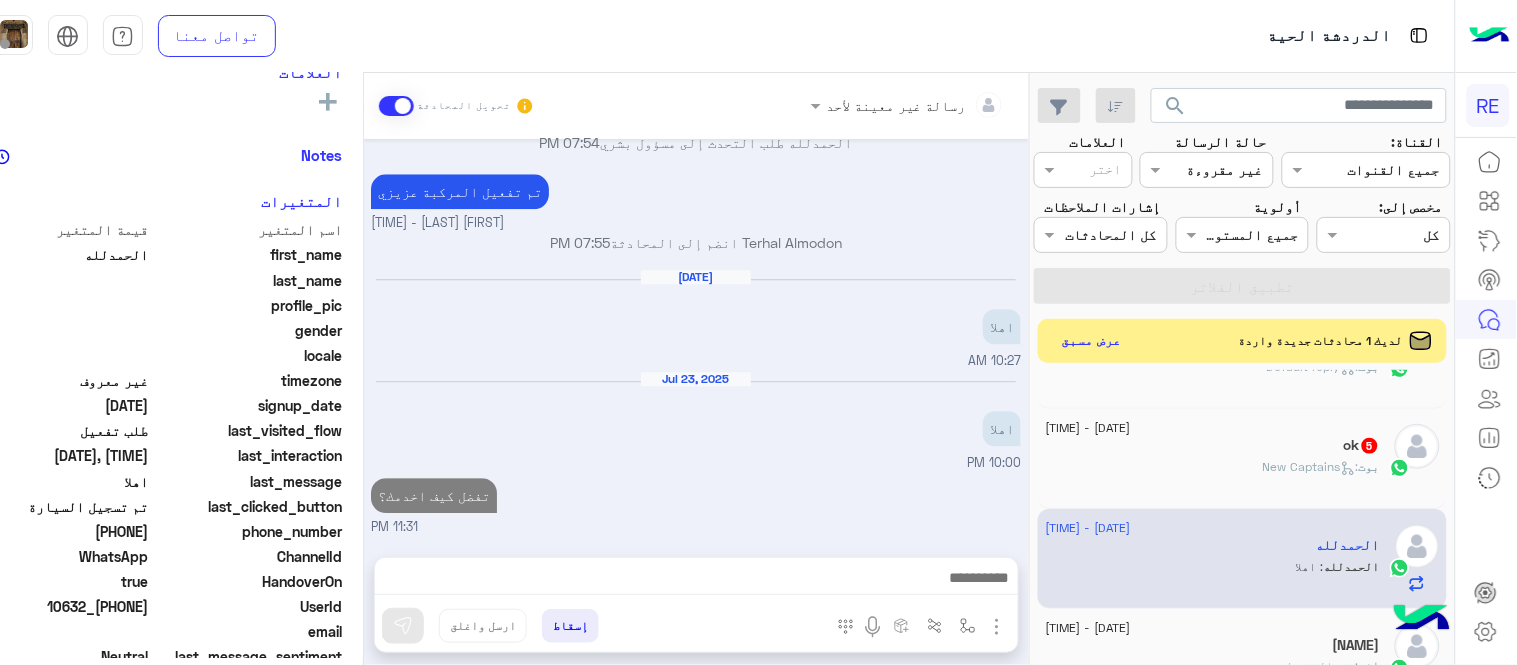 click on "بوت :   New Captains" 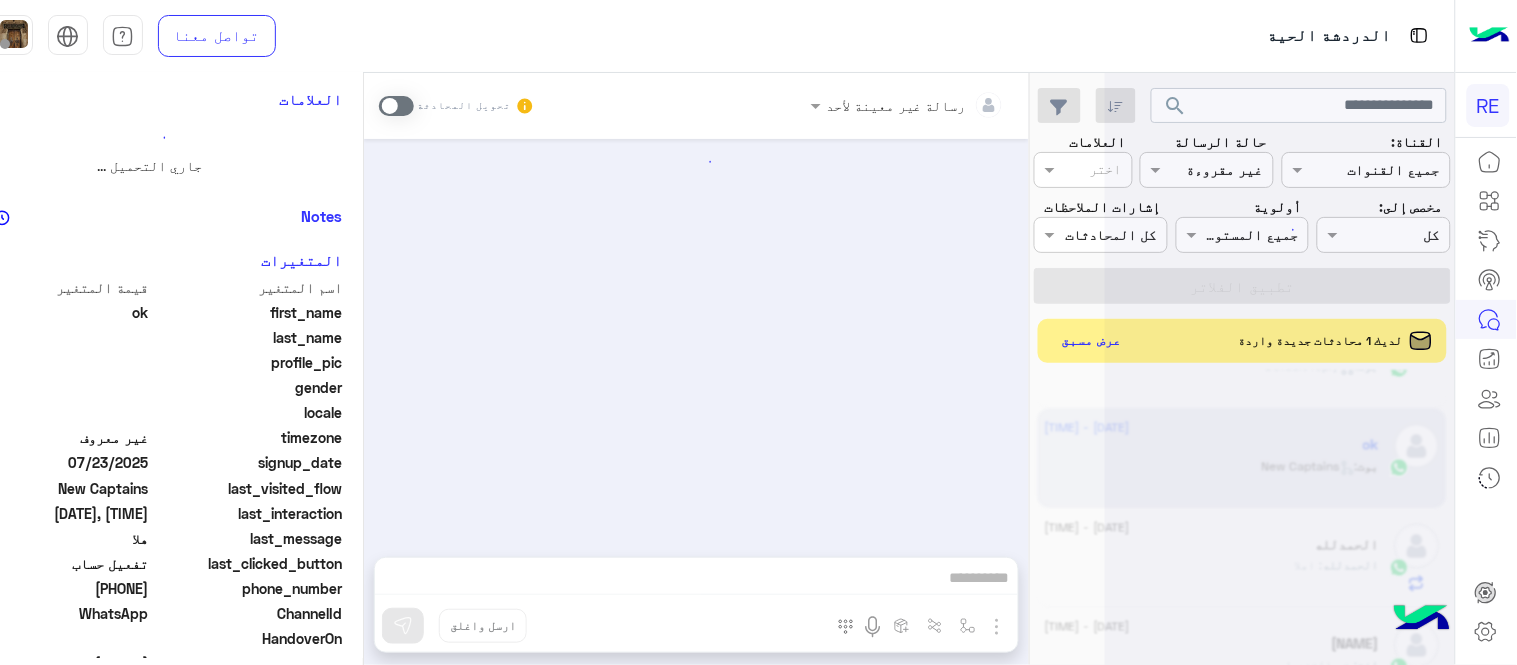 scroll, scrollTop: 0, scrollLeft: 0, axis: both 